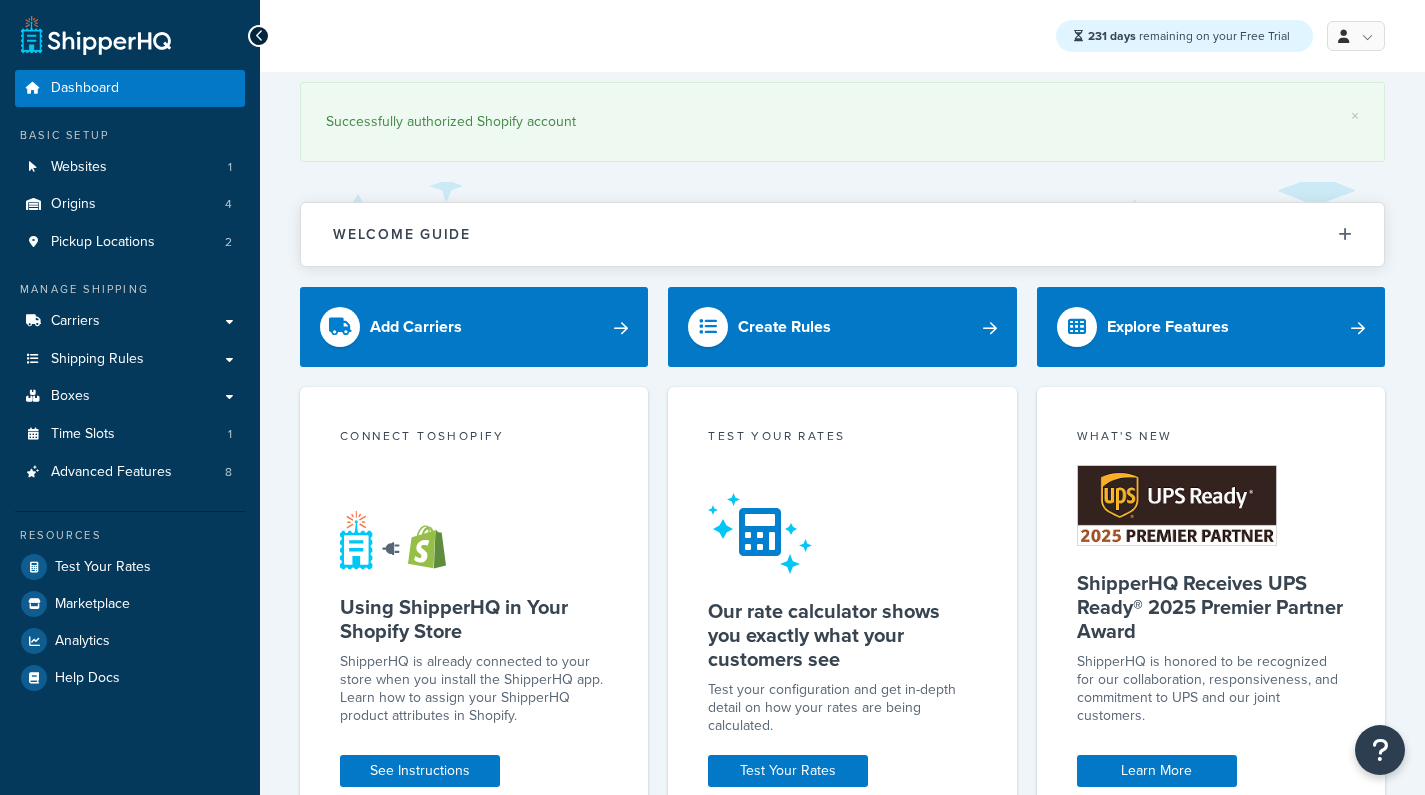 scroll, scrollTop: 0, scrollLeft: 0, axis: both 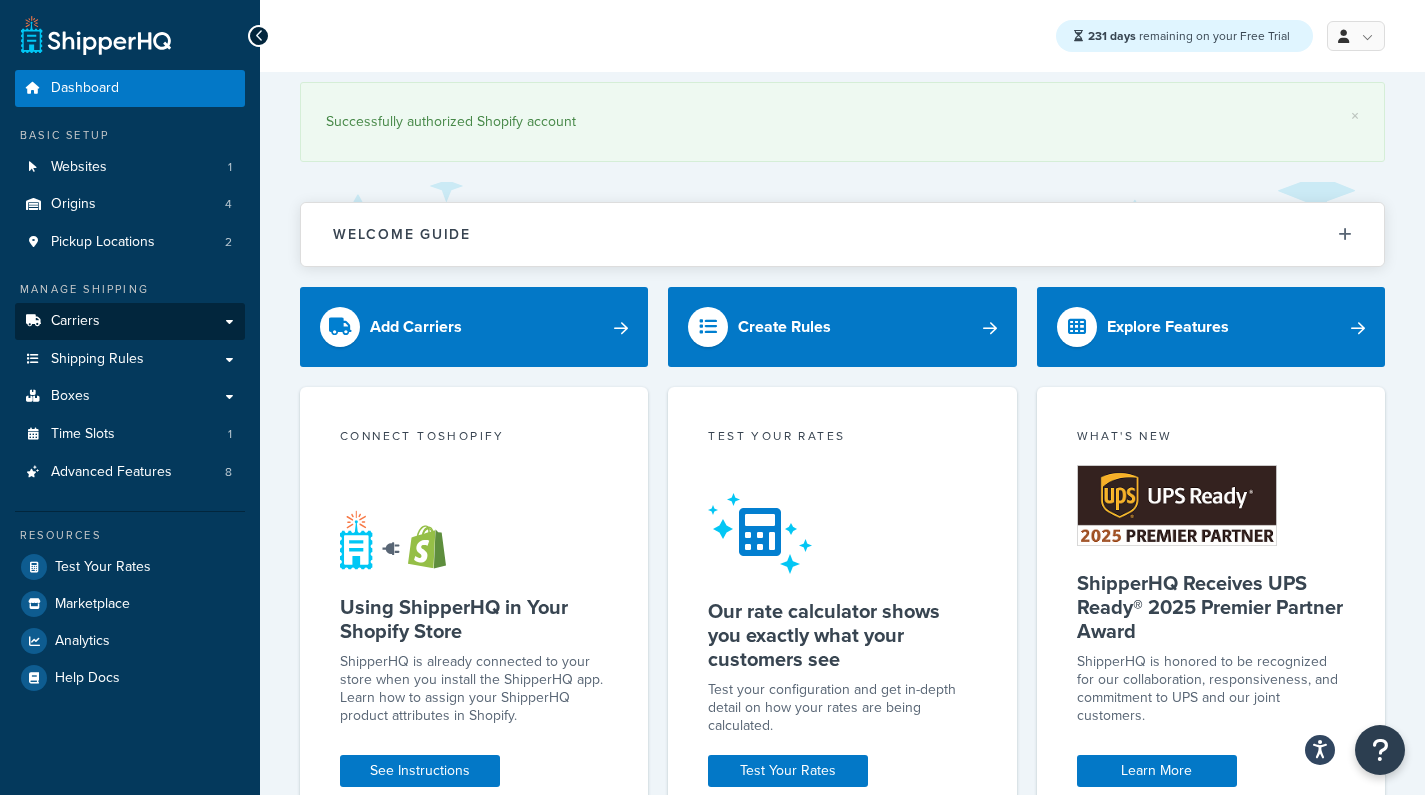 click on "Carriers" at bounding box center (75, 321) 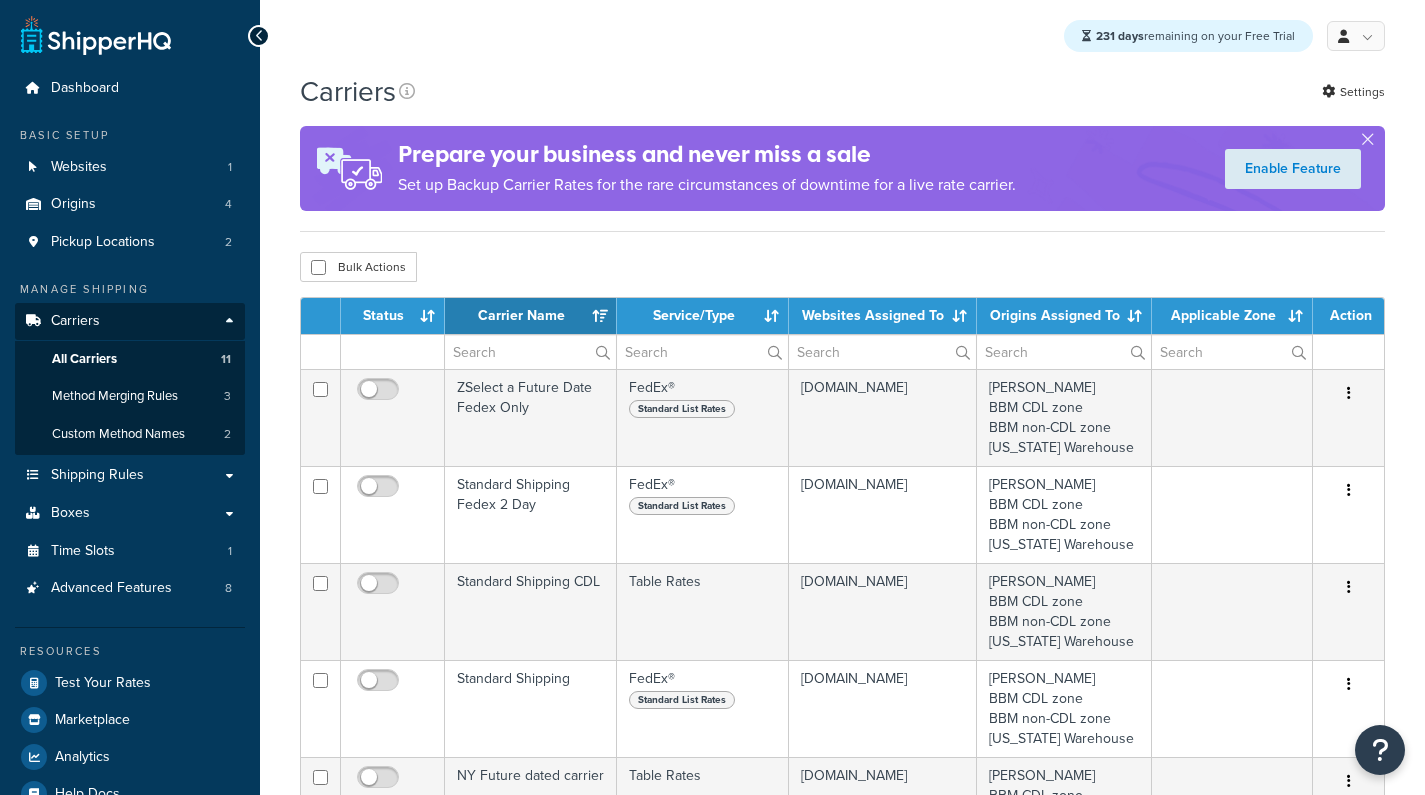 select on "15" 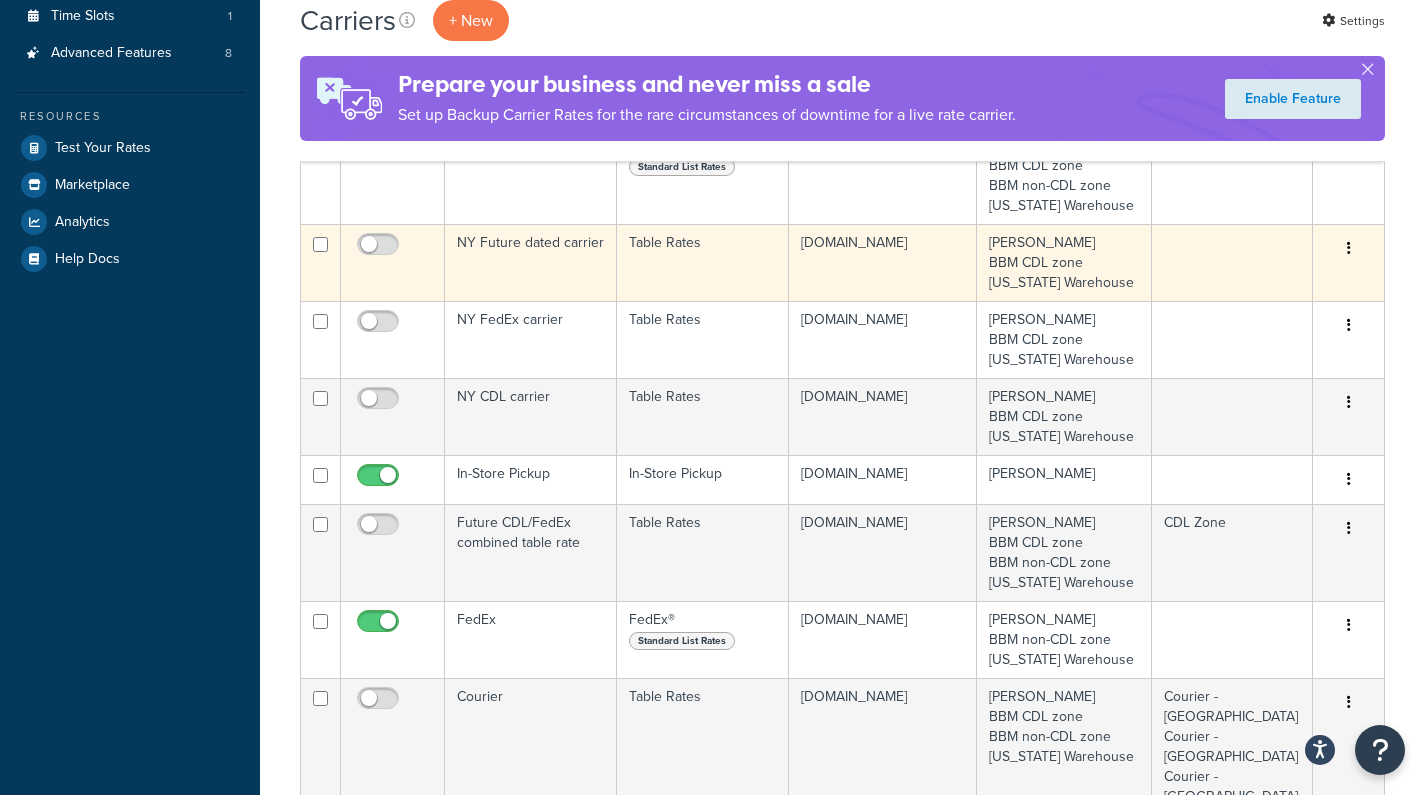 scroll, scrollTop: 651, scrollLeft: 0, axis: vertical 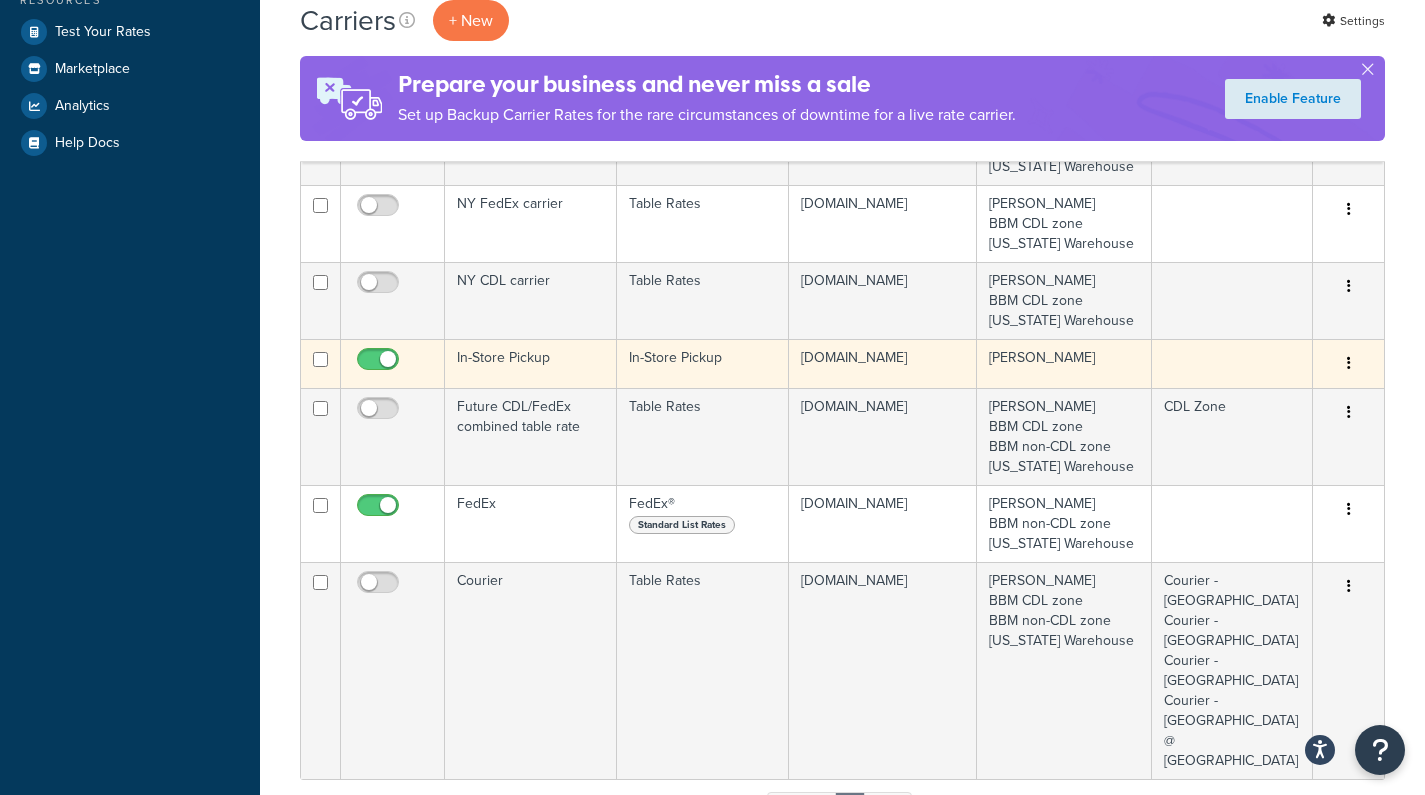 click at bounding box center [380, 364] 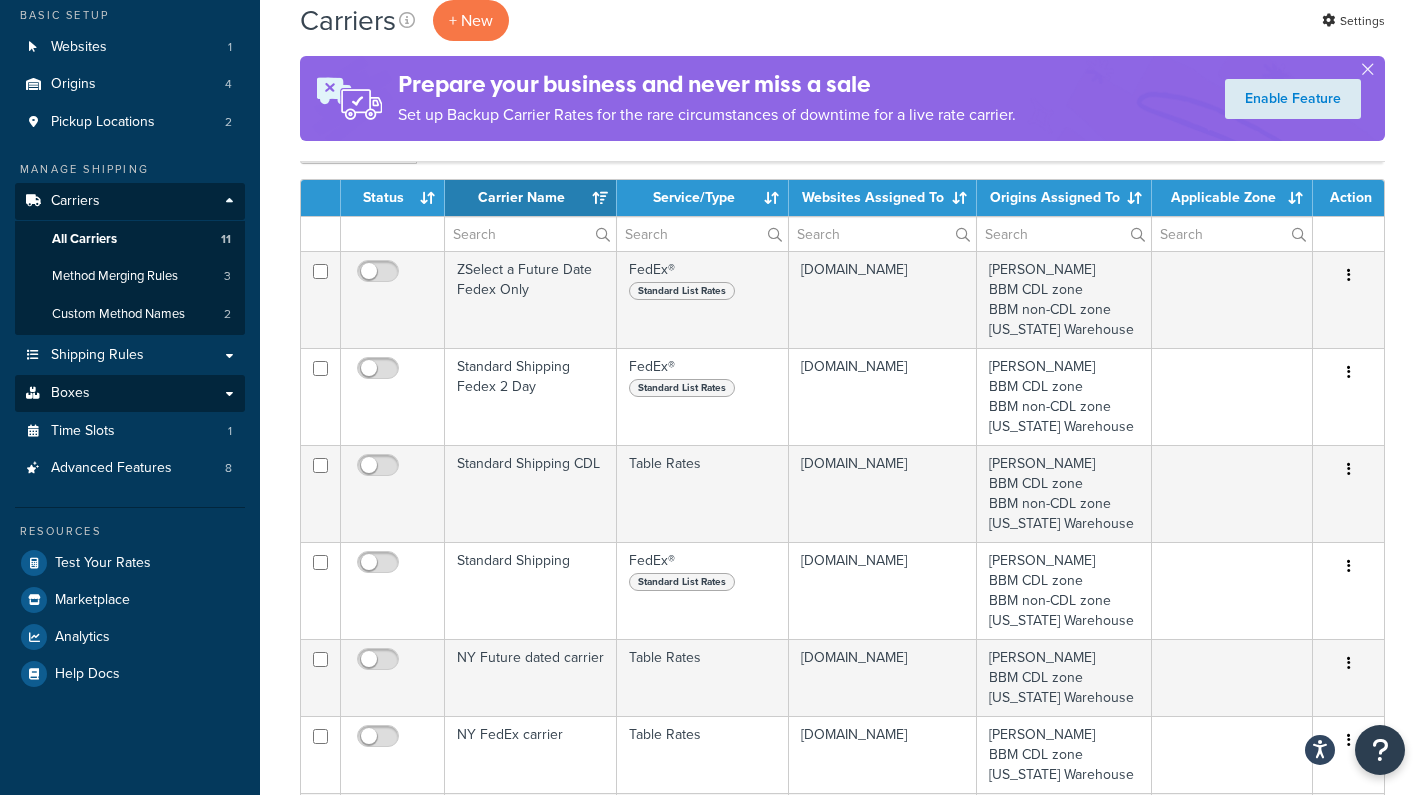 scroll, scrollTop: 93, scrollLeft: 0, axis: vertical 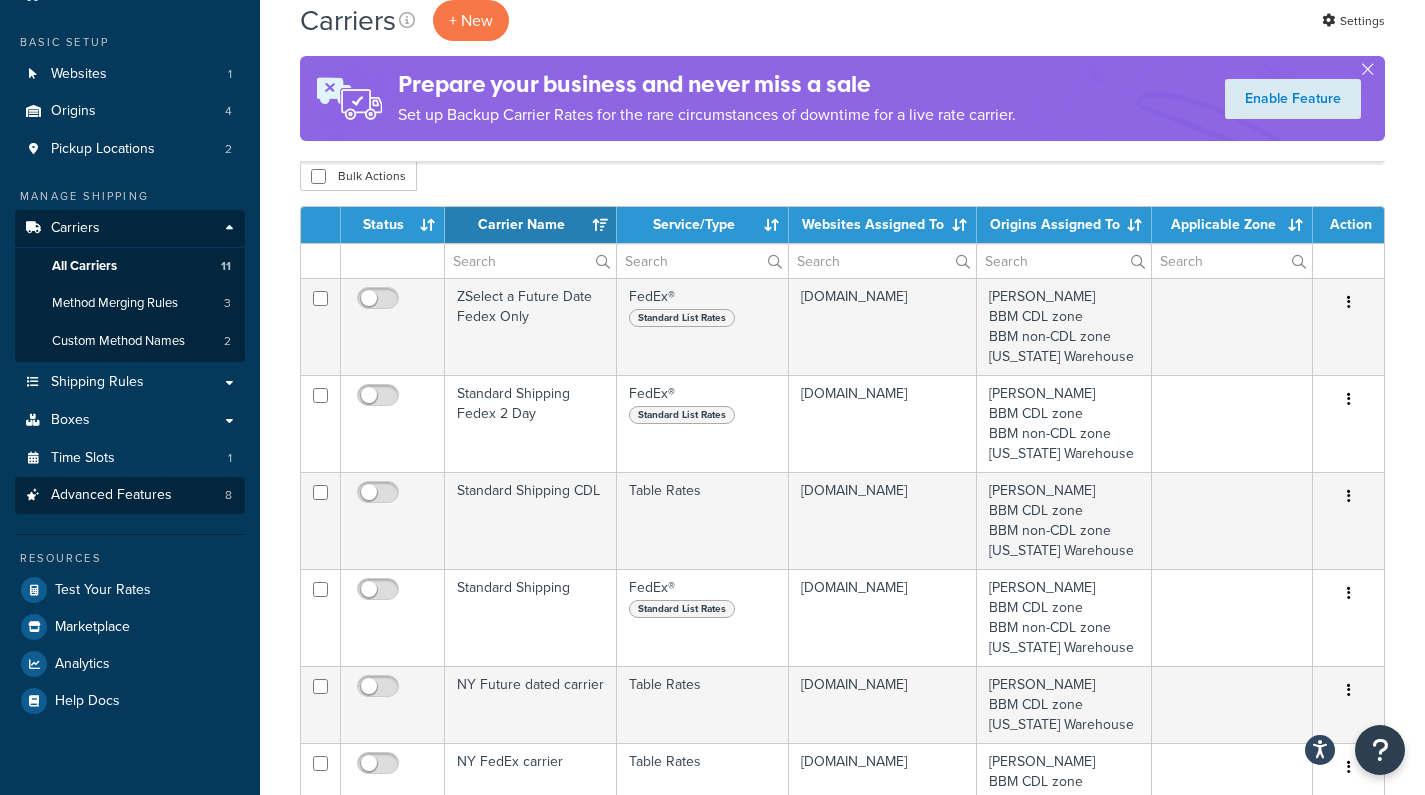 click on "Advanced Features
8" at bounding box center [130, 495] 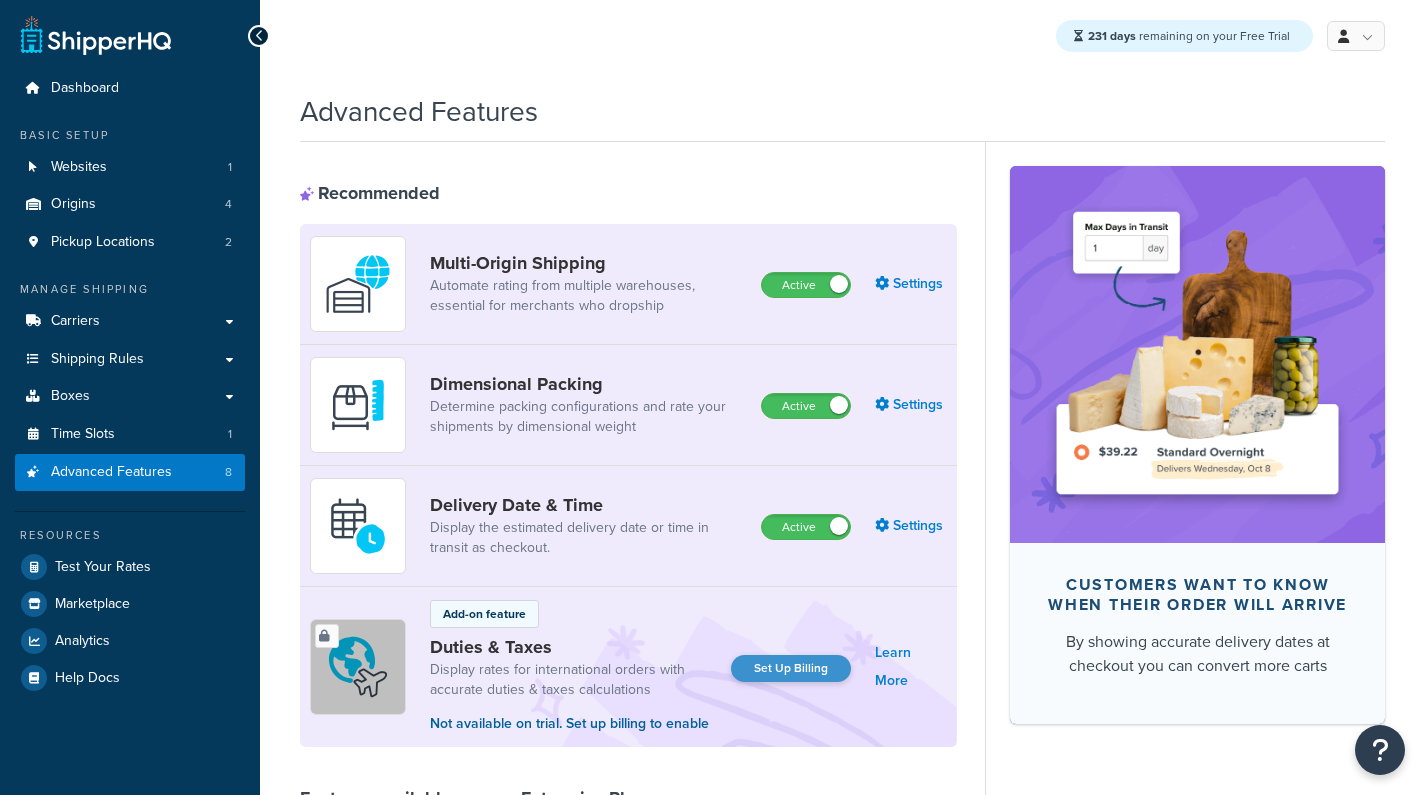 scroll, scrollTop: 0, scrollLeft: 0, axis: both 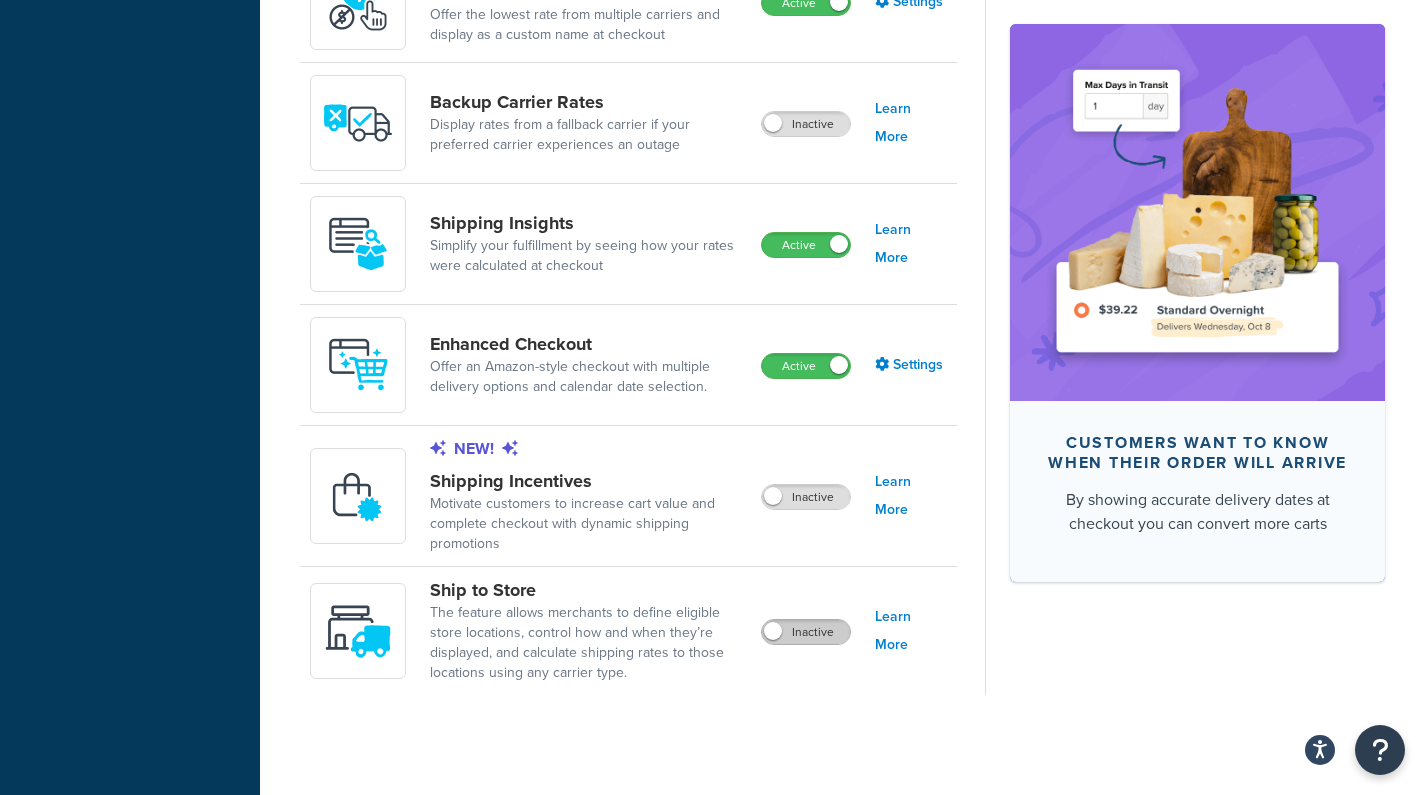 click on "Inactive" at bounding box center [806, 632] 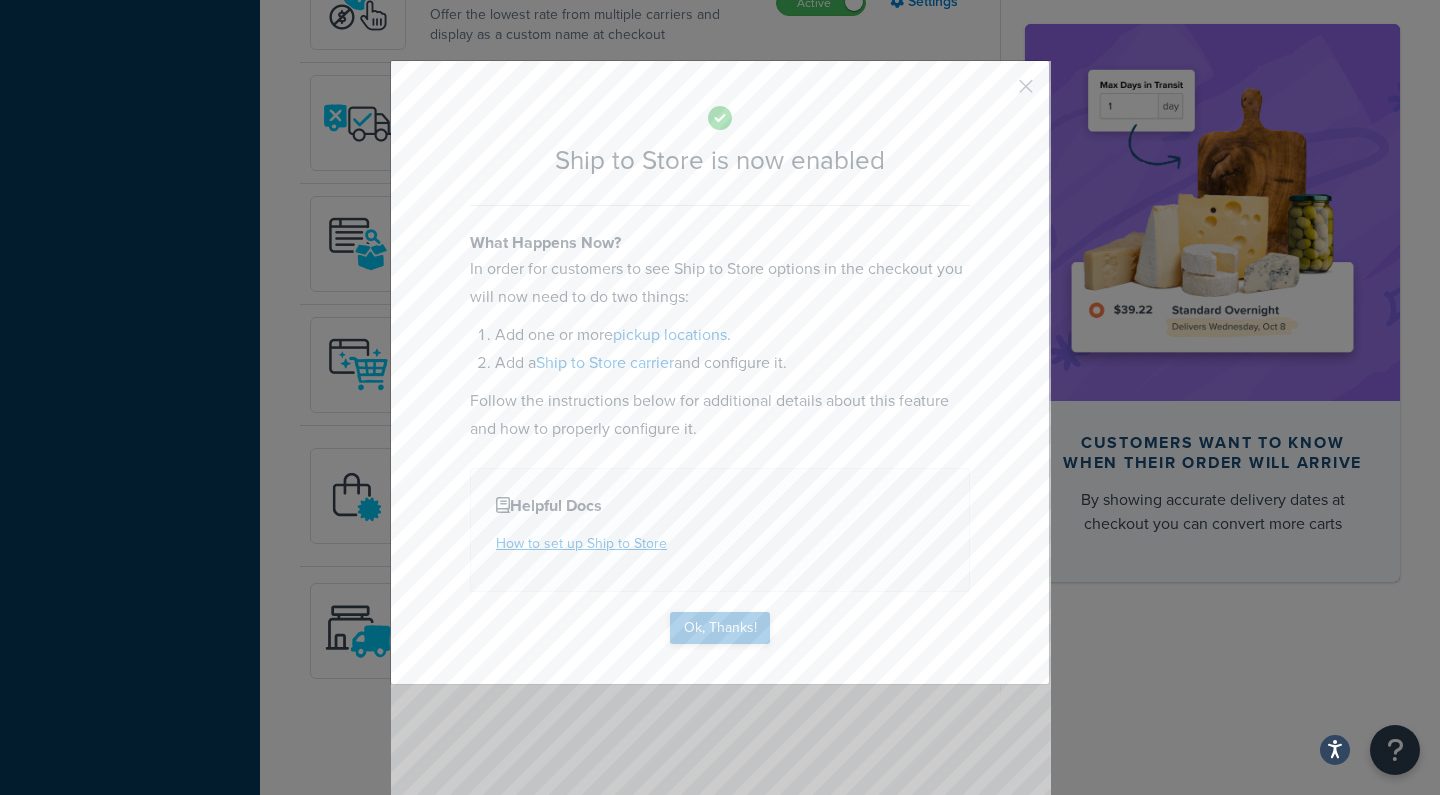 click on "Ok, Thanks!" at bounding box center (720, 628) 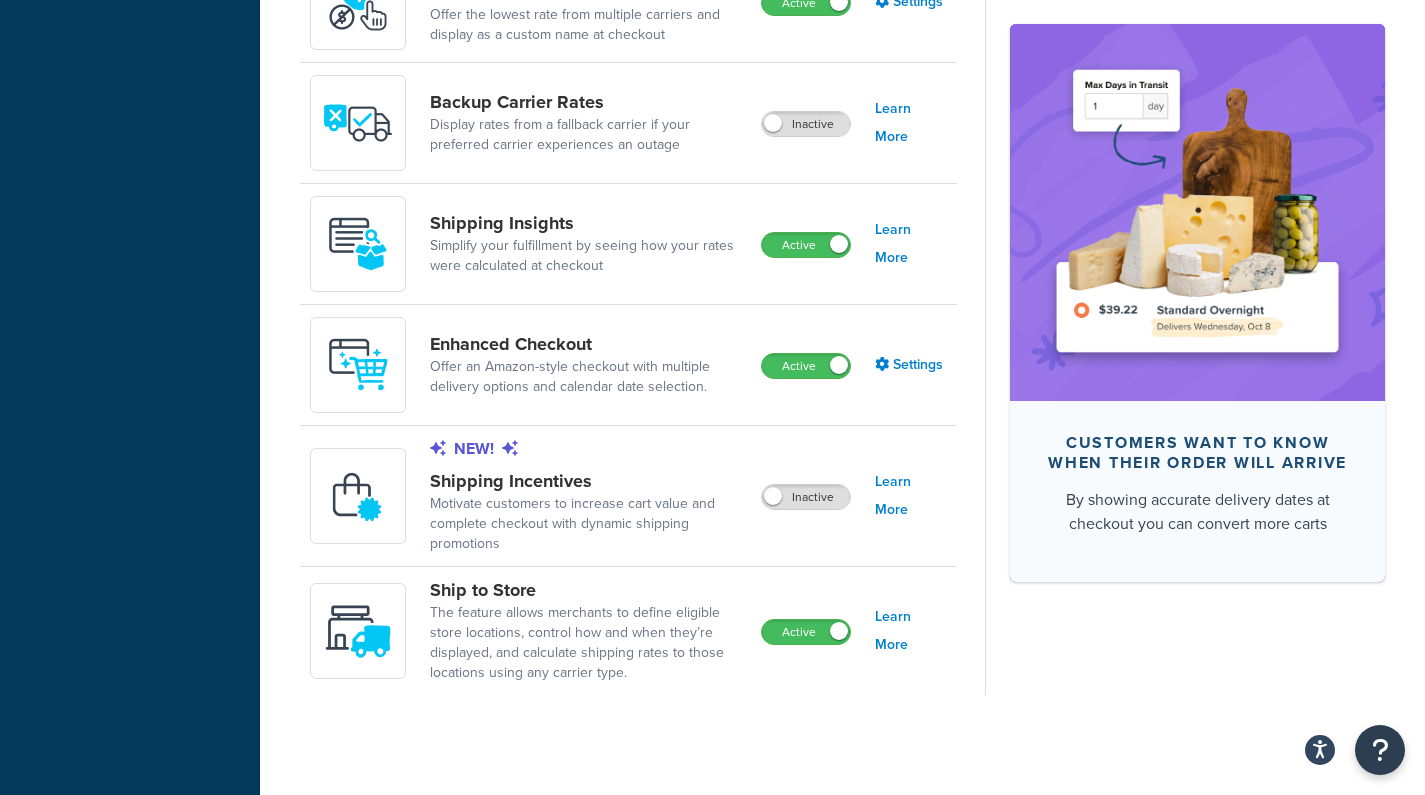 click on "The feature allows merchants to define eligible store locations, control how and when they’re displayed, and calculate shipping rates to those locations using any carrier type." at bounding box center [587, 643] 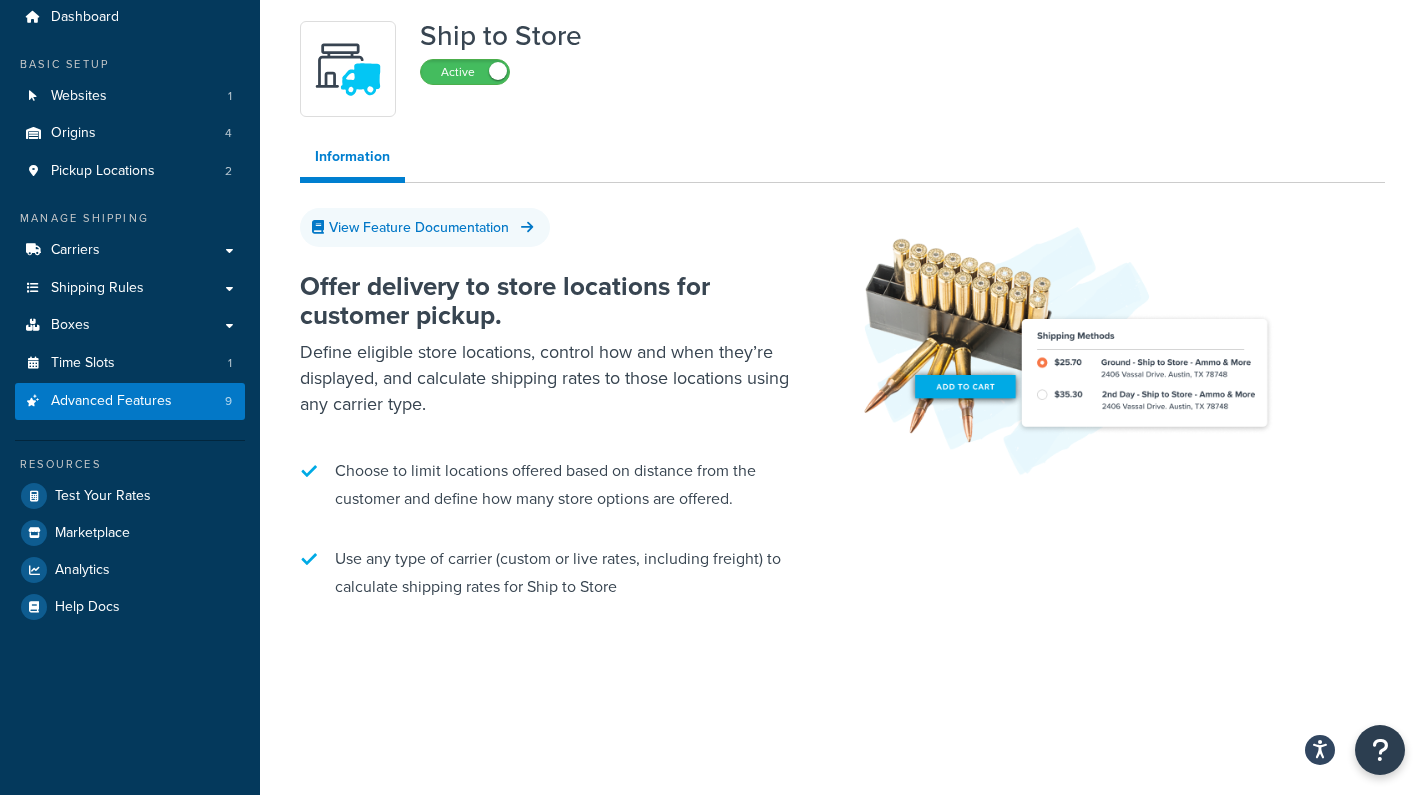 scroll, scrollTop: 0, scrollLeft: 0, axis: both 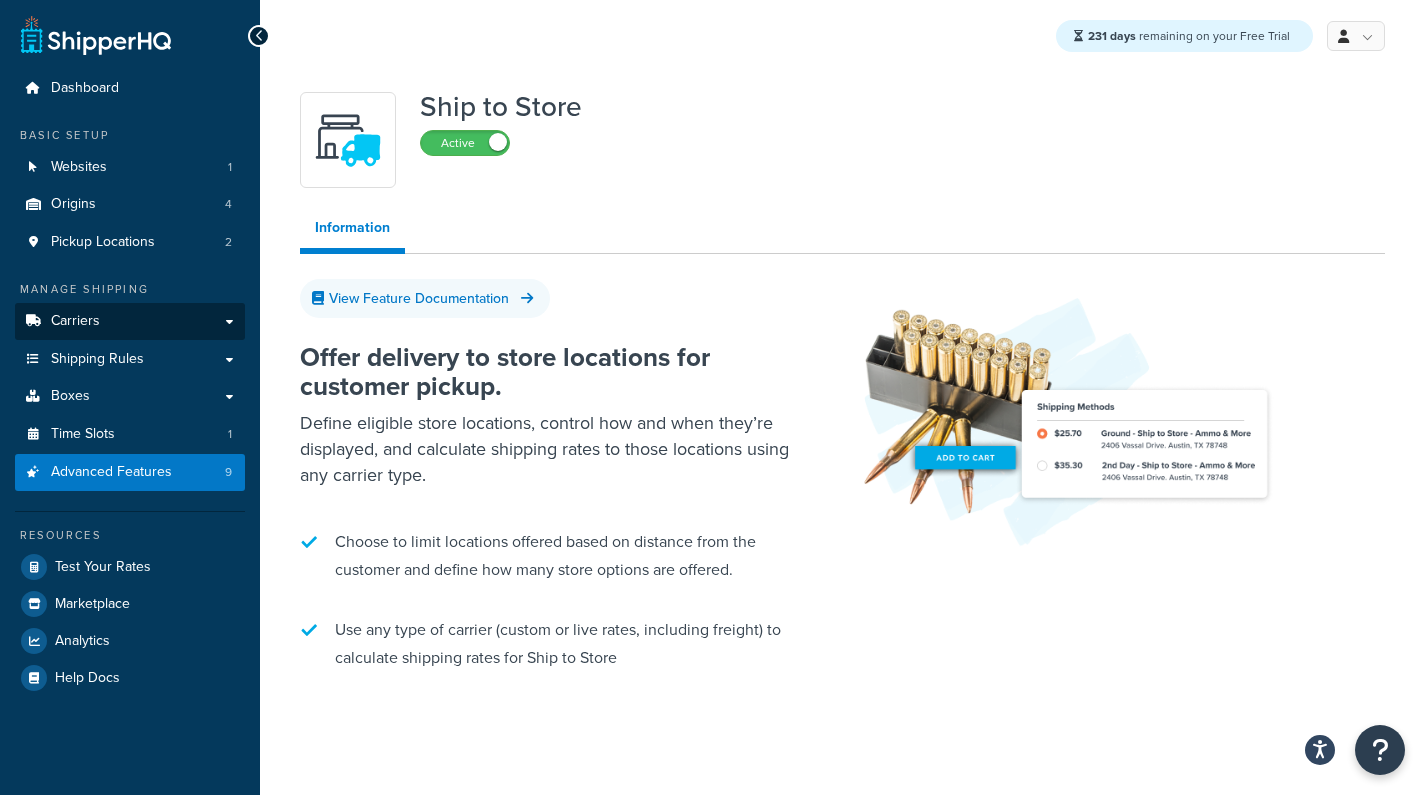 click on "Carriers" at bounding box center [130, 321] 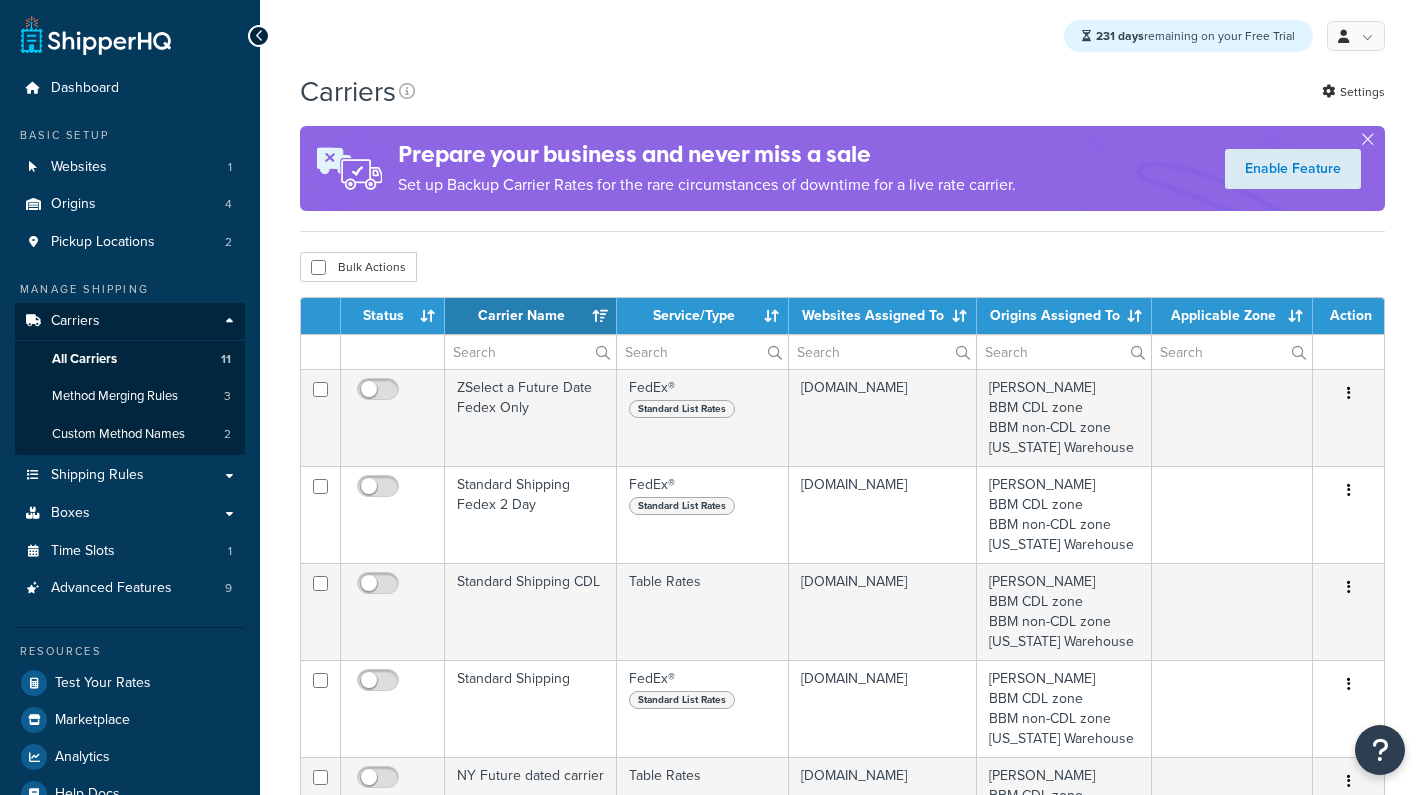 select on "15" 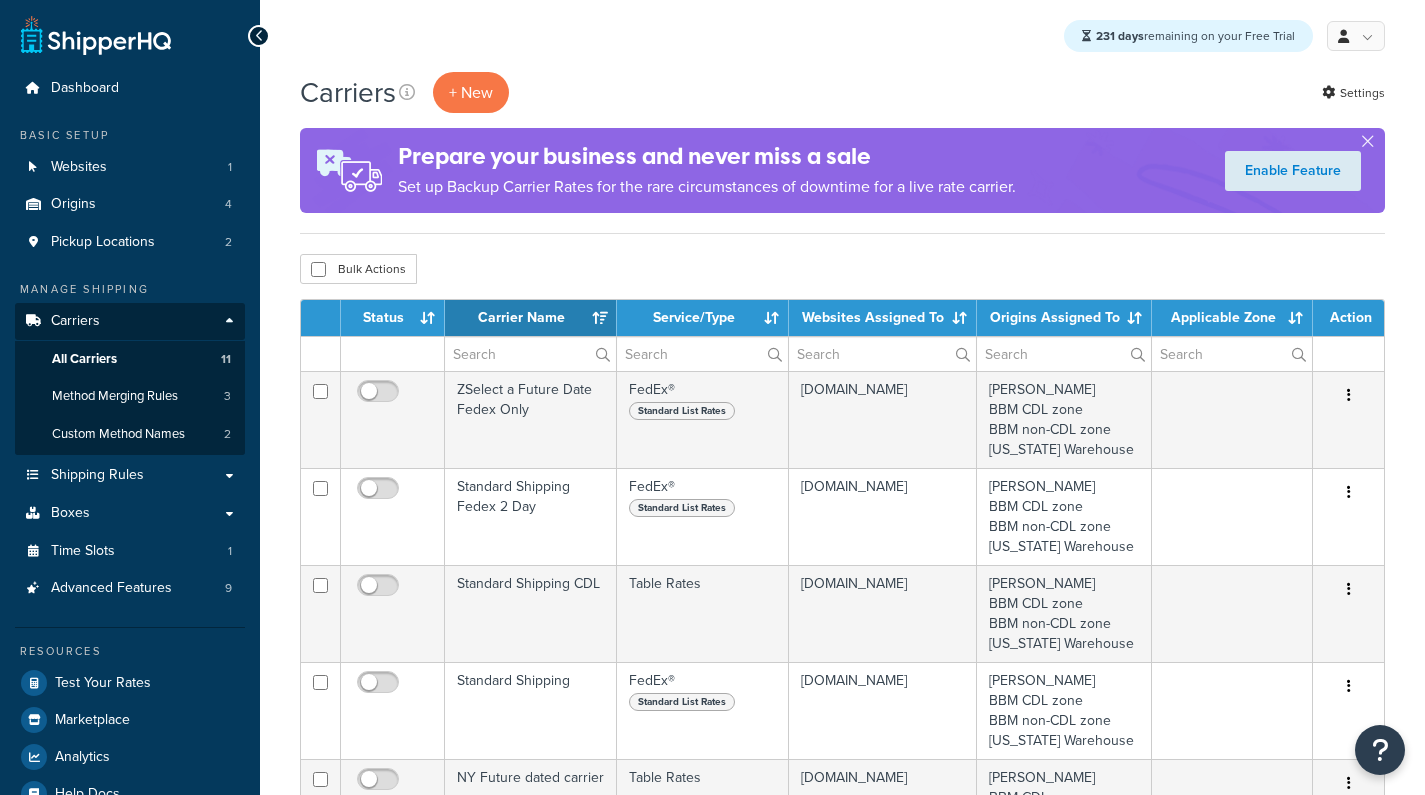 scroll, scrollTop: 620, scrollLeft: 0, axis: vertical 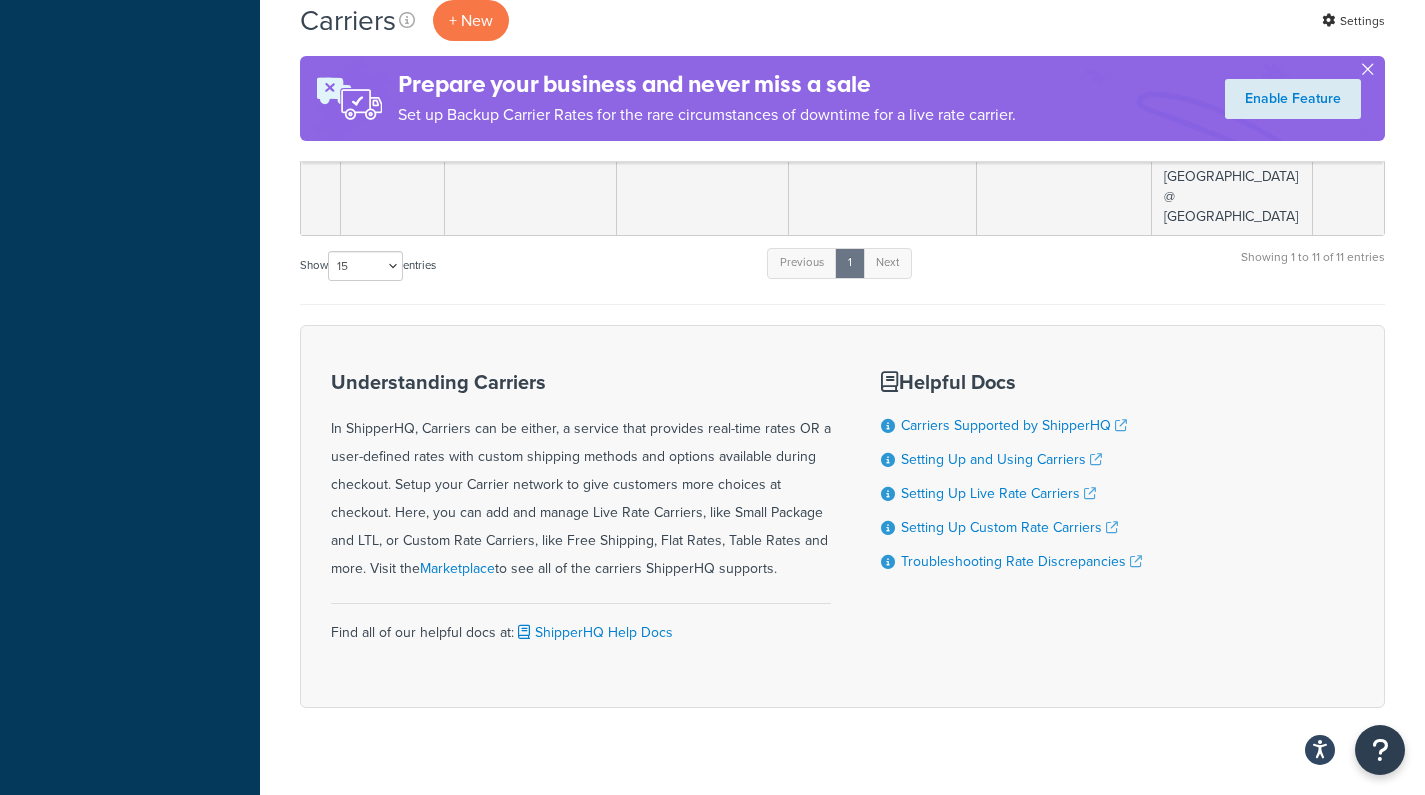 click at bounding box center [1367, 73] 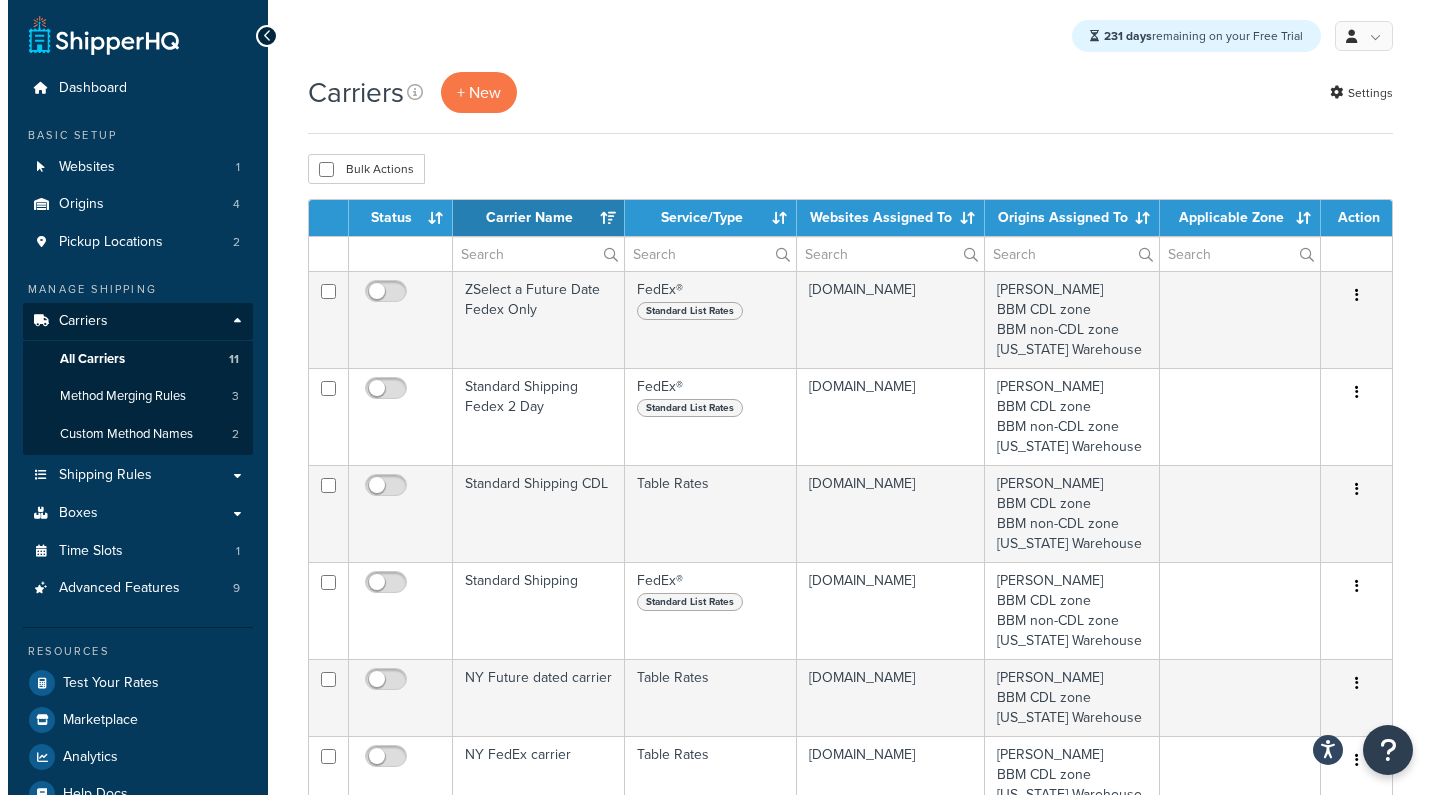 scroll, scrollTop: 0, scrollLeft: 0, axis: both 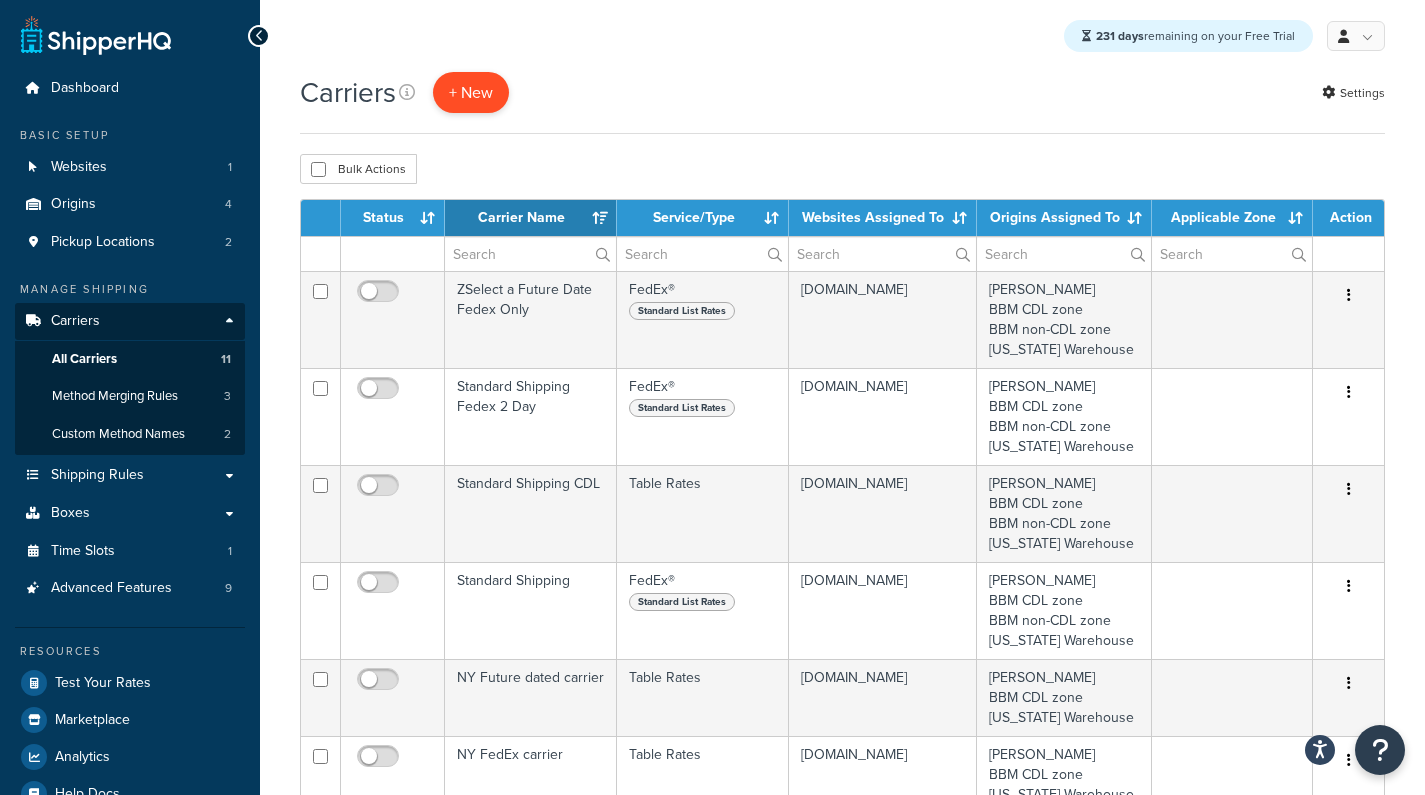 click on "+ New" at bounding box center [471, 92] 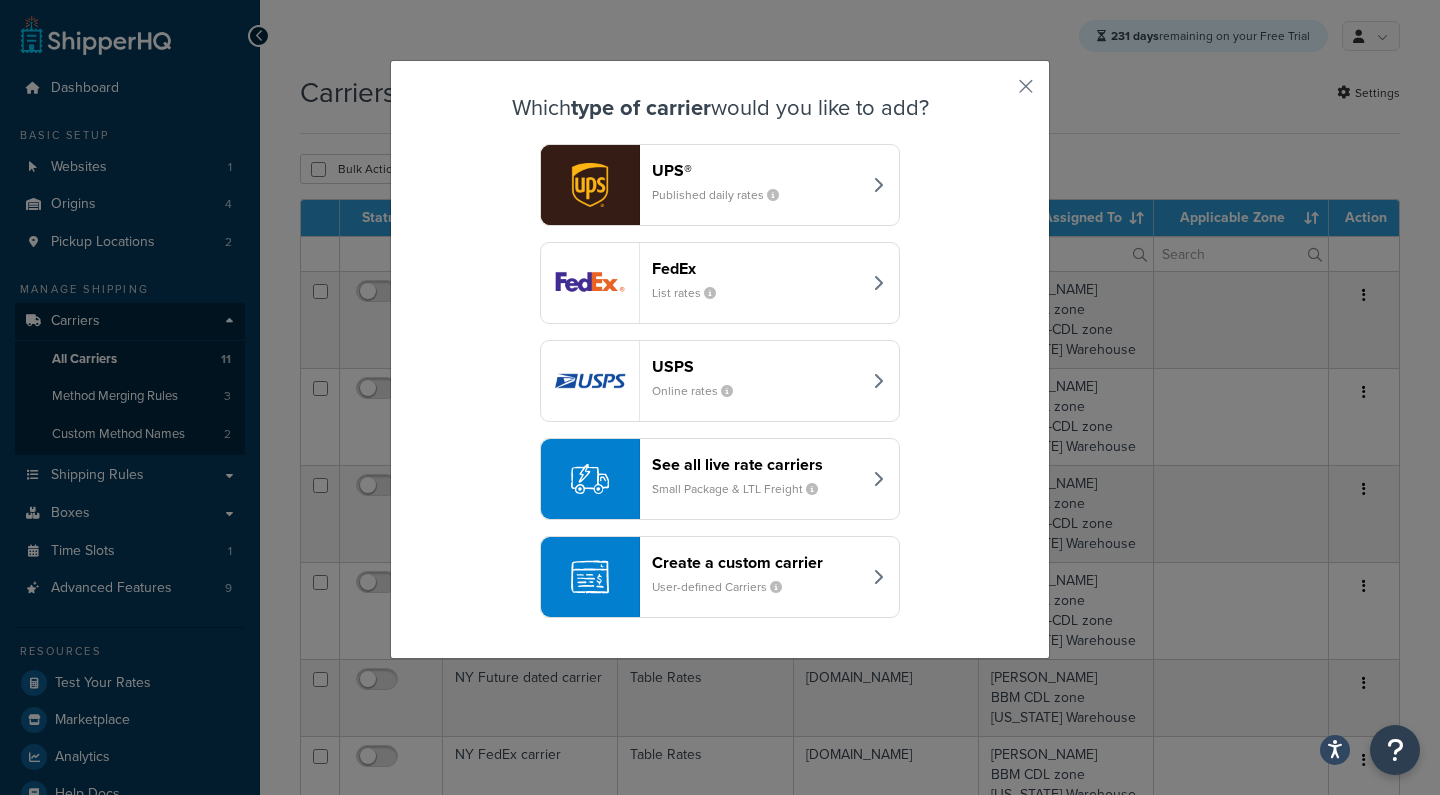 click on "Create a custom carrier" at bounding box center (756, 562) 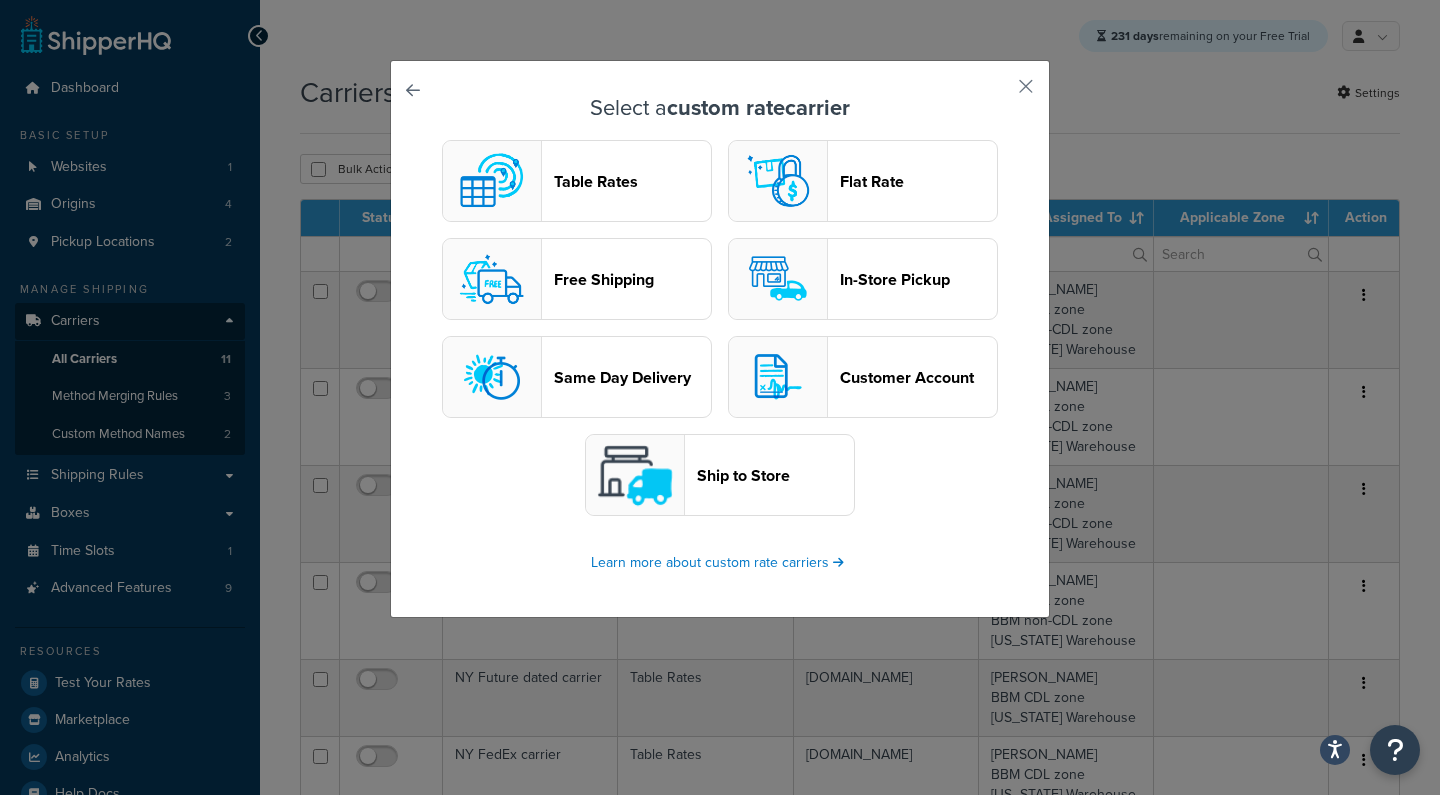 click on "Ship to Store" at bounding box center [775, 475] 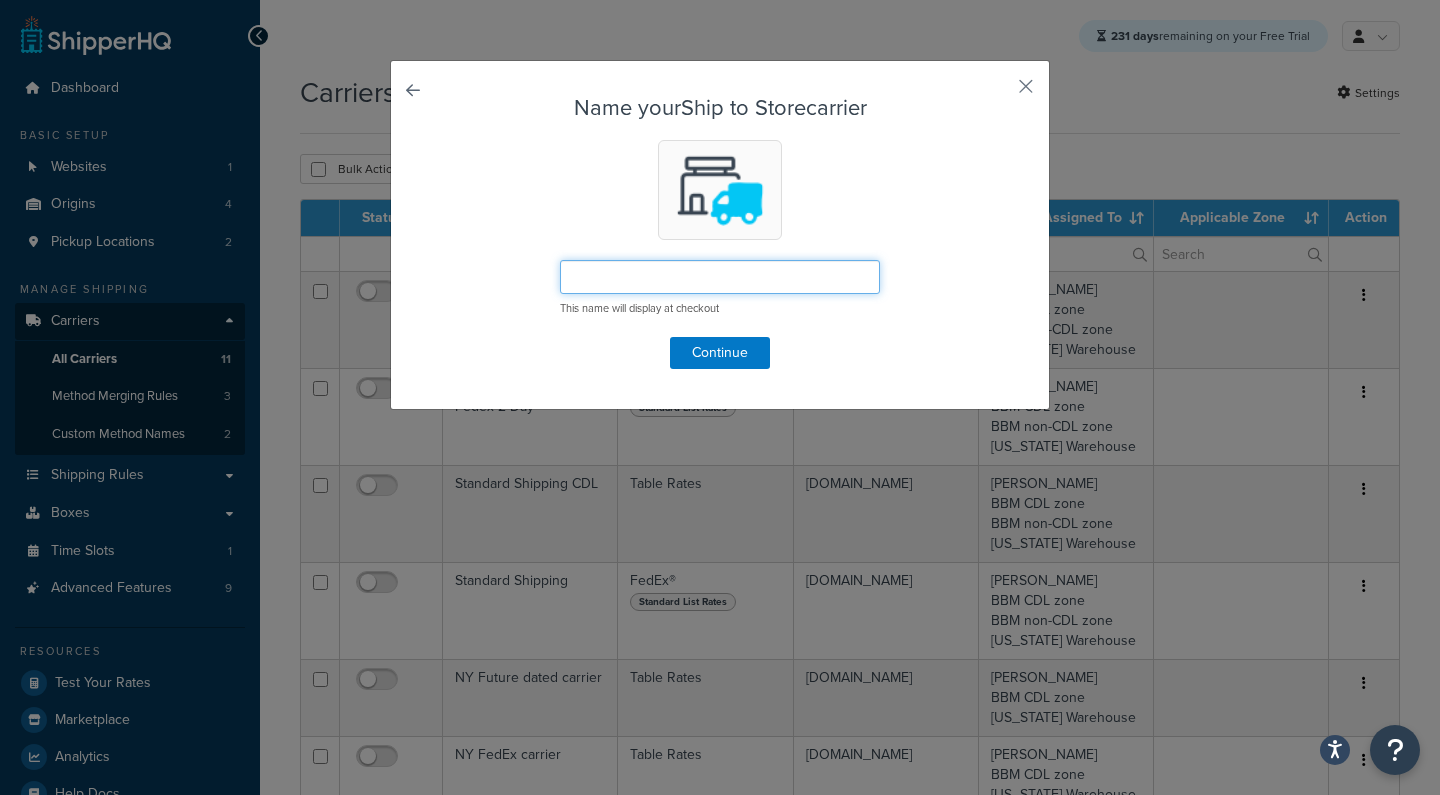 click at bounding box center [720, 277] 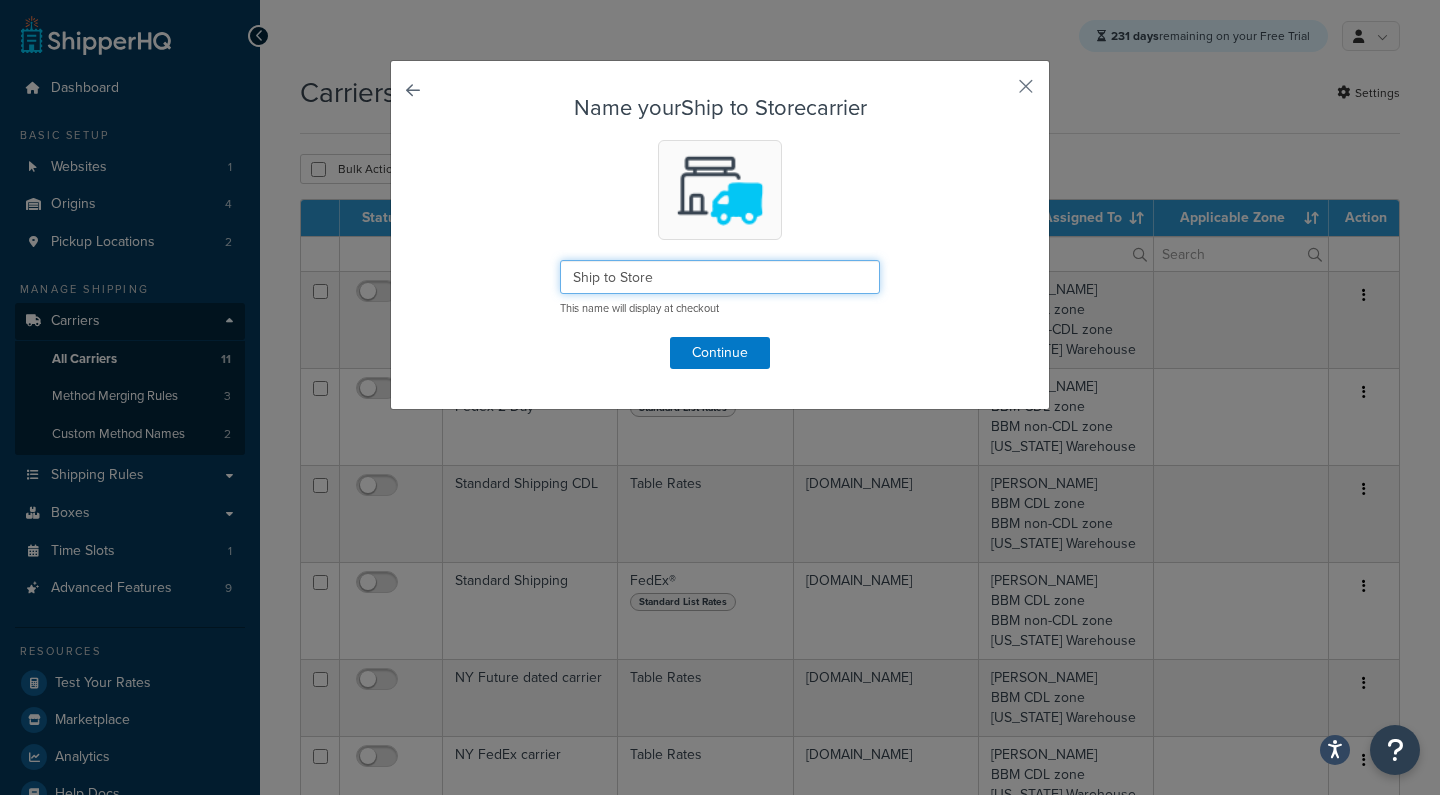 type on "Ship to Store" 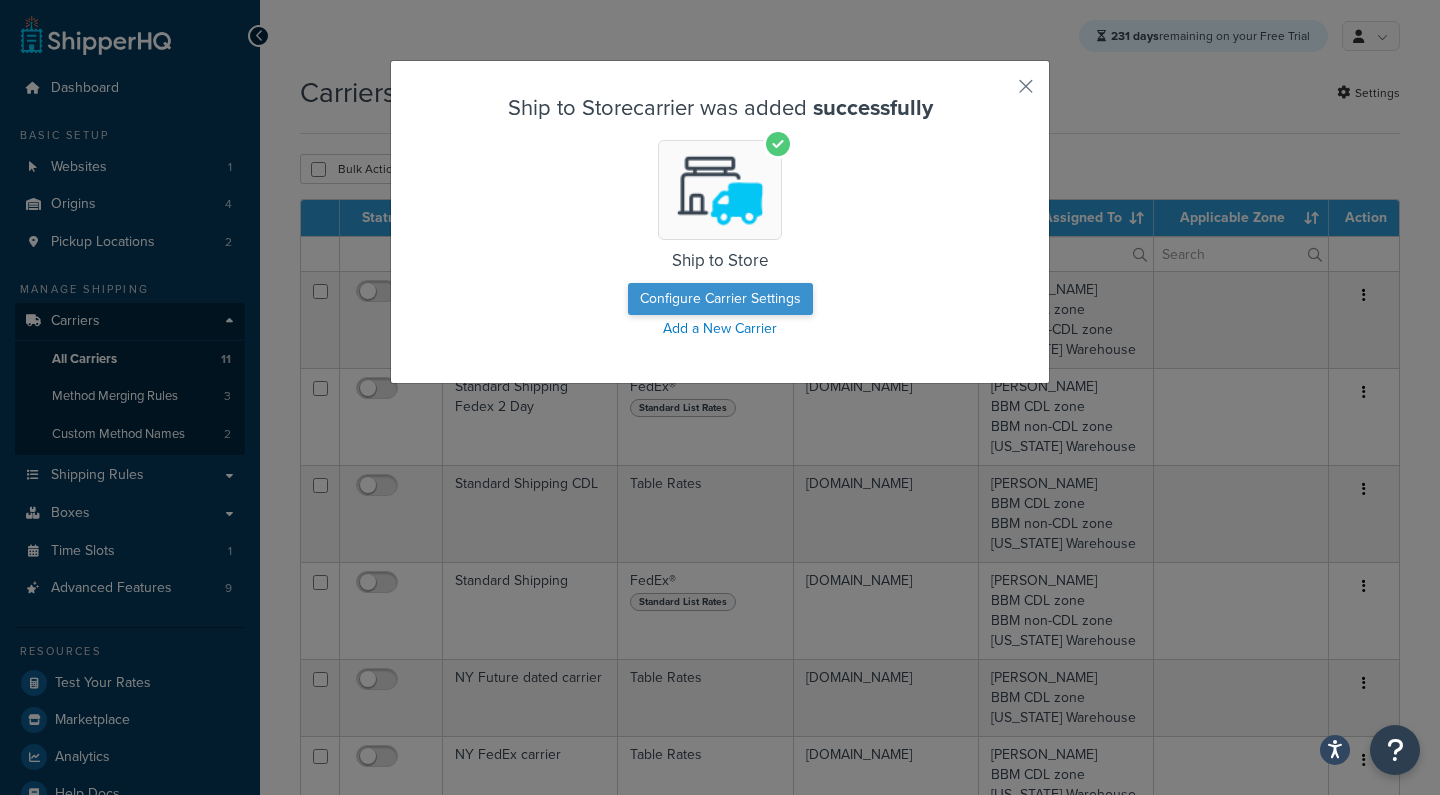 click on "Configure Carrier Settings" at bounding box center [720, 299] 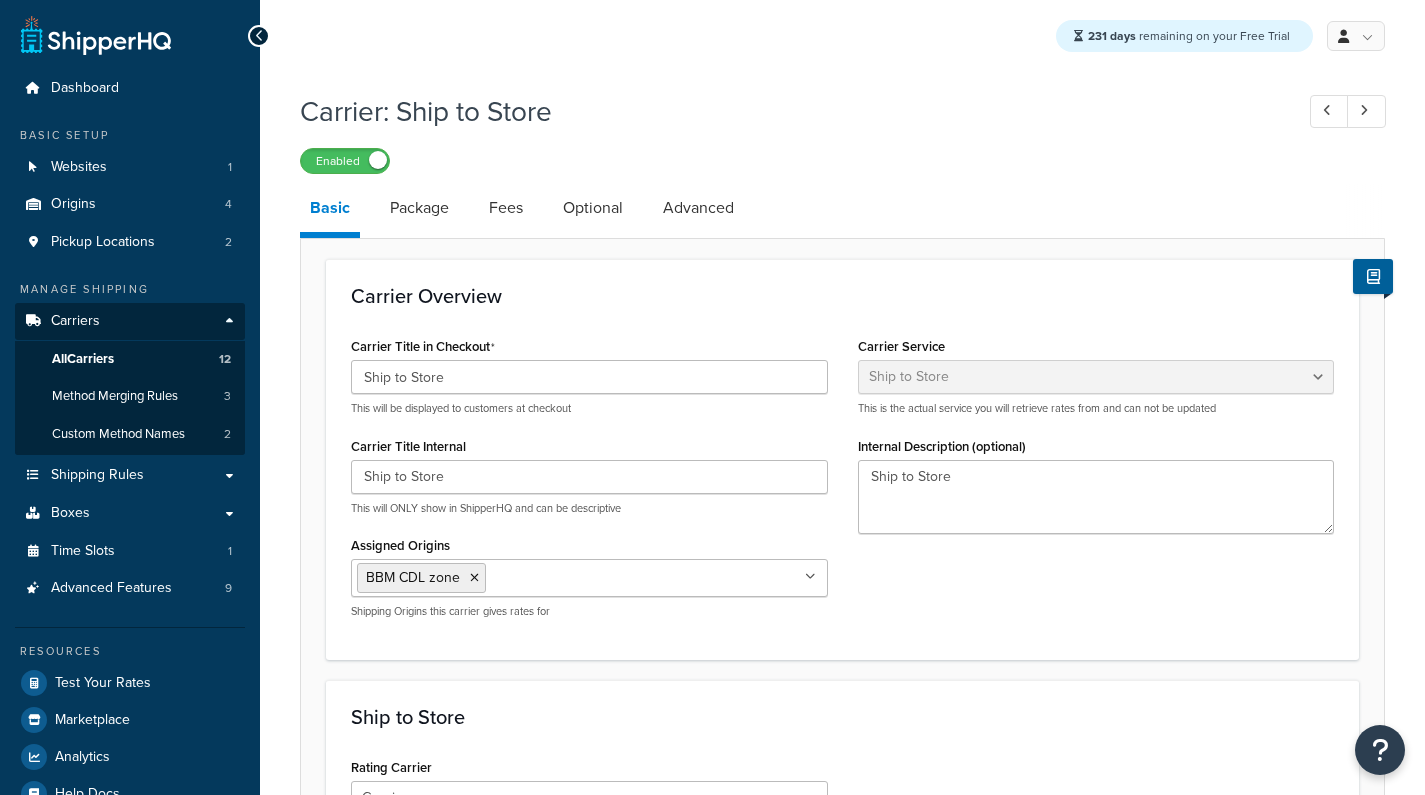 select on "shipToStore" 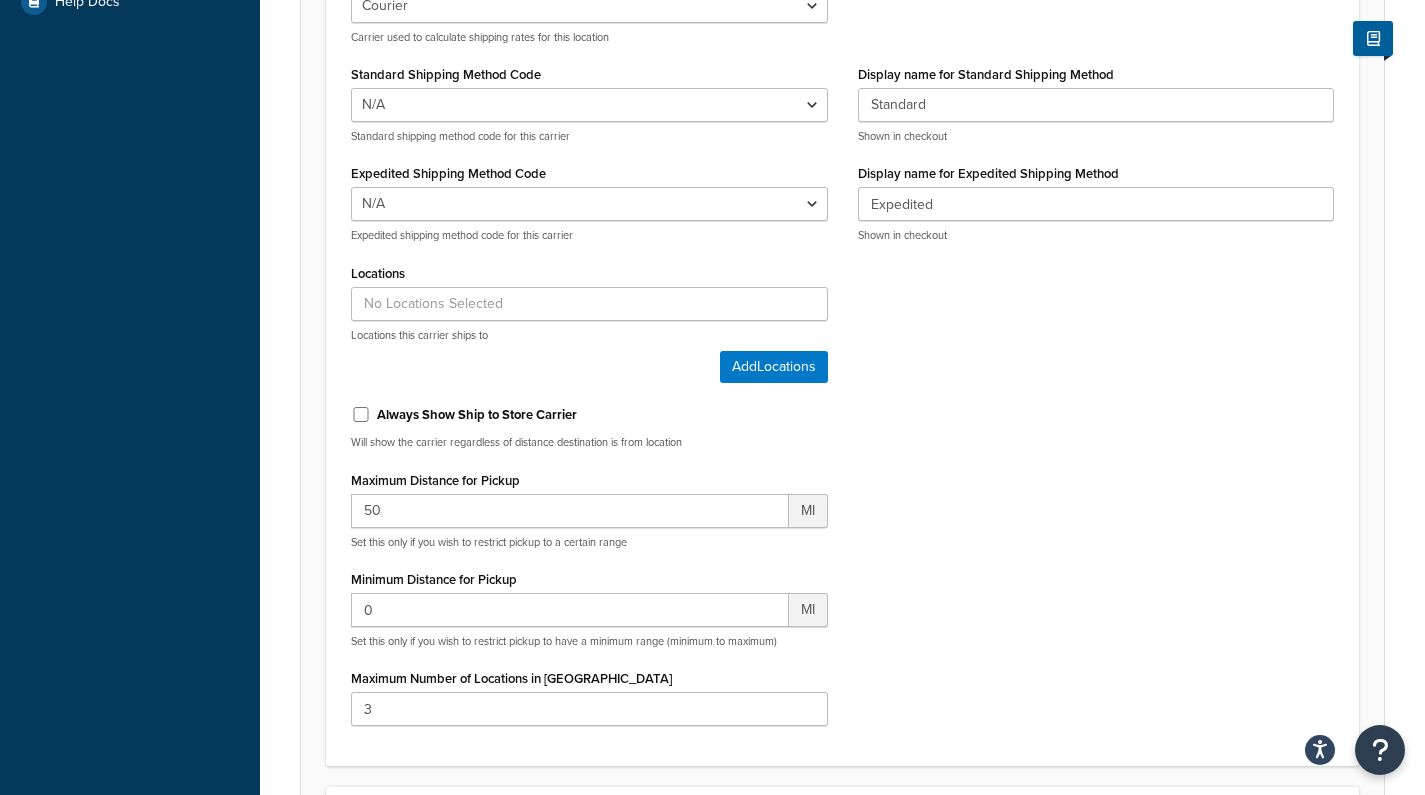 scroll, scrollTop: 734, scrollLeft: 0, axis: vertical 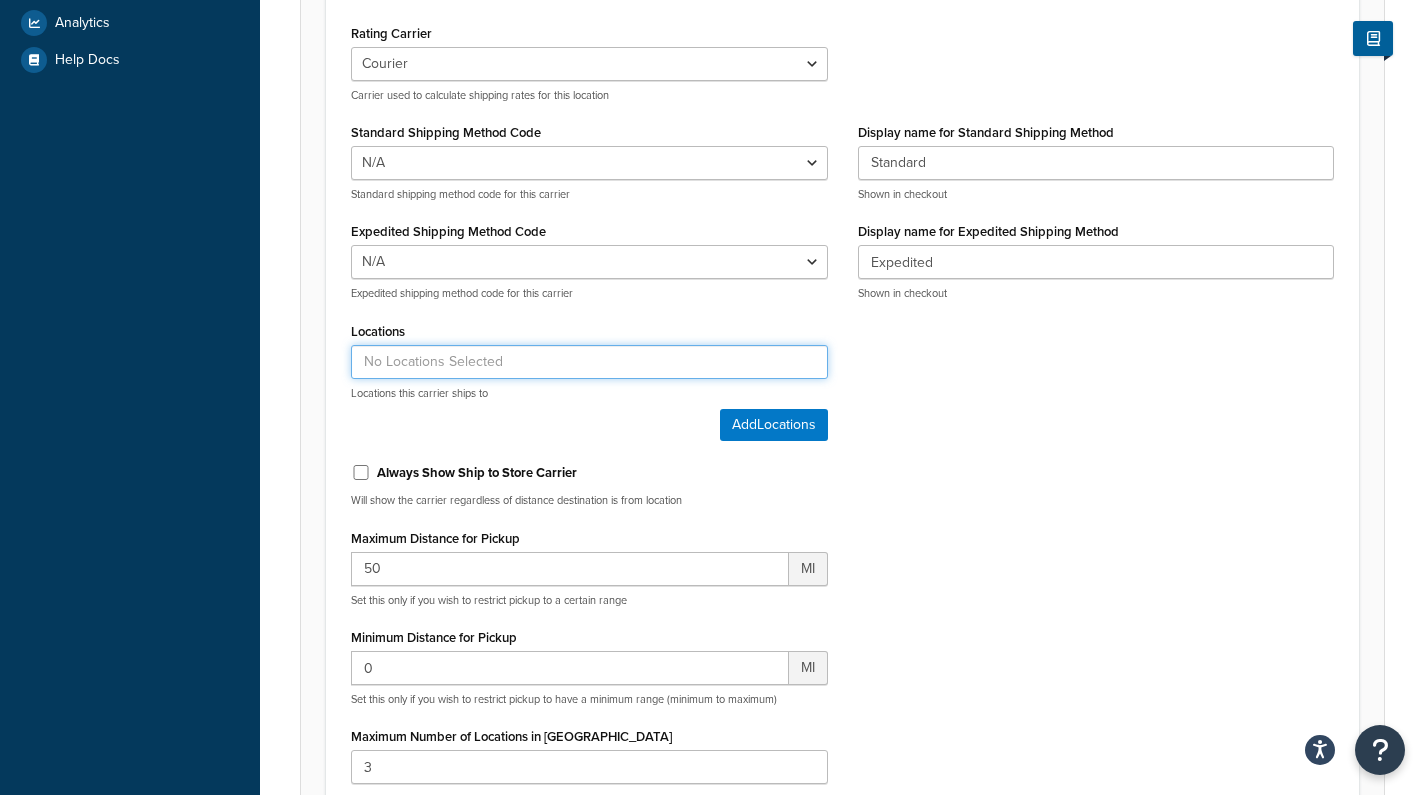 click at bounding box center [589, 362] 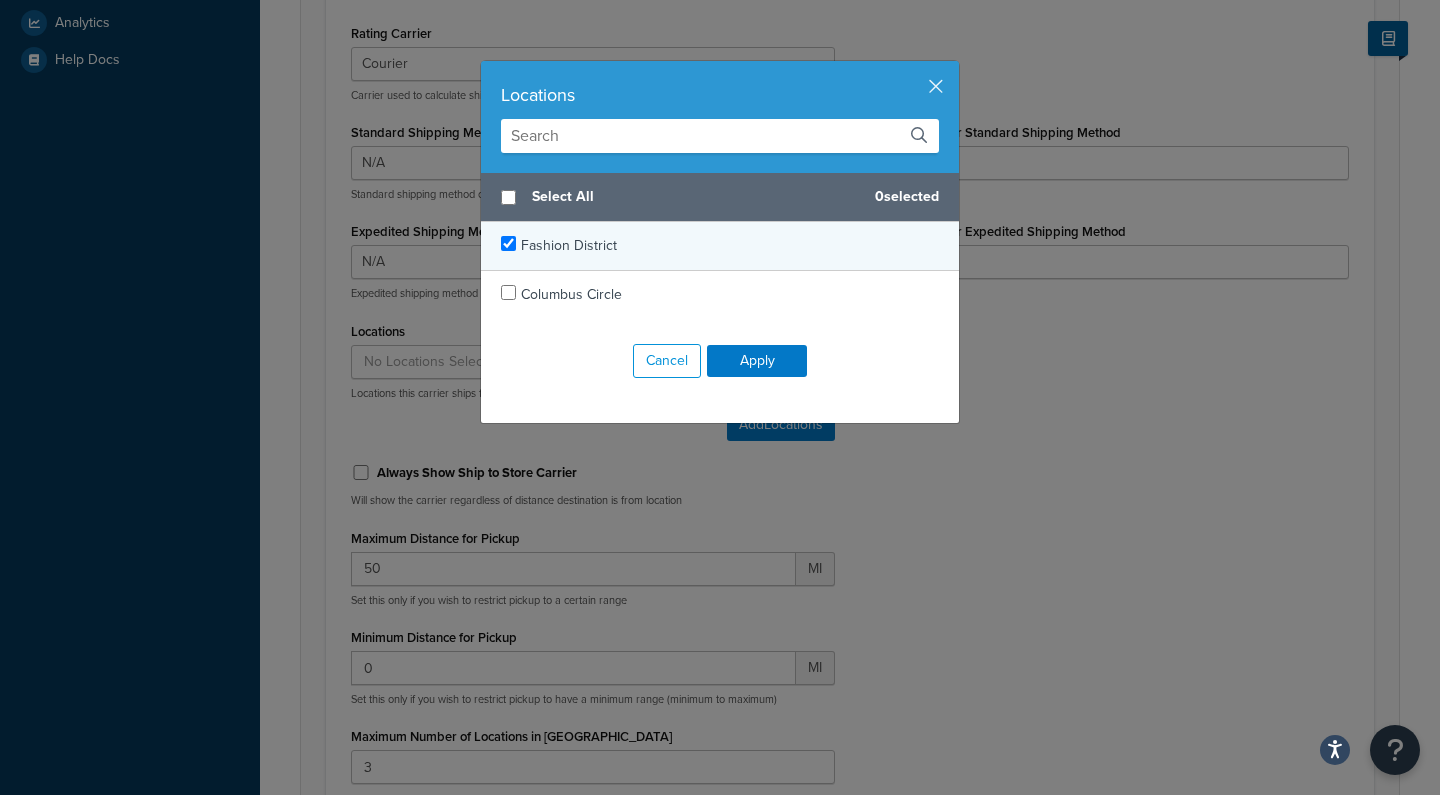 checkbox on "true" 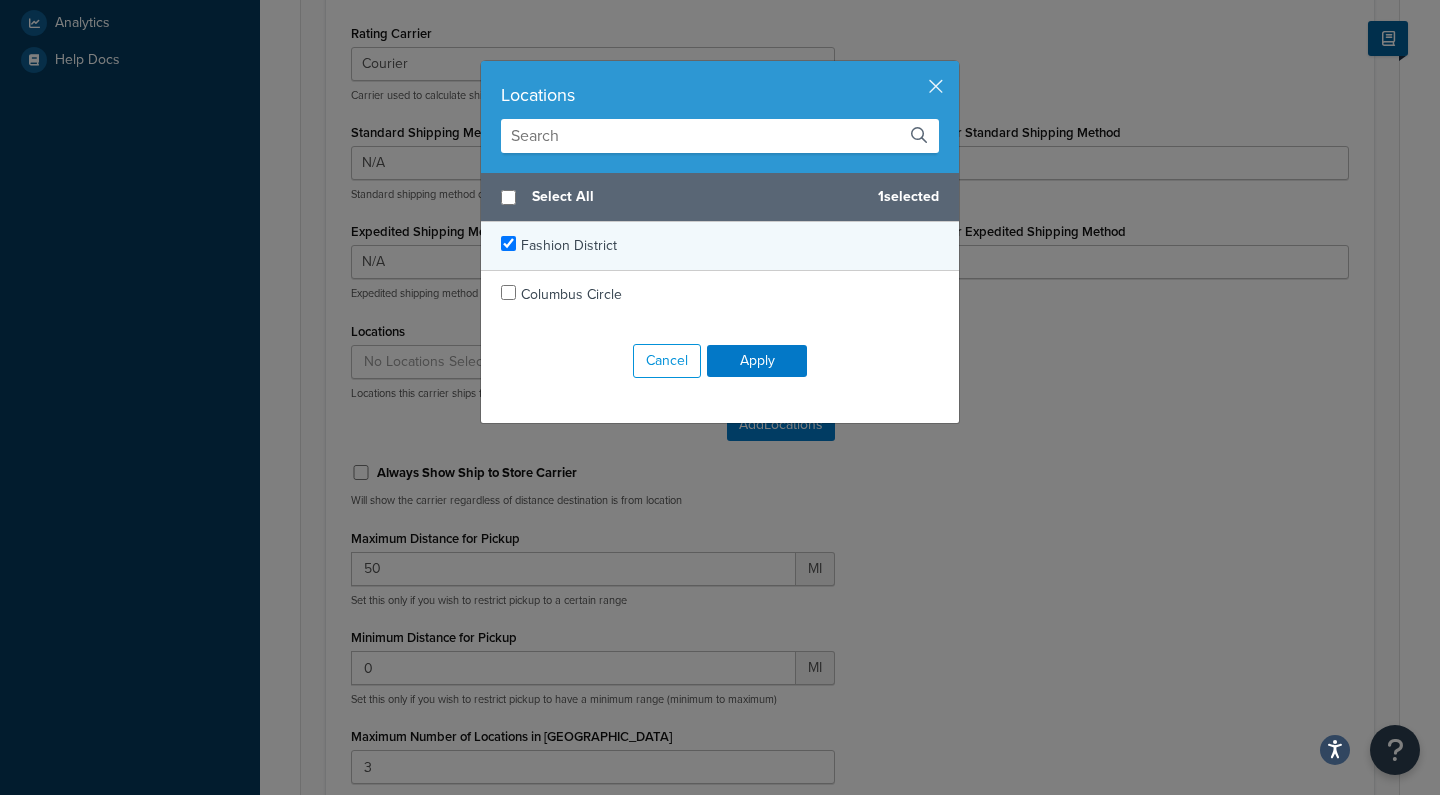 click on "Fashion District" at bounding box center (569, 245) 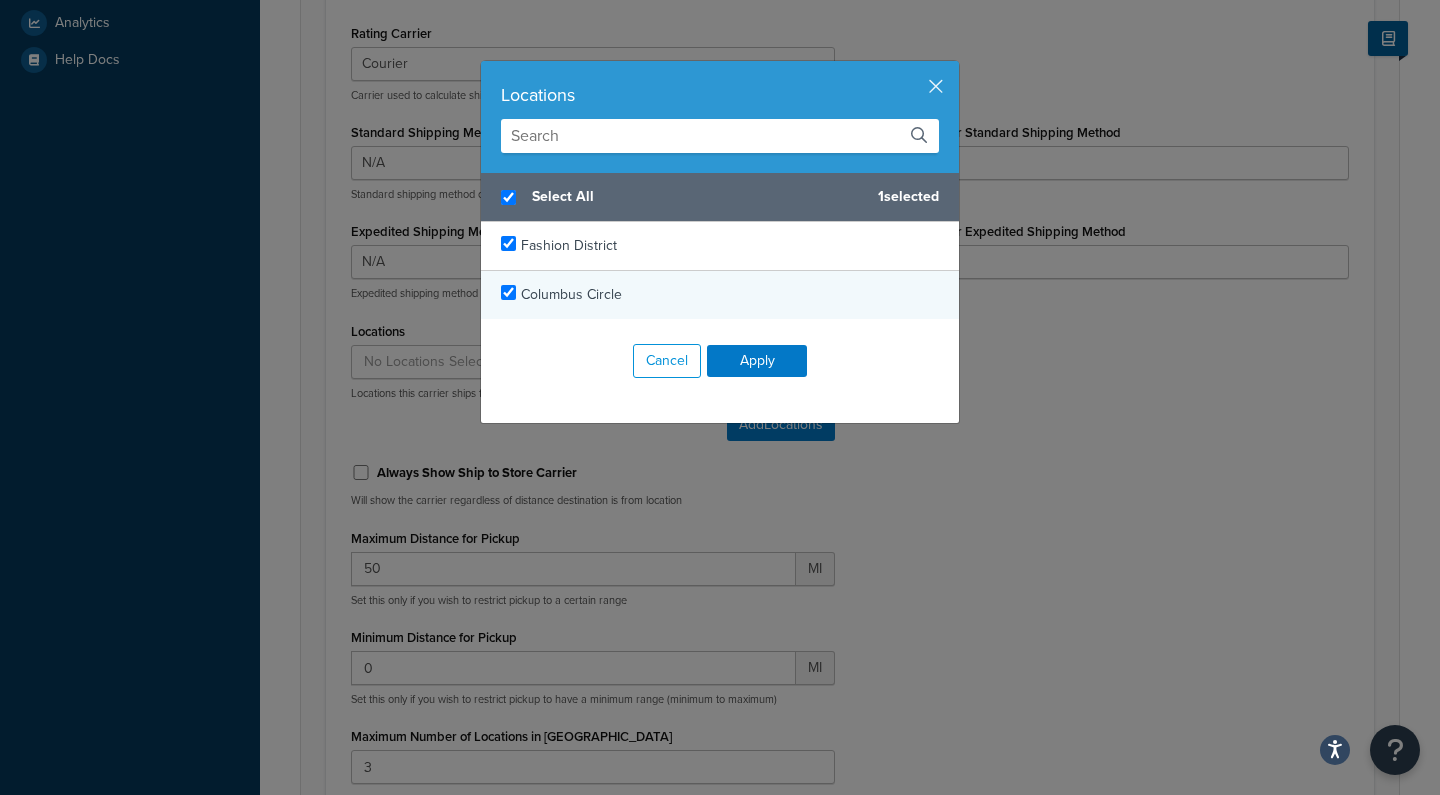 checkbox on "true" 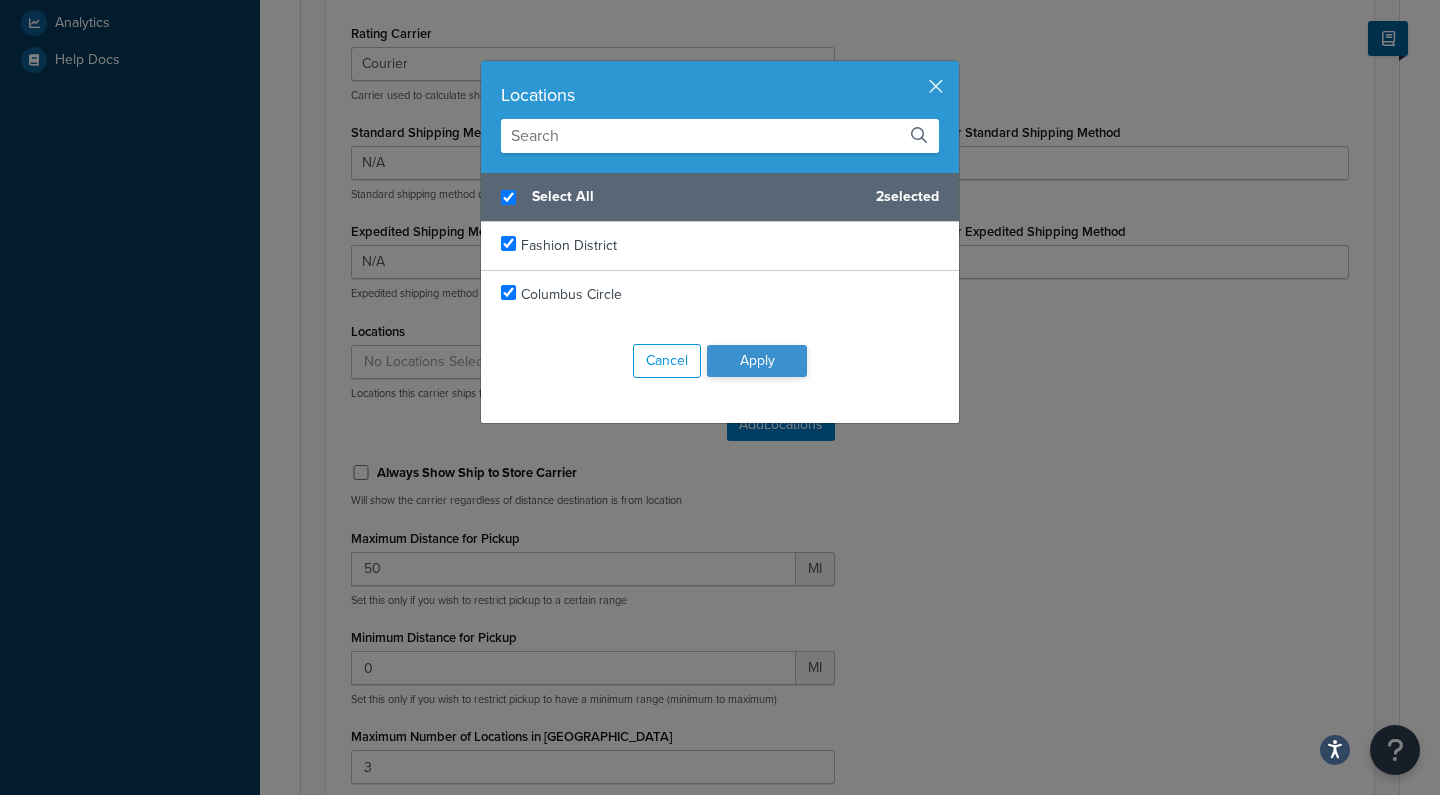 click on "Apply" at bounding box center (757, 361) 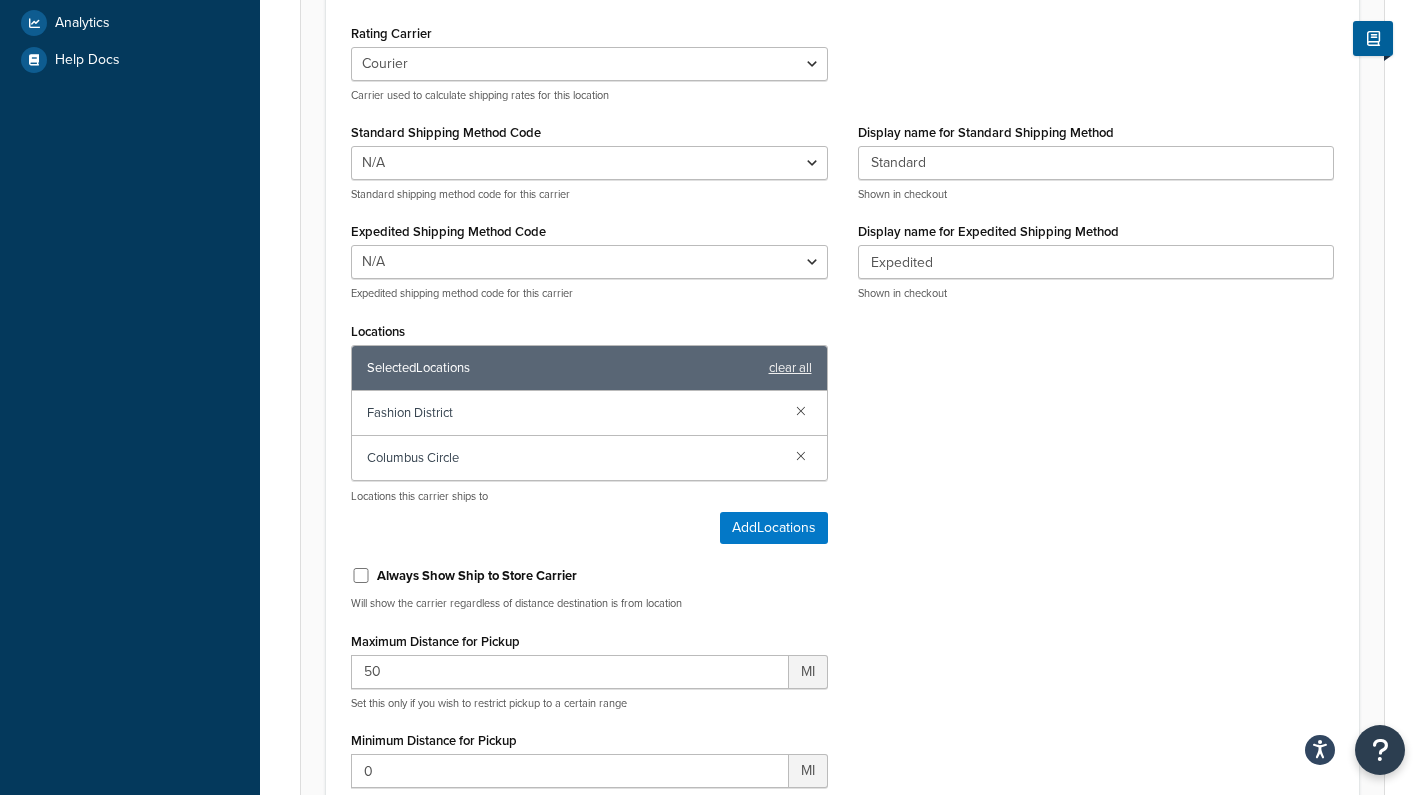 click on "Locations Selected  Locations clear all Fashion District Columbus Circle Locations this carrier ships to Add  Locations   Always Show Ship to Store Carrier Will show the carrier regardless of distance destination is from location Maximum Distance for Pickup   50 MI Set this only if you wish to restrict pickup to a certain range Minimum Distance for Pickup   0 MI Set this only if you wish to restrict pickup to have a minimum range (minimum to maximum) Maximum Number of Locations in Checkout   3" 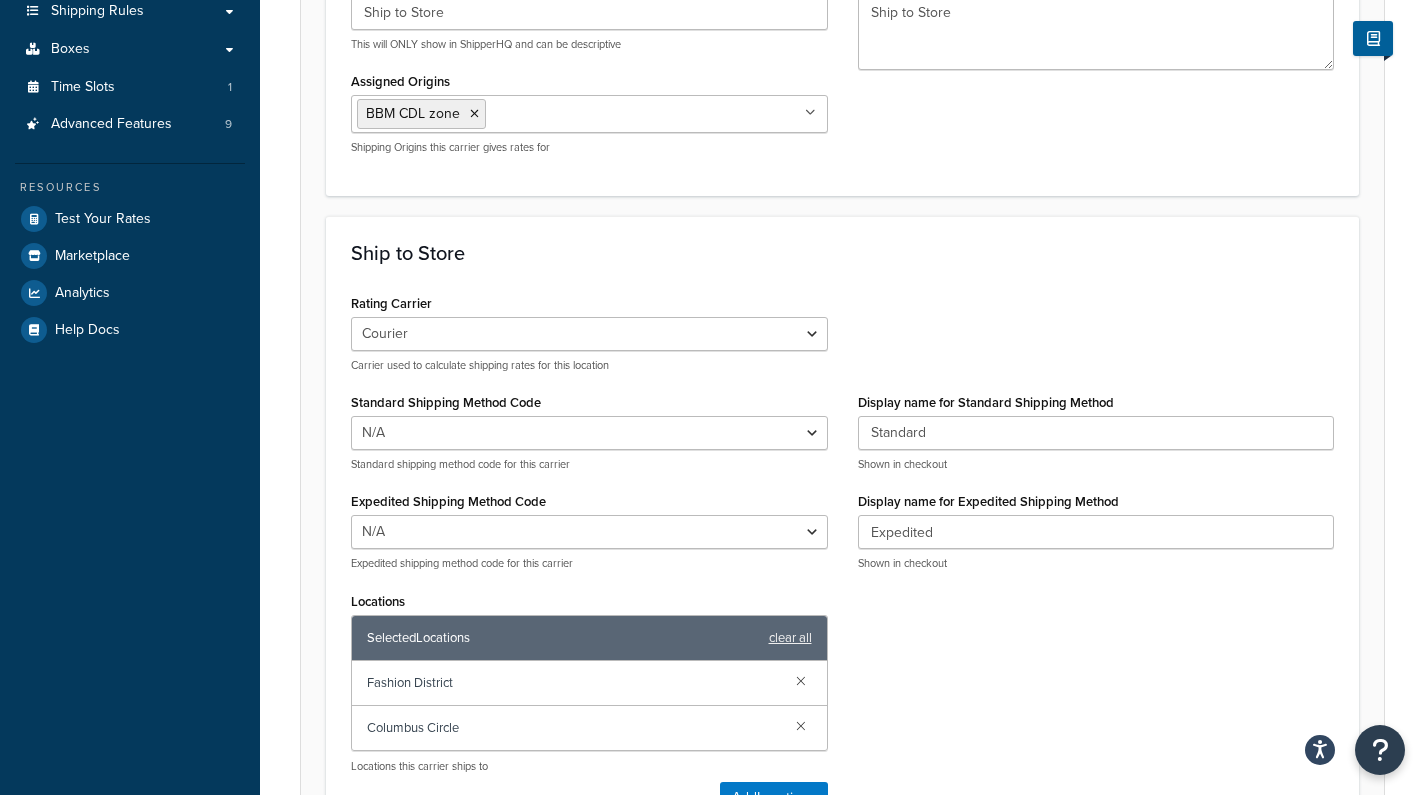 scroll, scrollTop: 261, scrollLeft: 0, axis: vertical 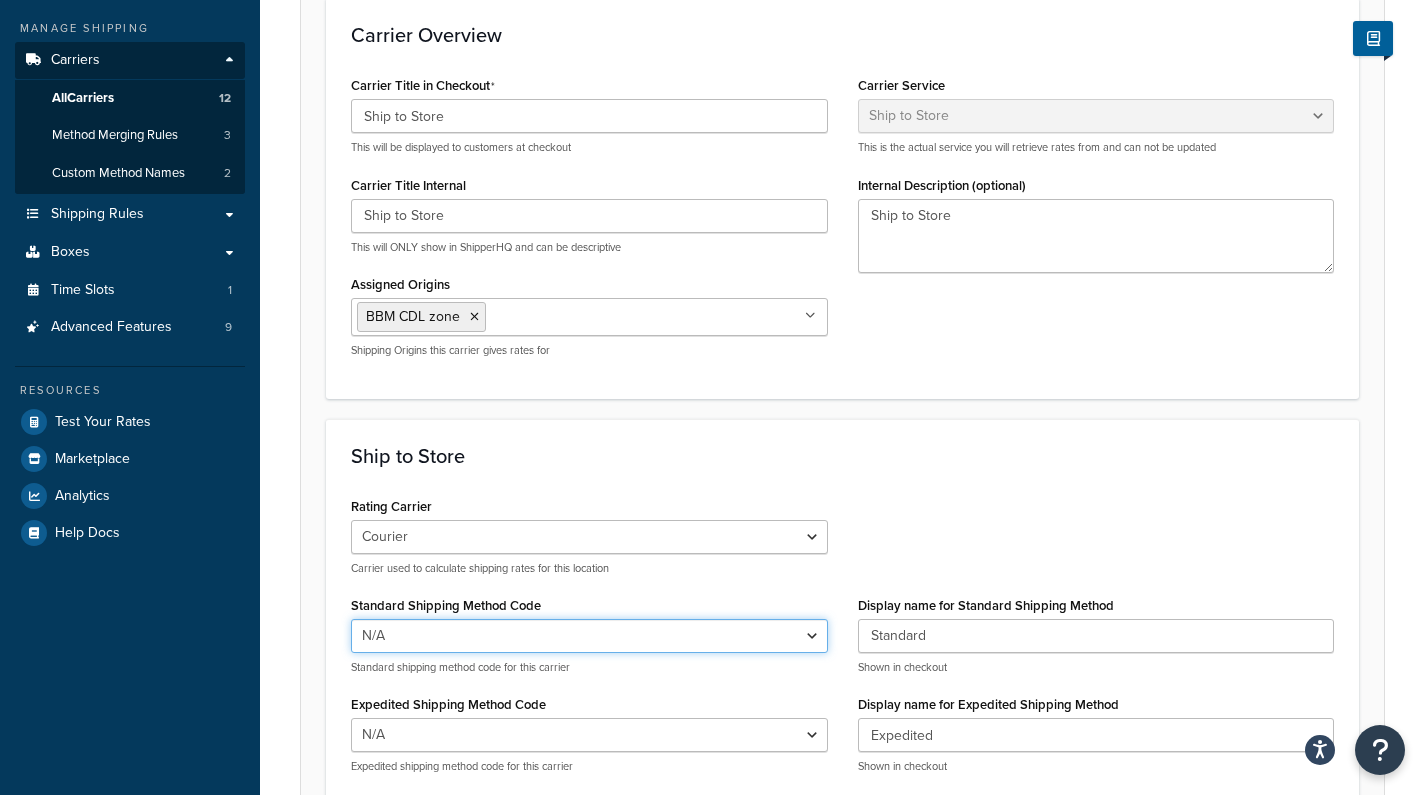 select on "173699" 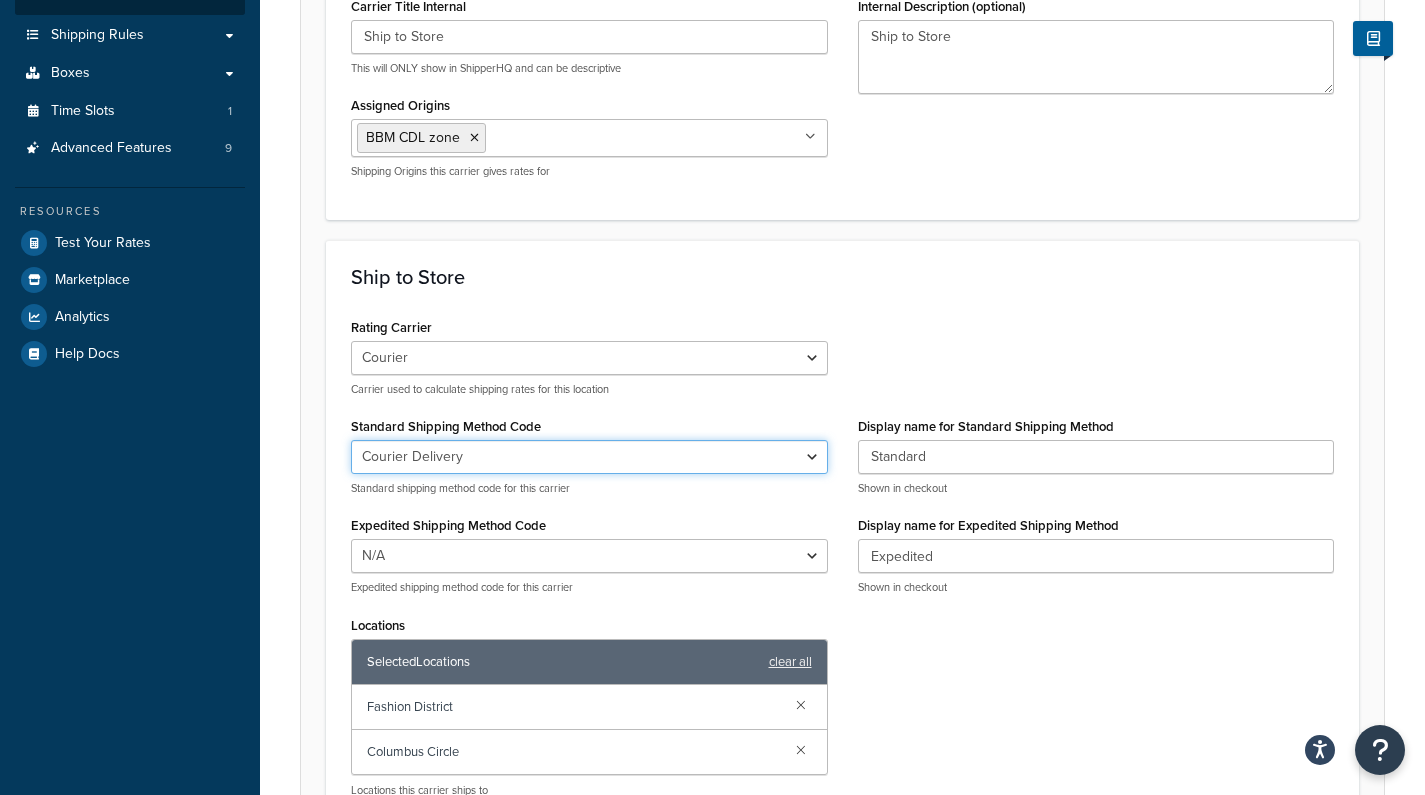 scroll, scrollTop: 469, scrollLeft: 0, axis: vertical 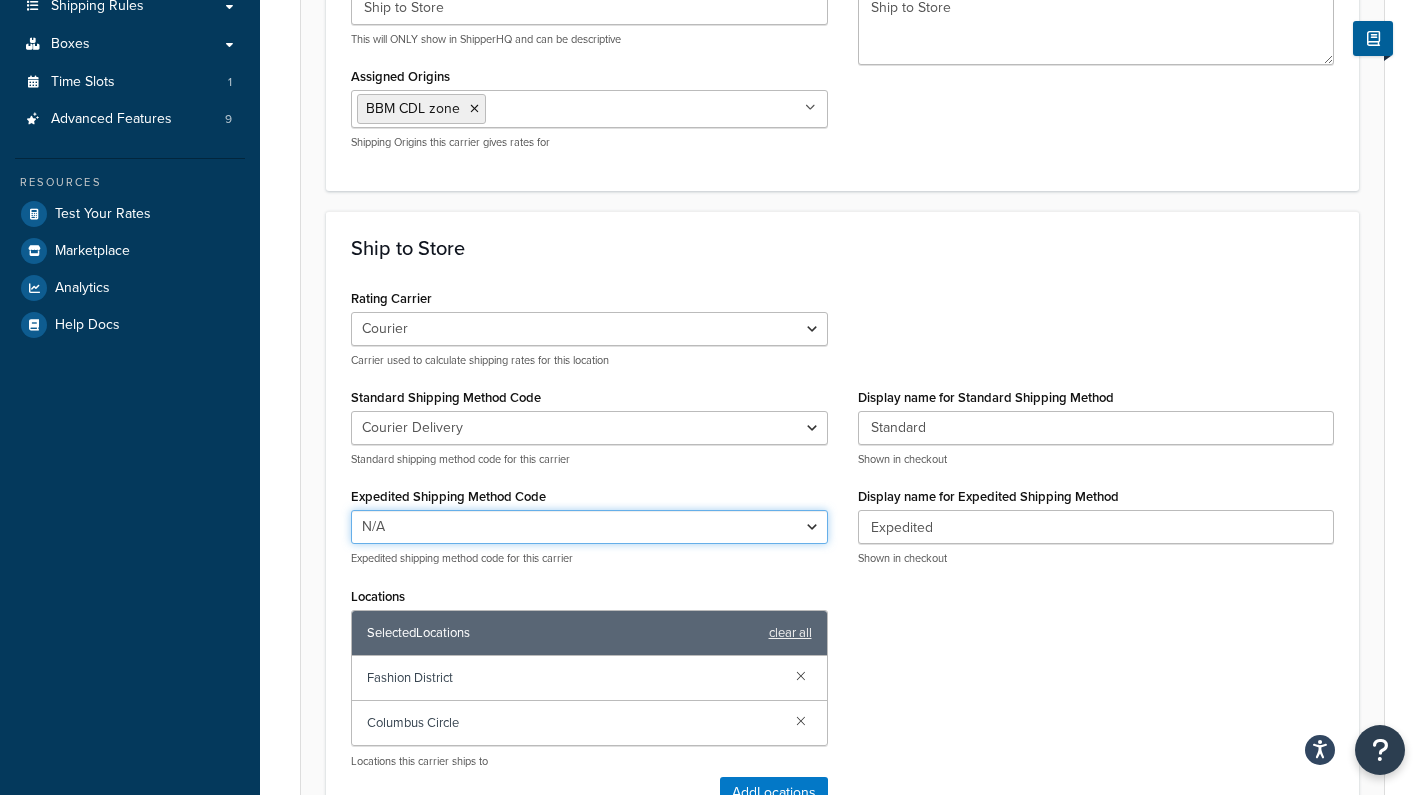 select on "173699" 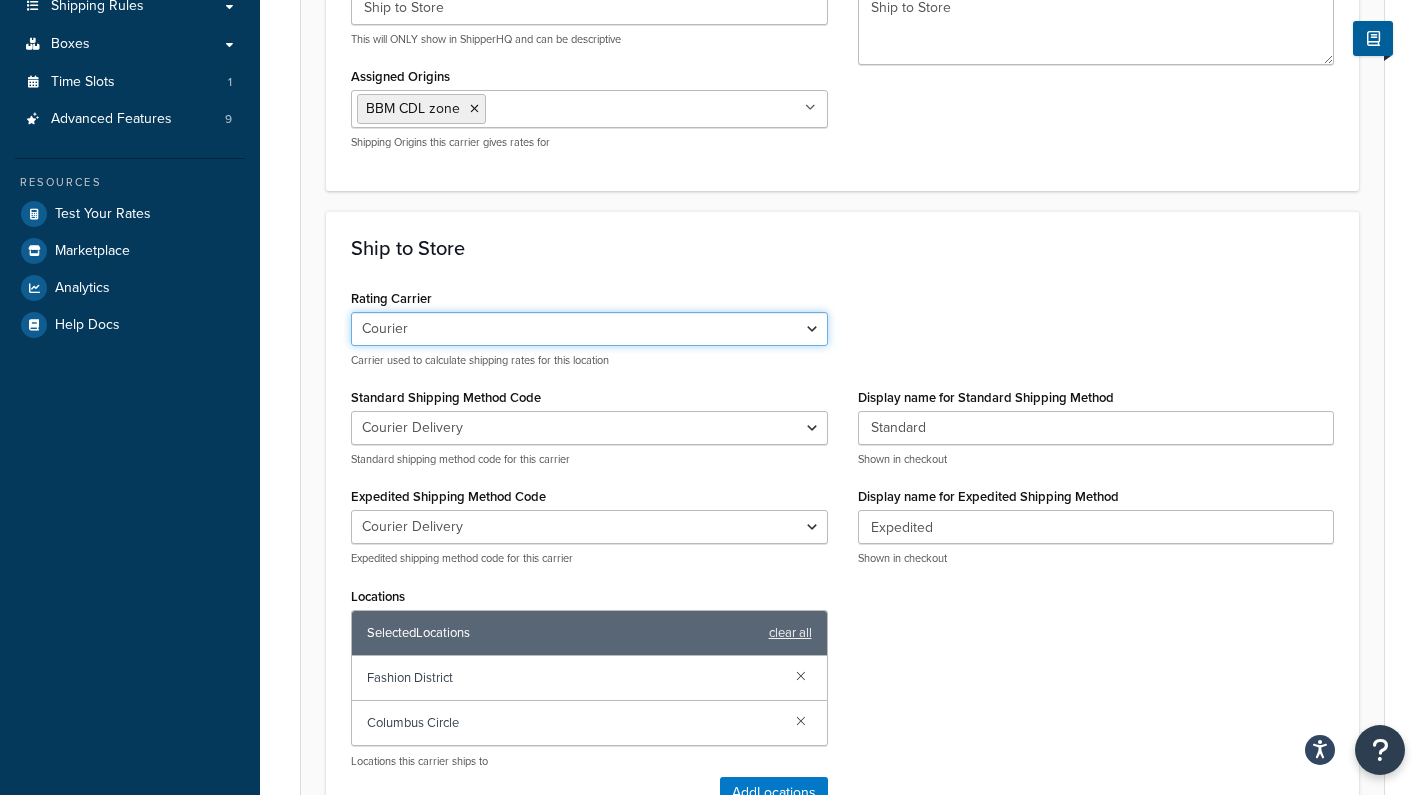 select on "155329" 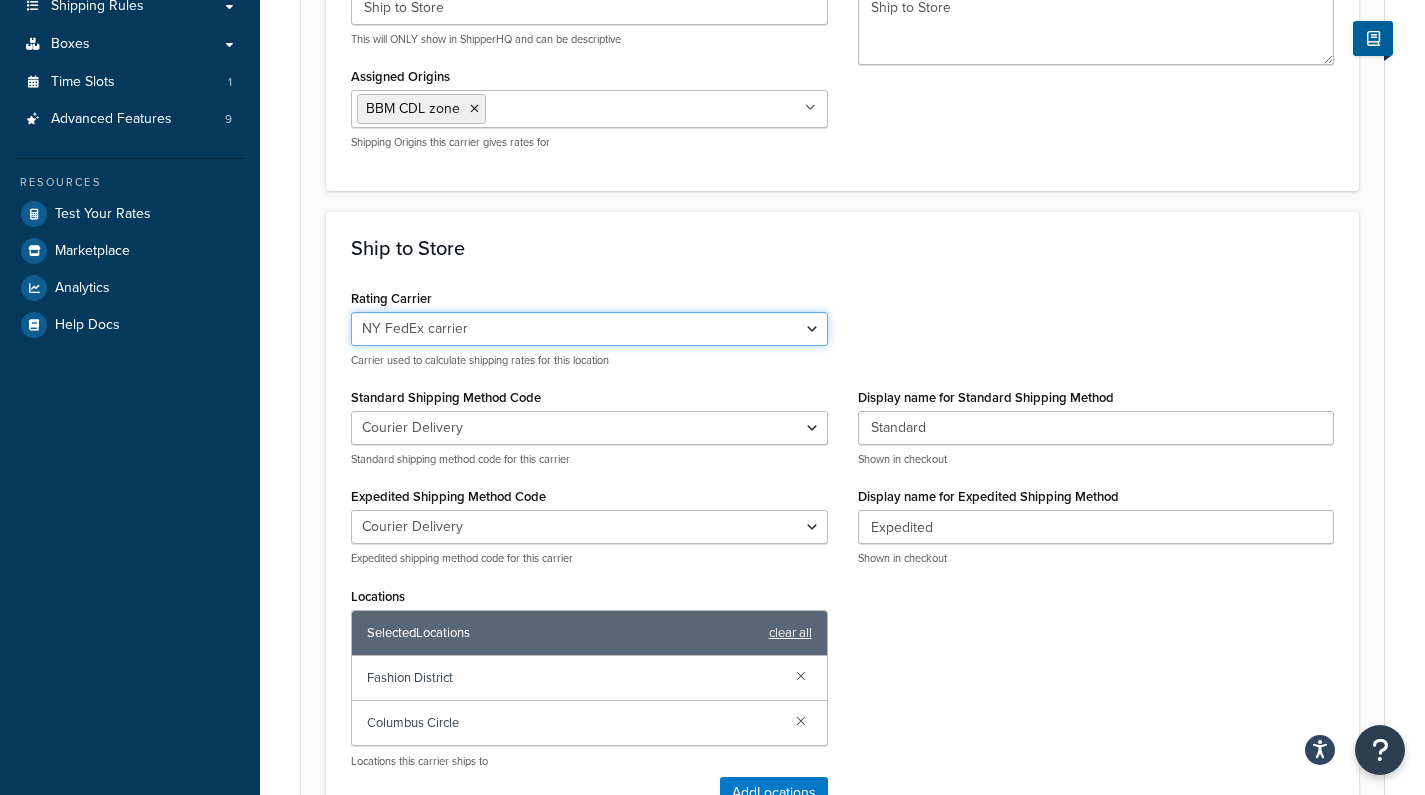 select 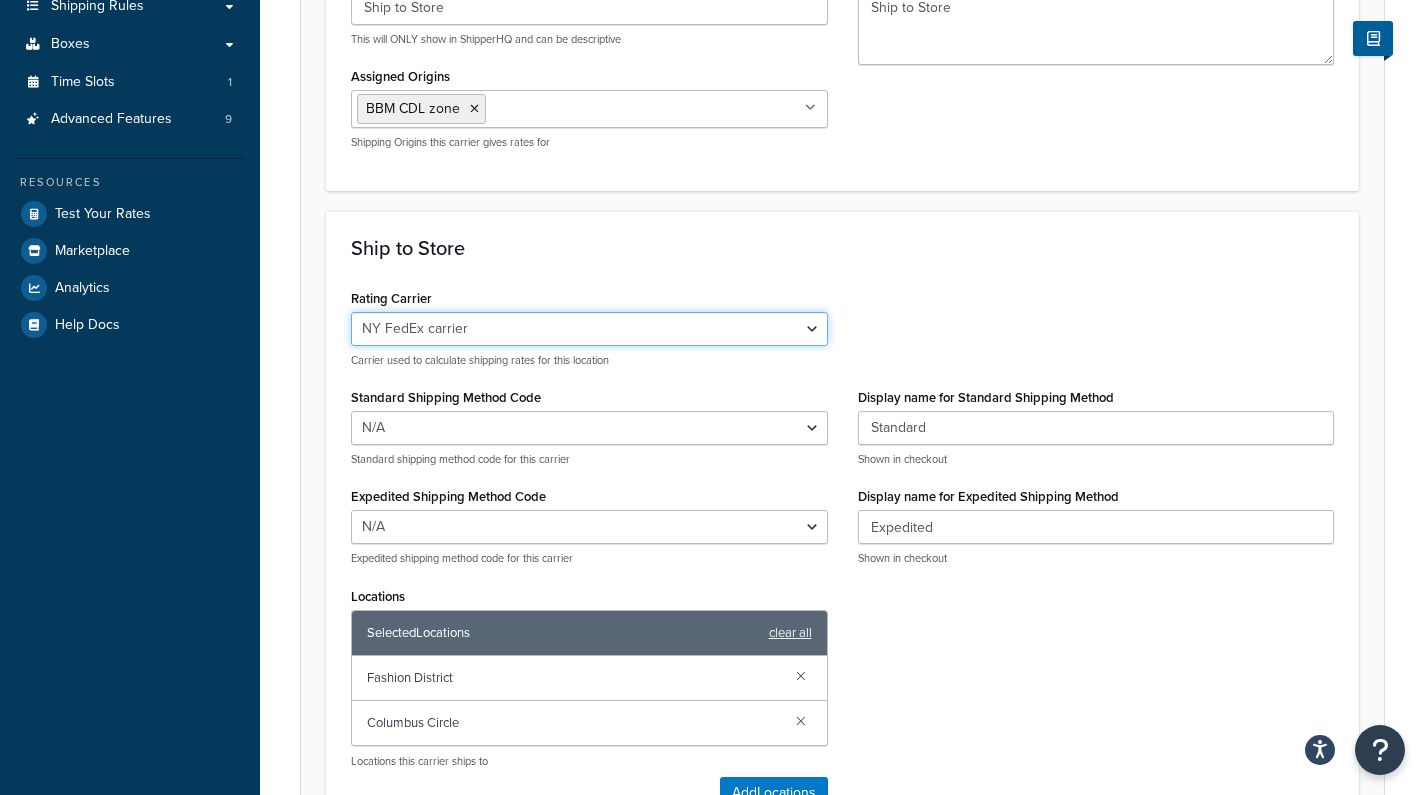 select on "155334" 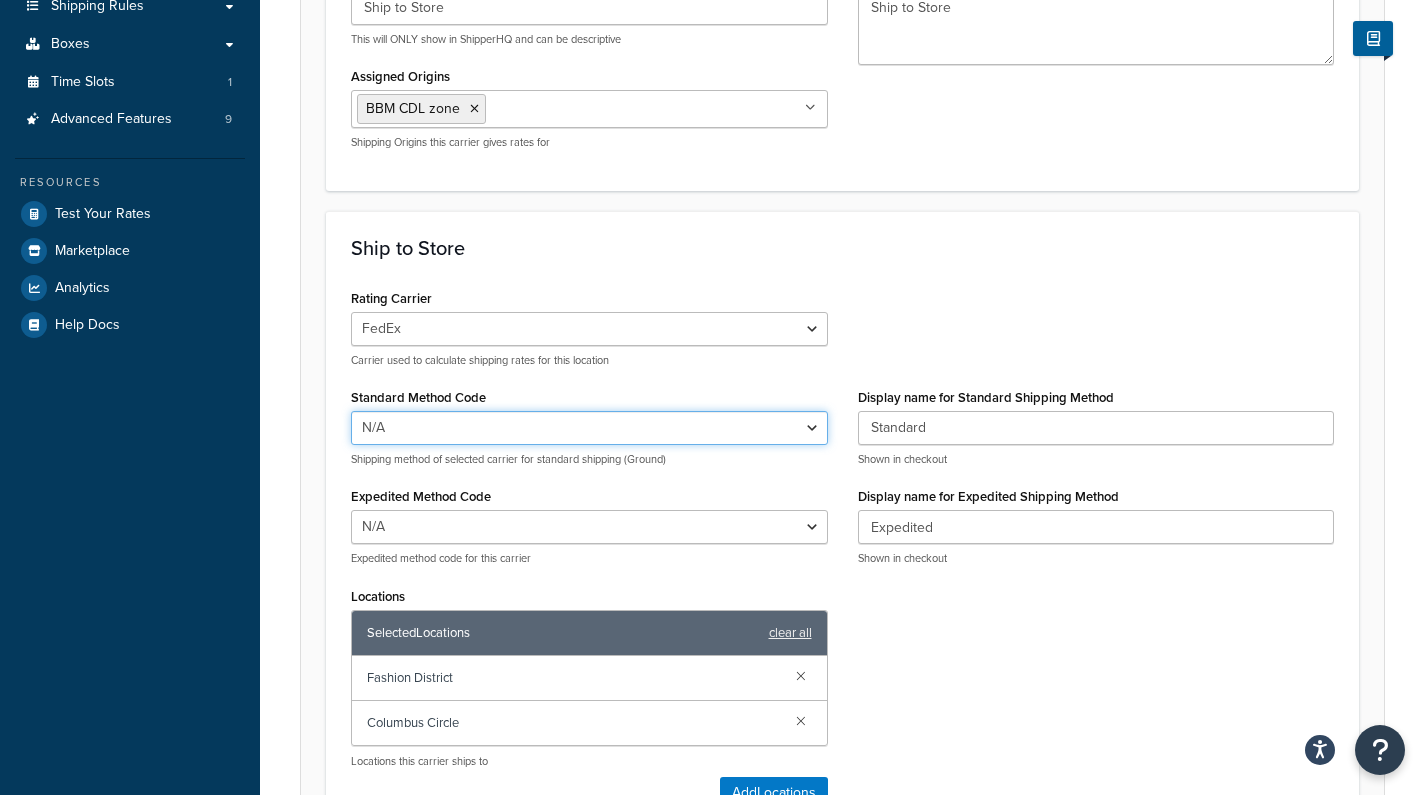 select on "664940" 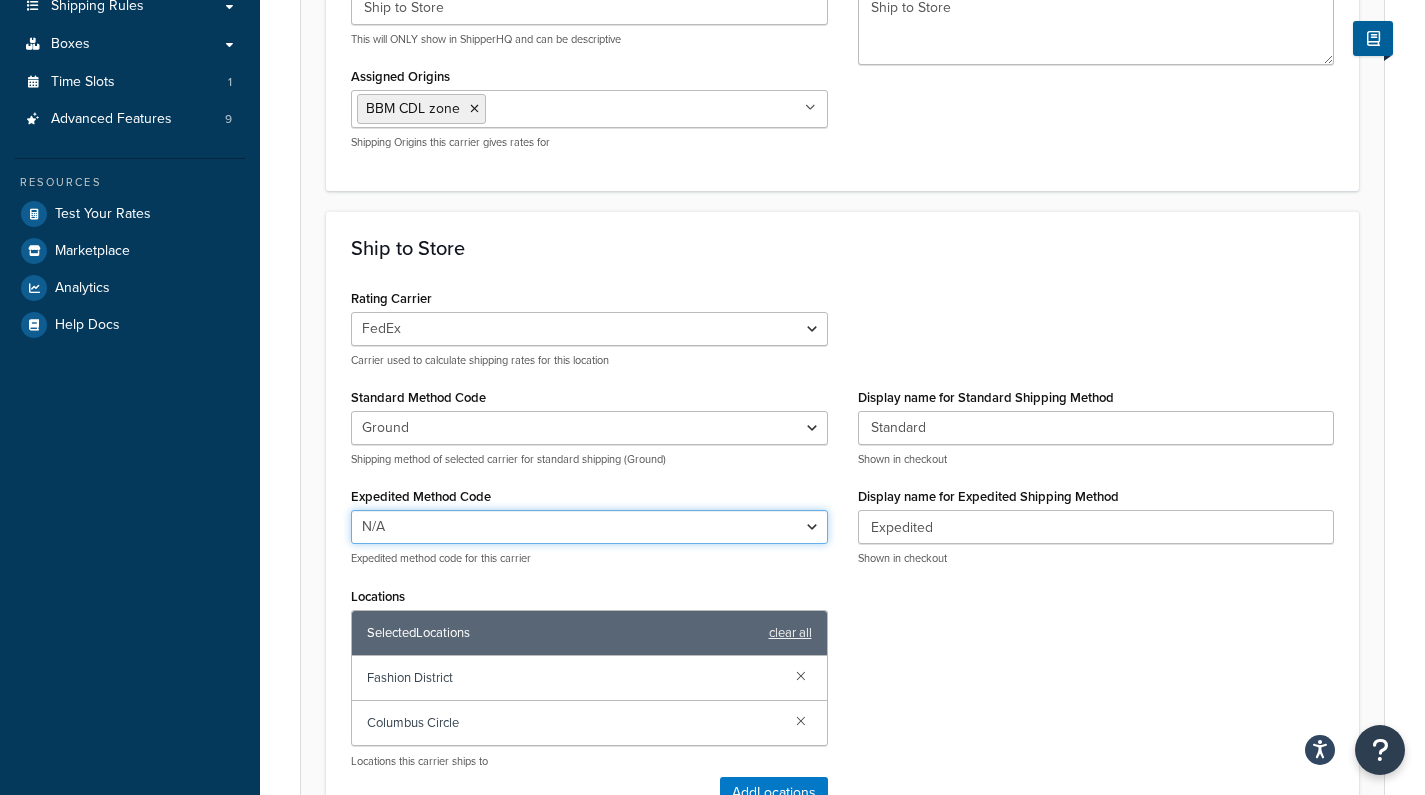 select on "664944" 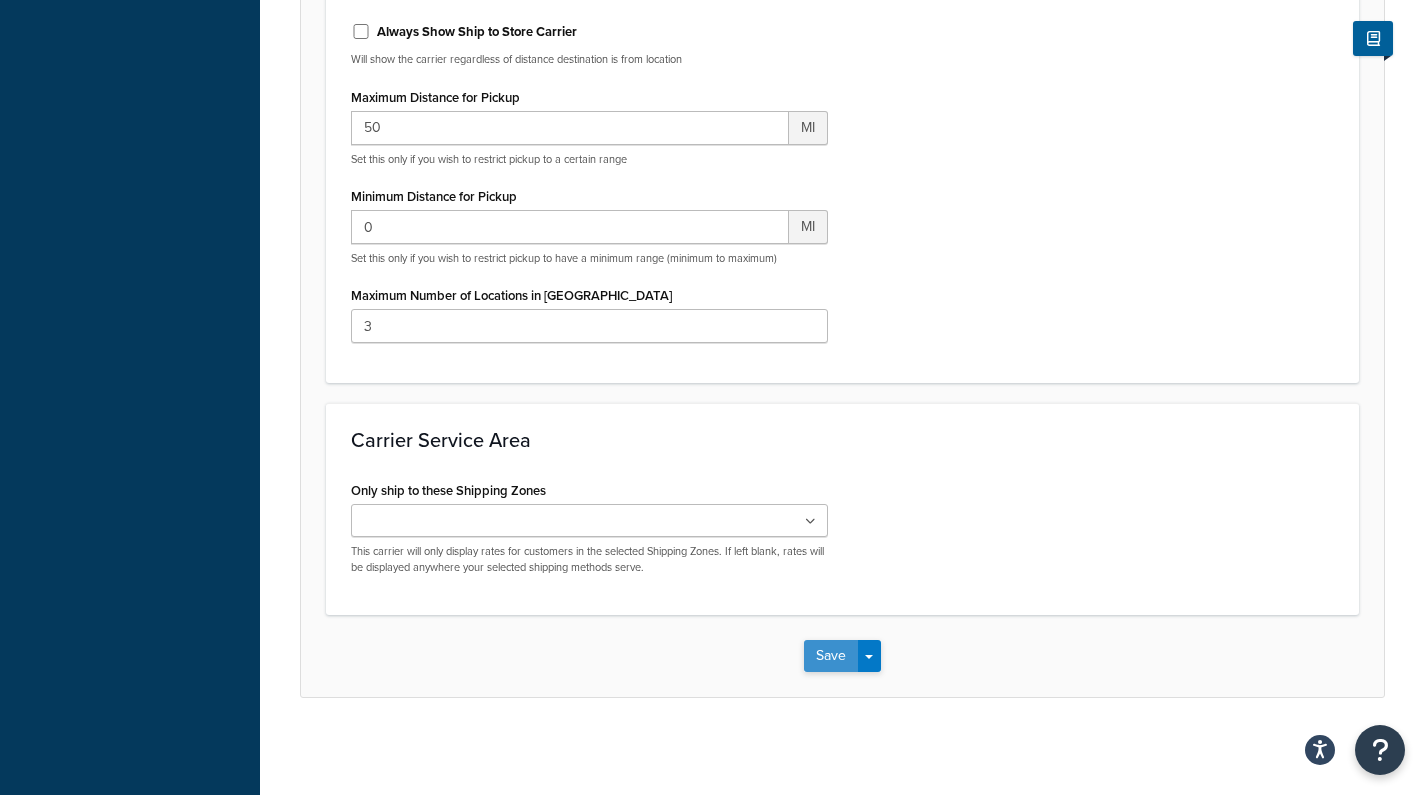 click on "Save" at bounding box center (831, 656) 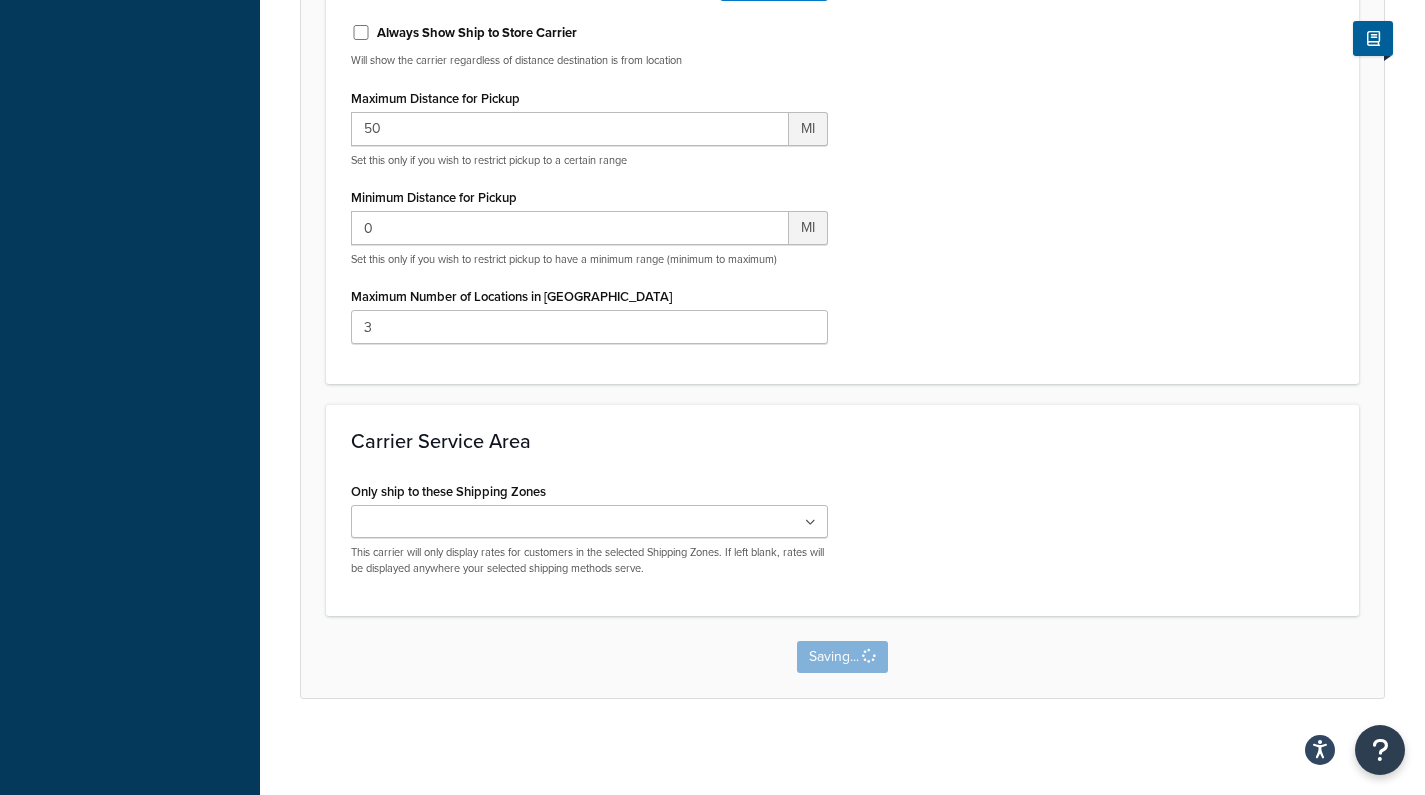 scroll, scrollTop: 0, scrollLeft: 0, axis: both 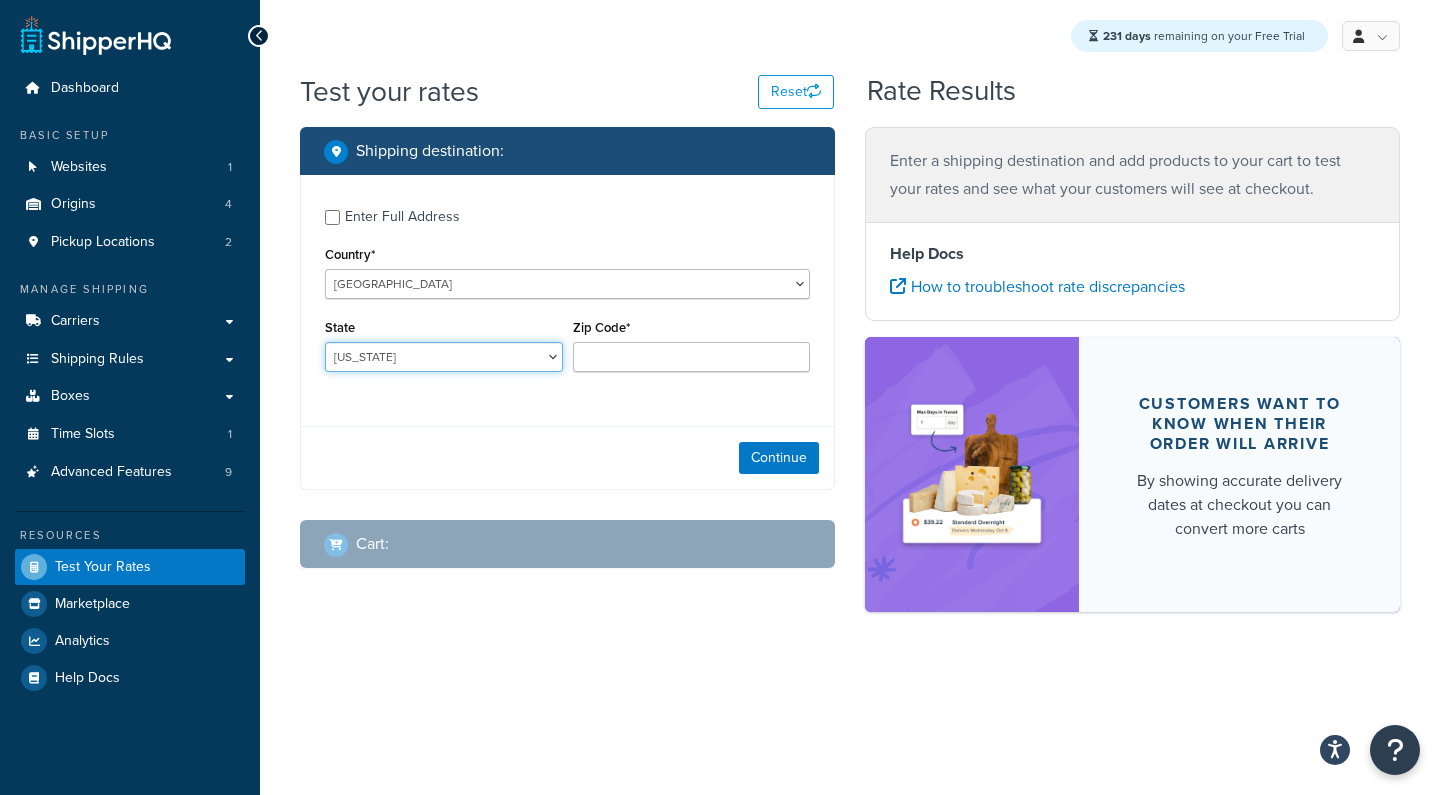 select on "[GEOGRAPHIC_DATA]" 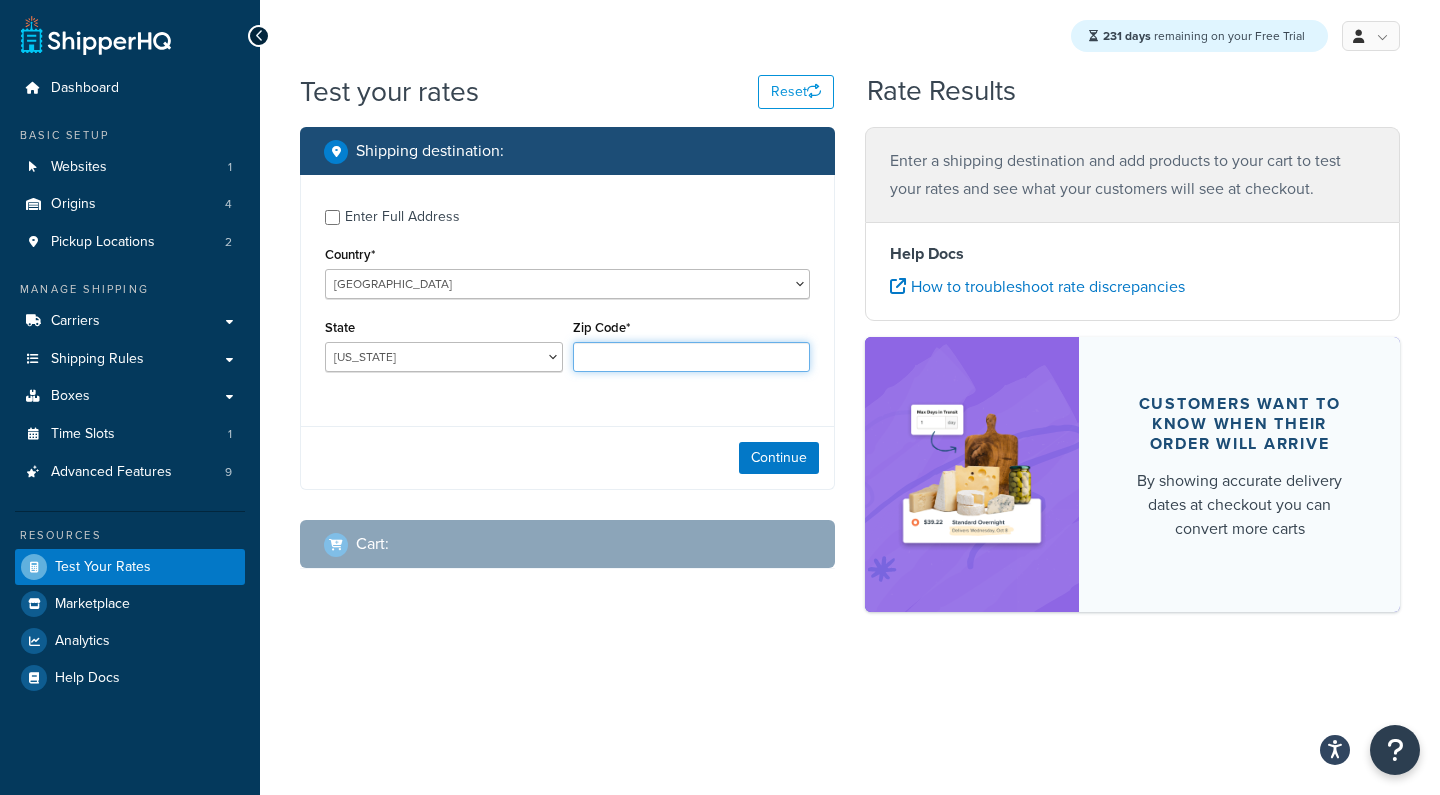 click on "Zip Code*" at bounding box center [692, 357] 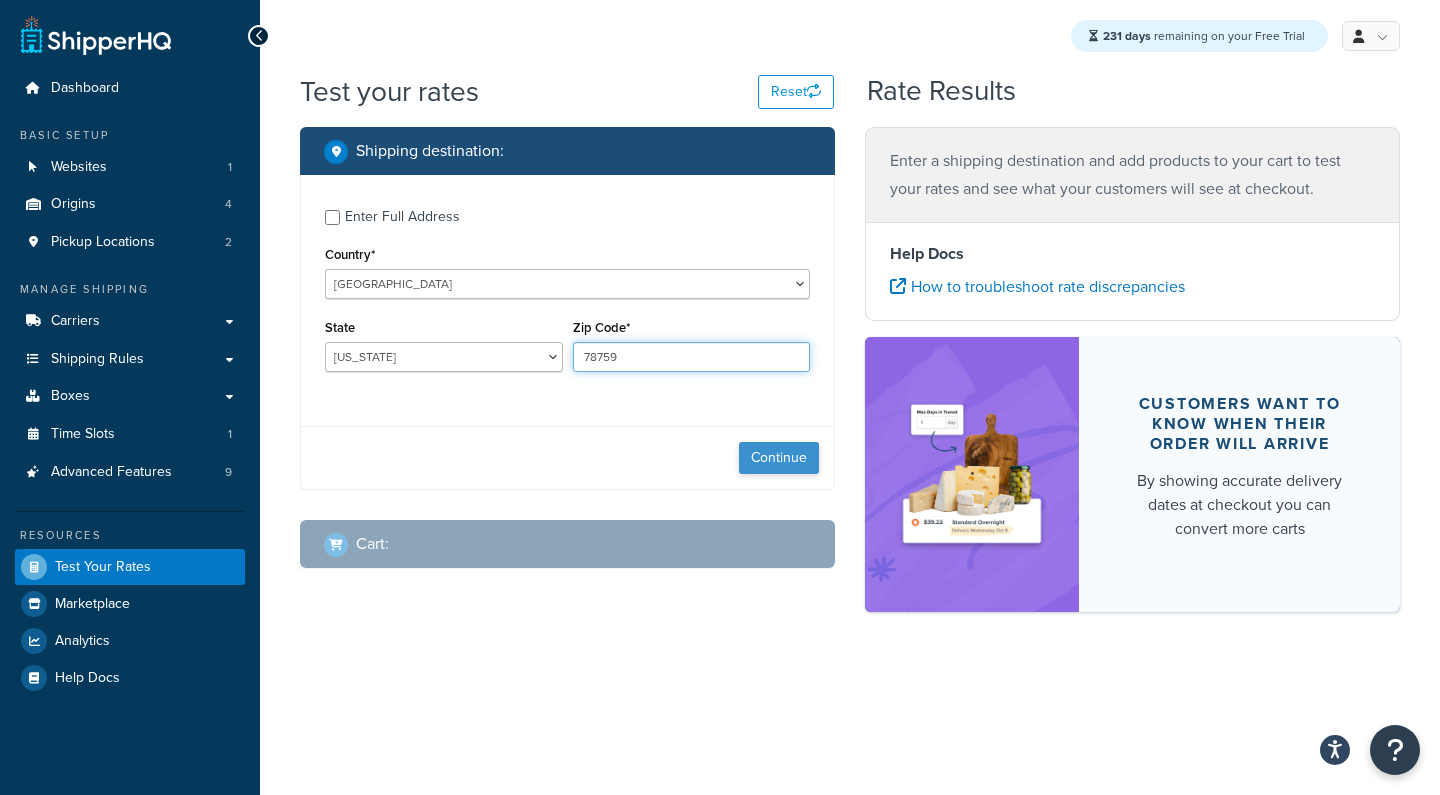 type on "78759" 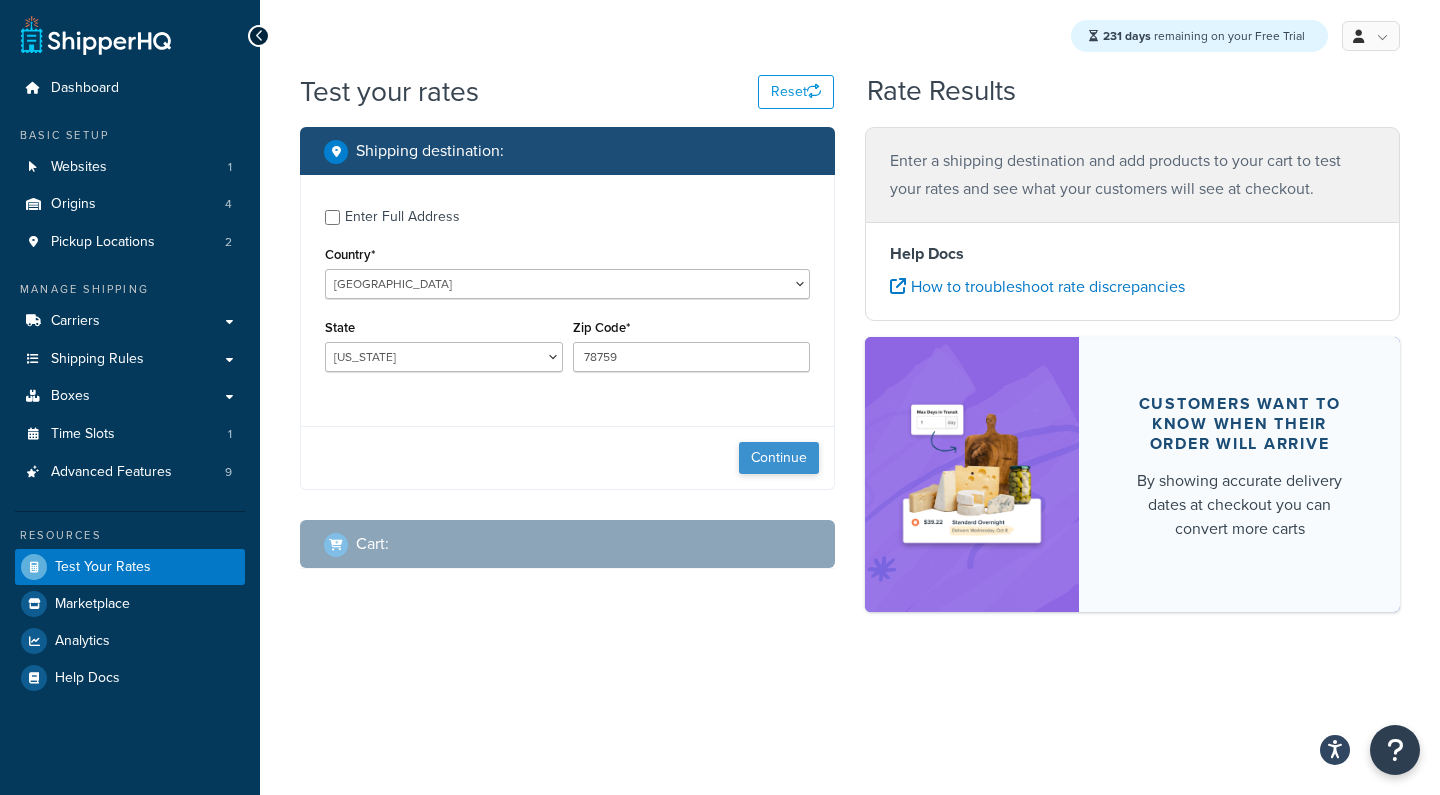 click on "Continue" at bounding box center [779, 458] 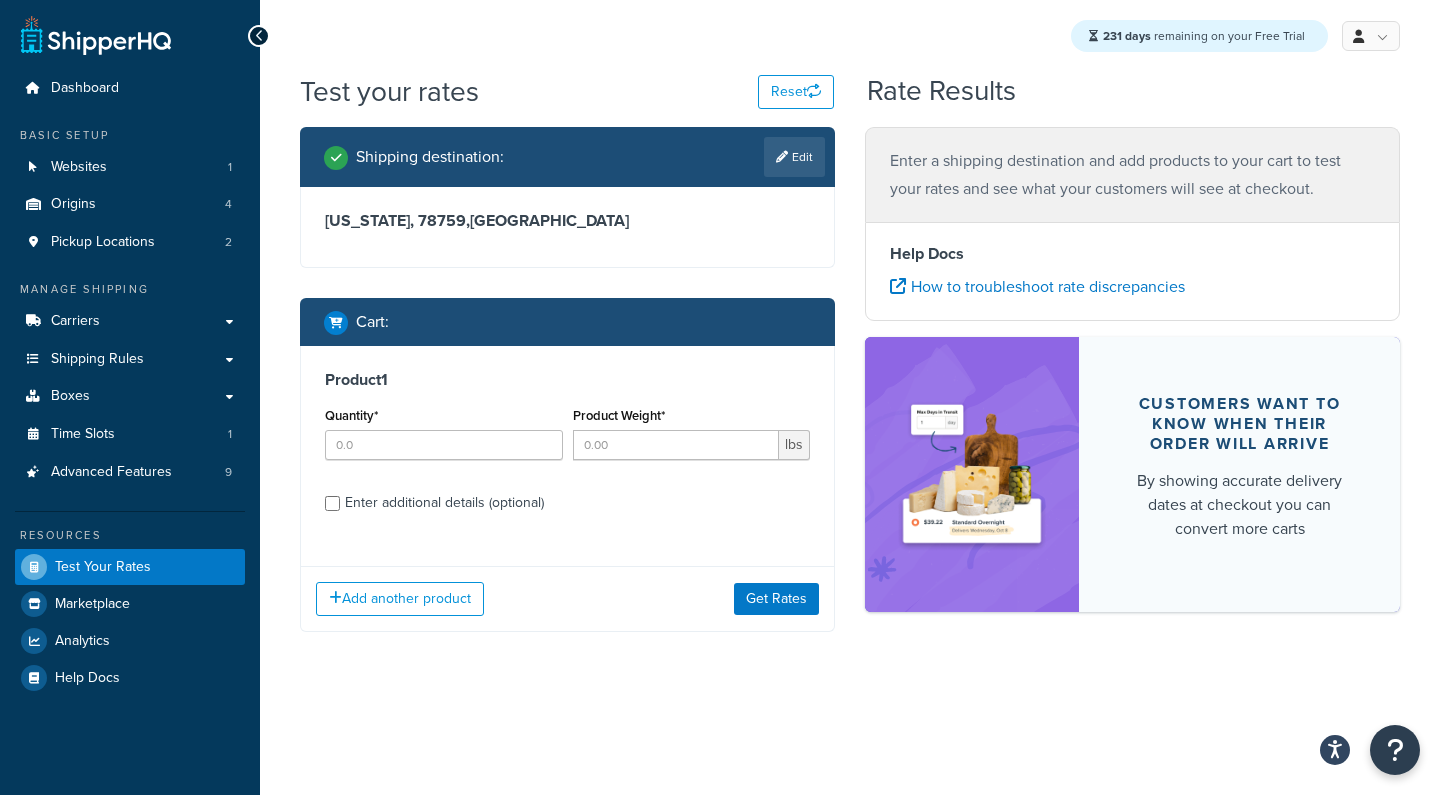 click on "Quantity*" at bounding box center (444, 438) 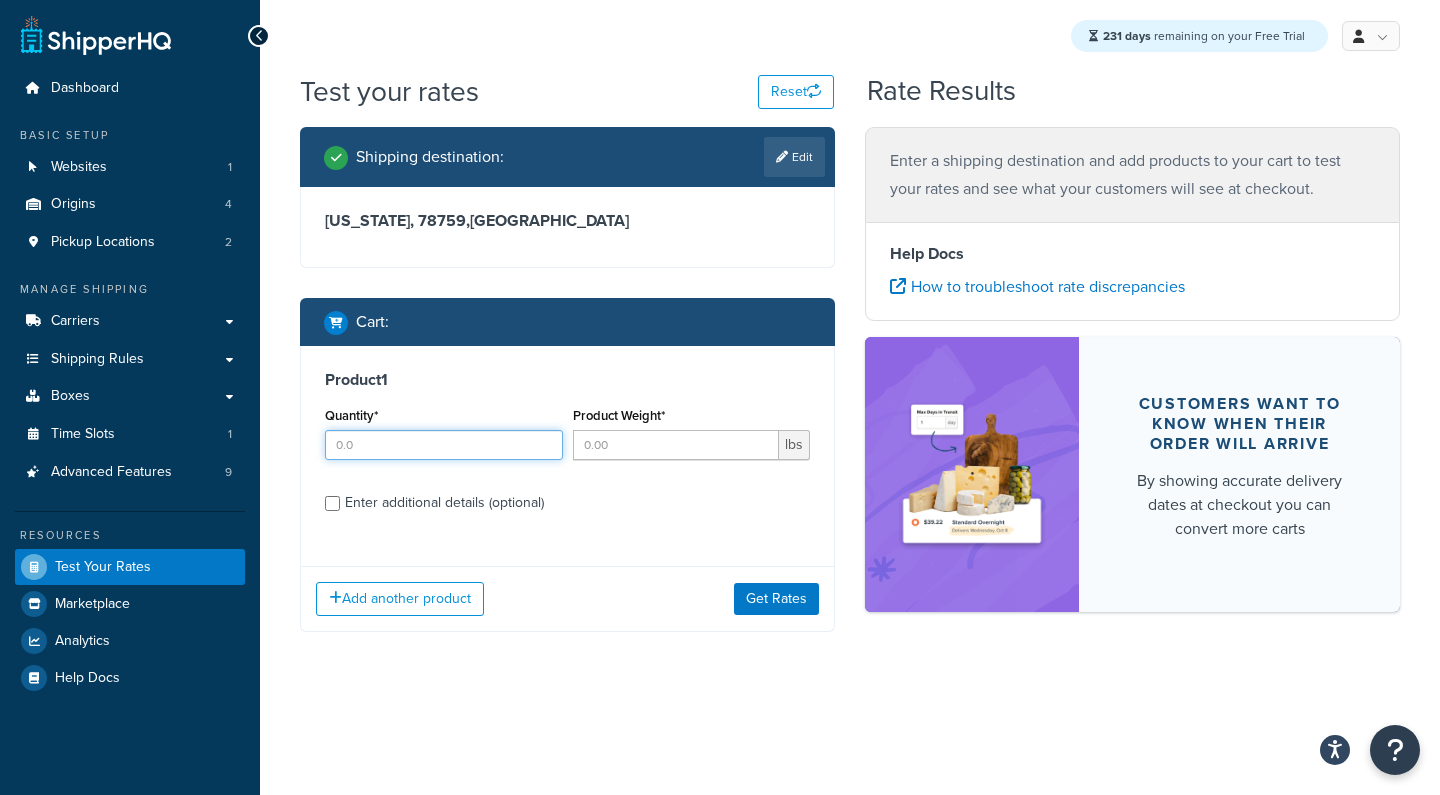 click on "Quantity*" at bounding box center (444, 445) 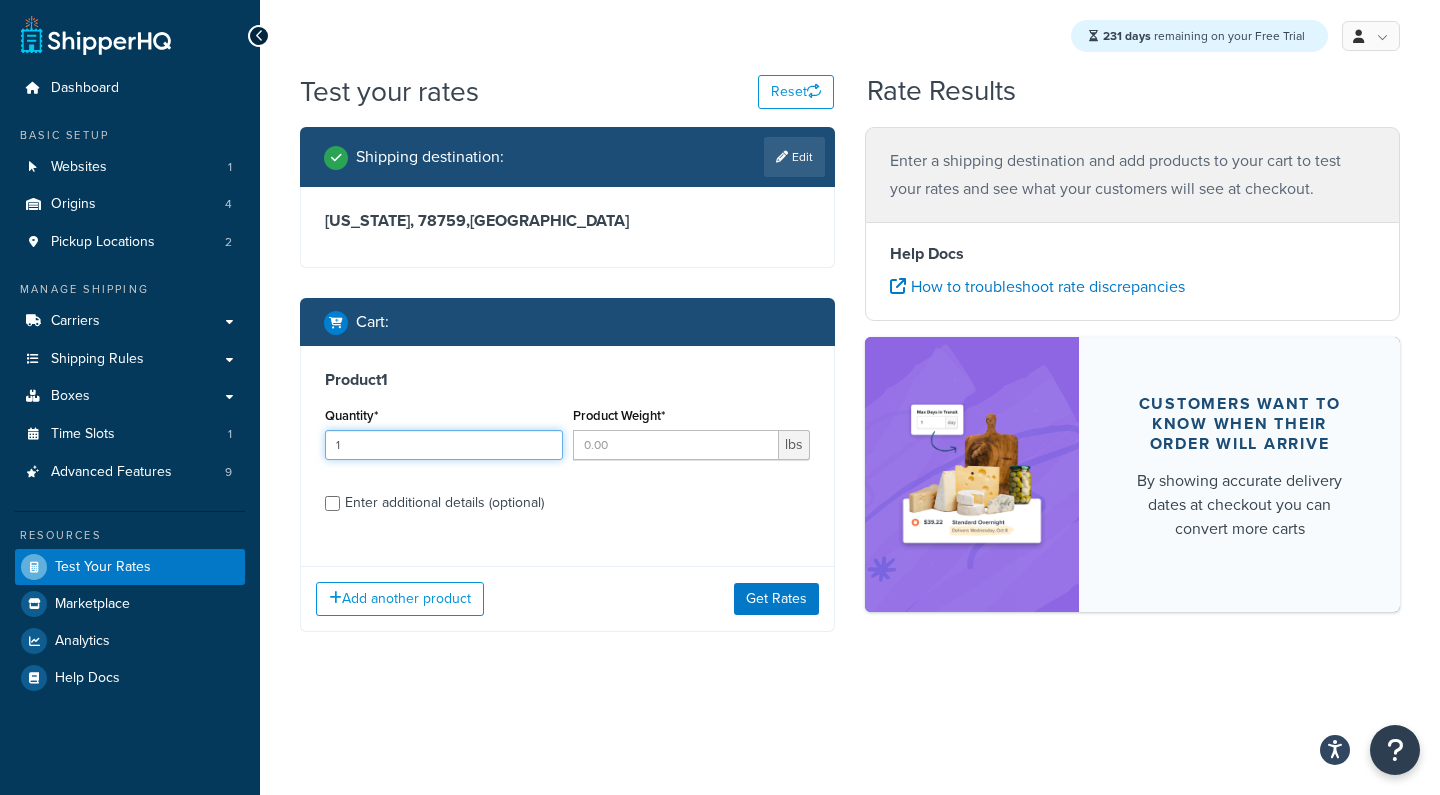 type on "1" 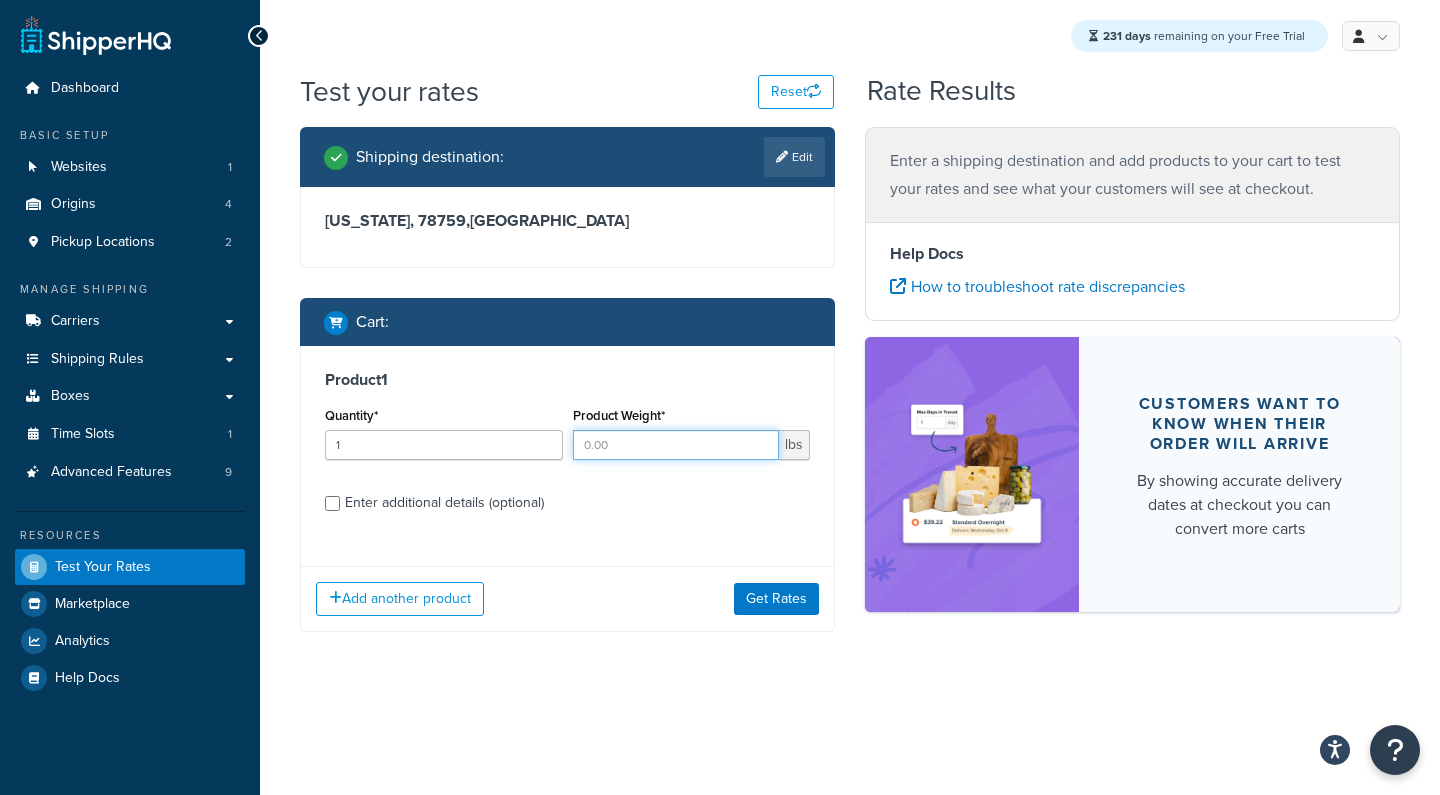 click on "Product Weight*" at bounding box center (676, 445) 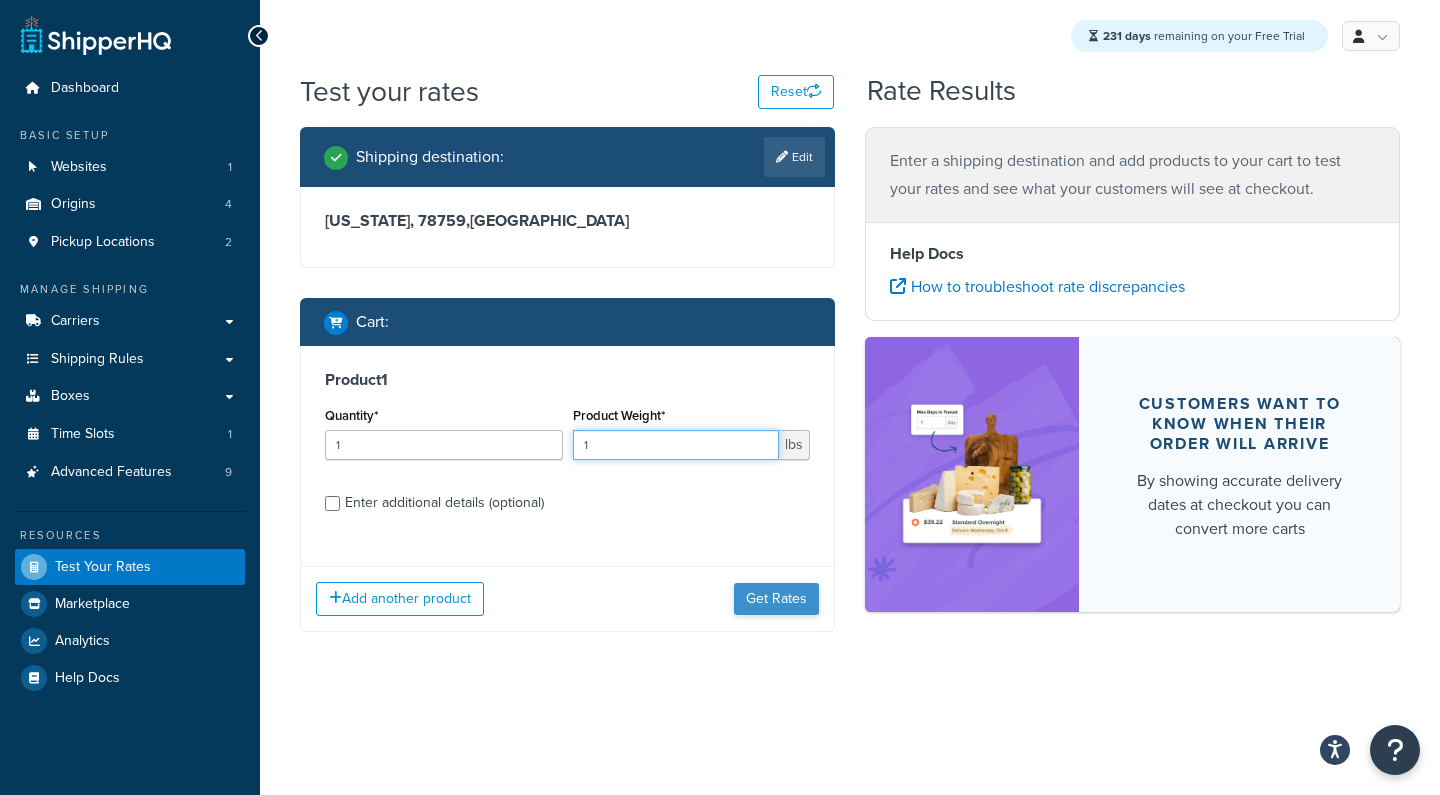 type on "1" 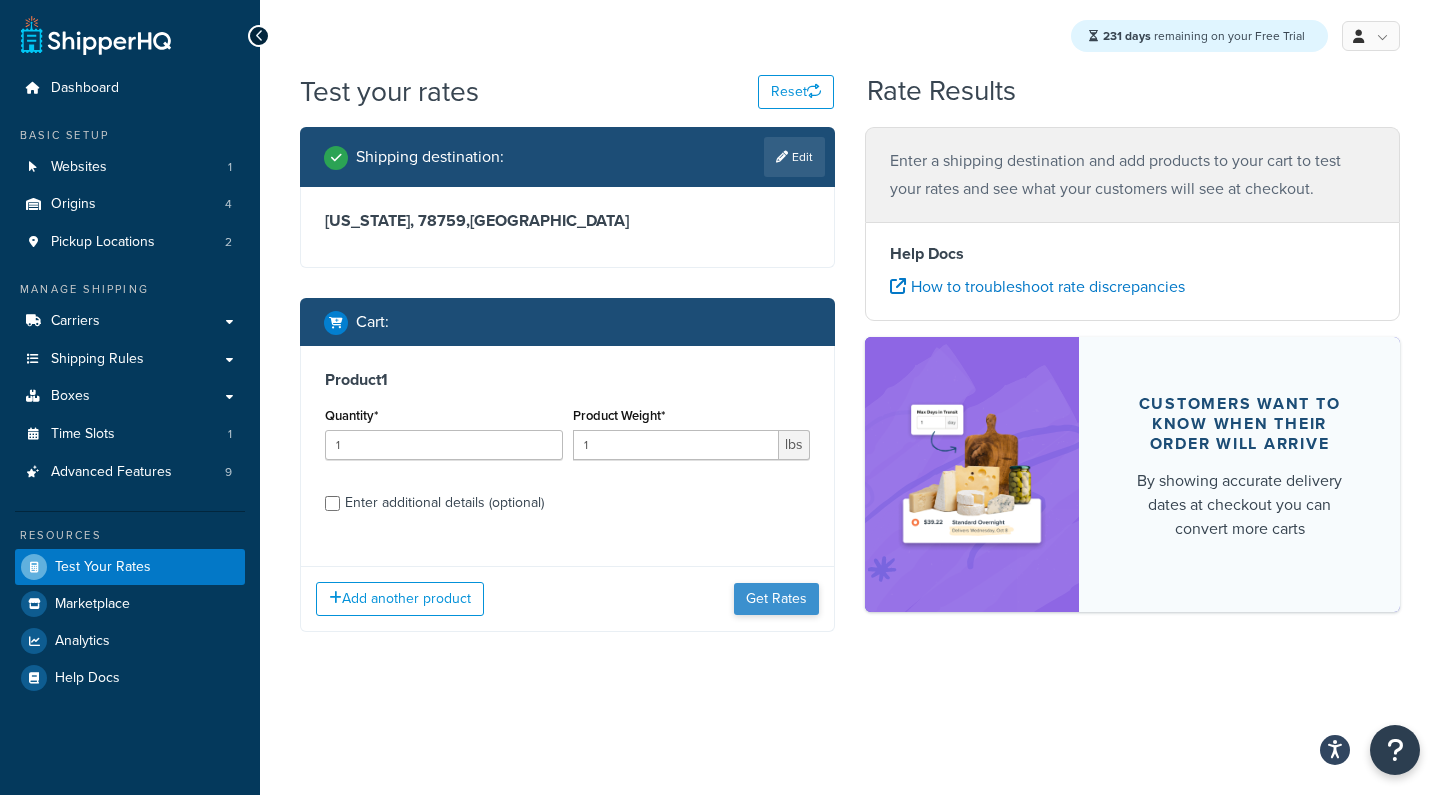 click on "Get Rates" at bounding box center [776, 599] 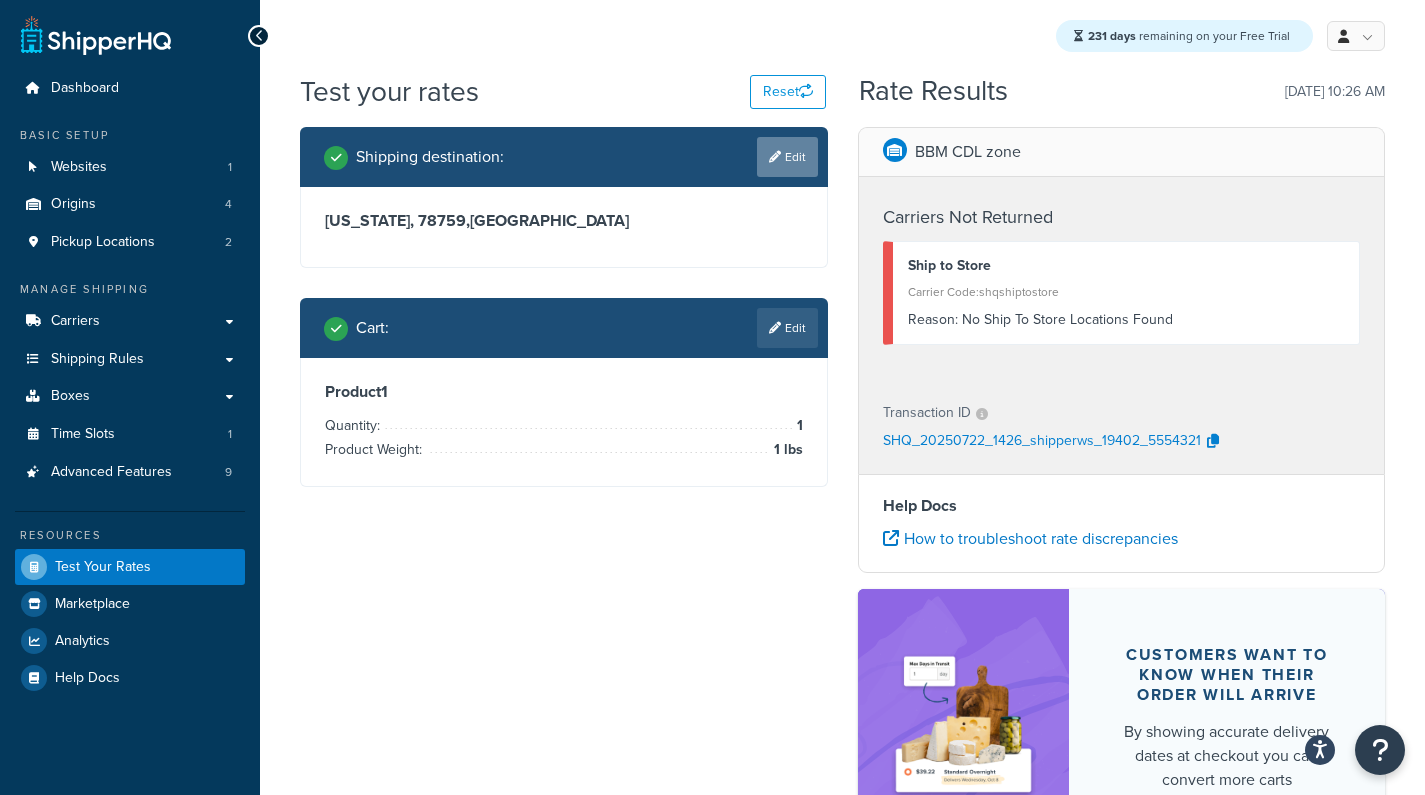 click on "Edit" at bounding box center [787, 157] 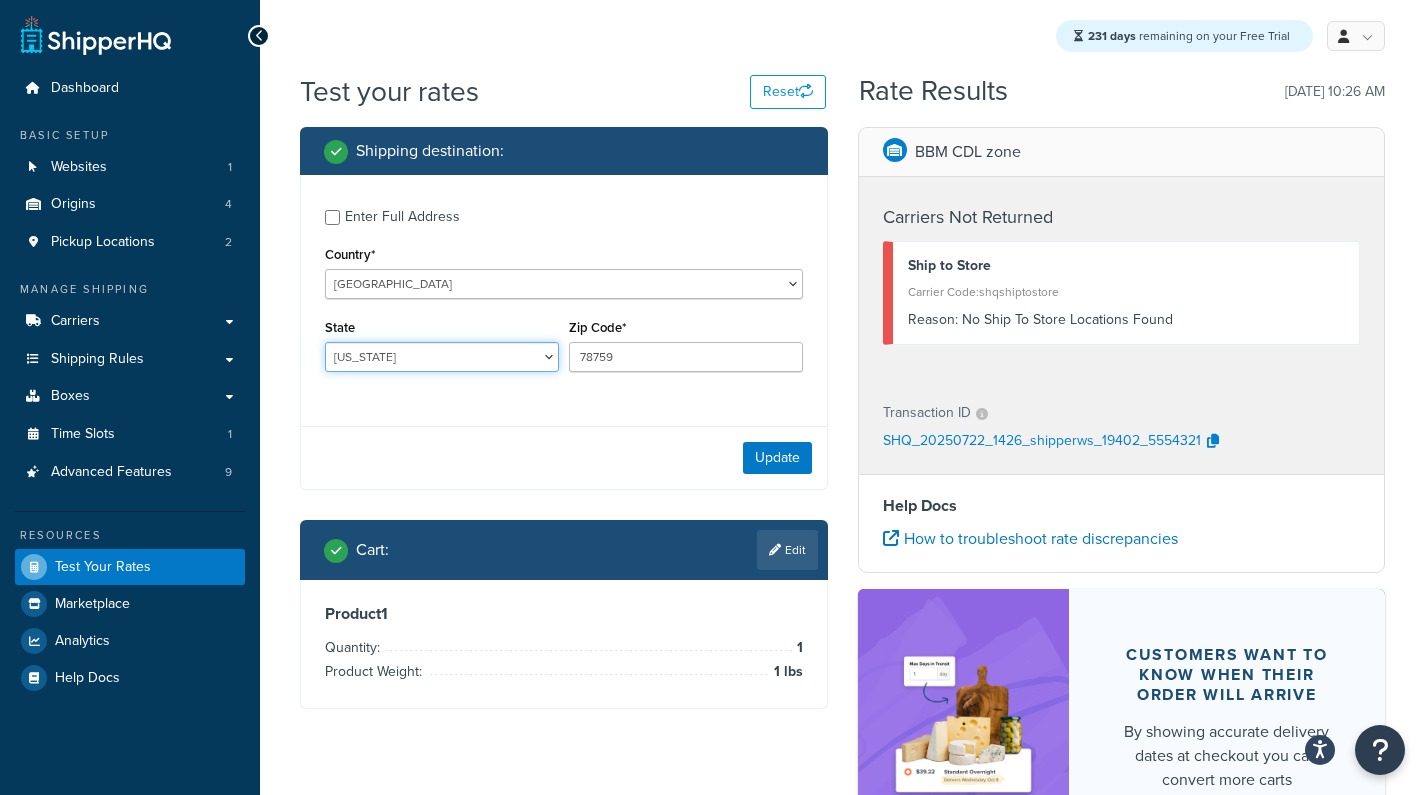 select on "OH" 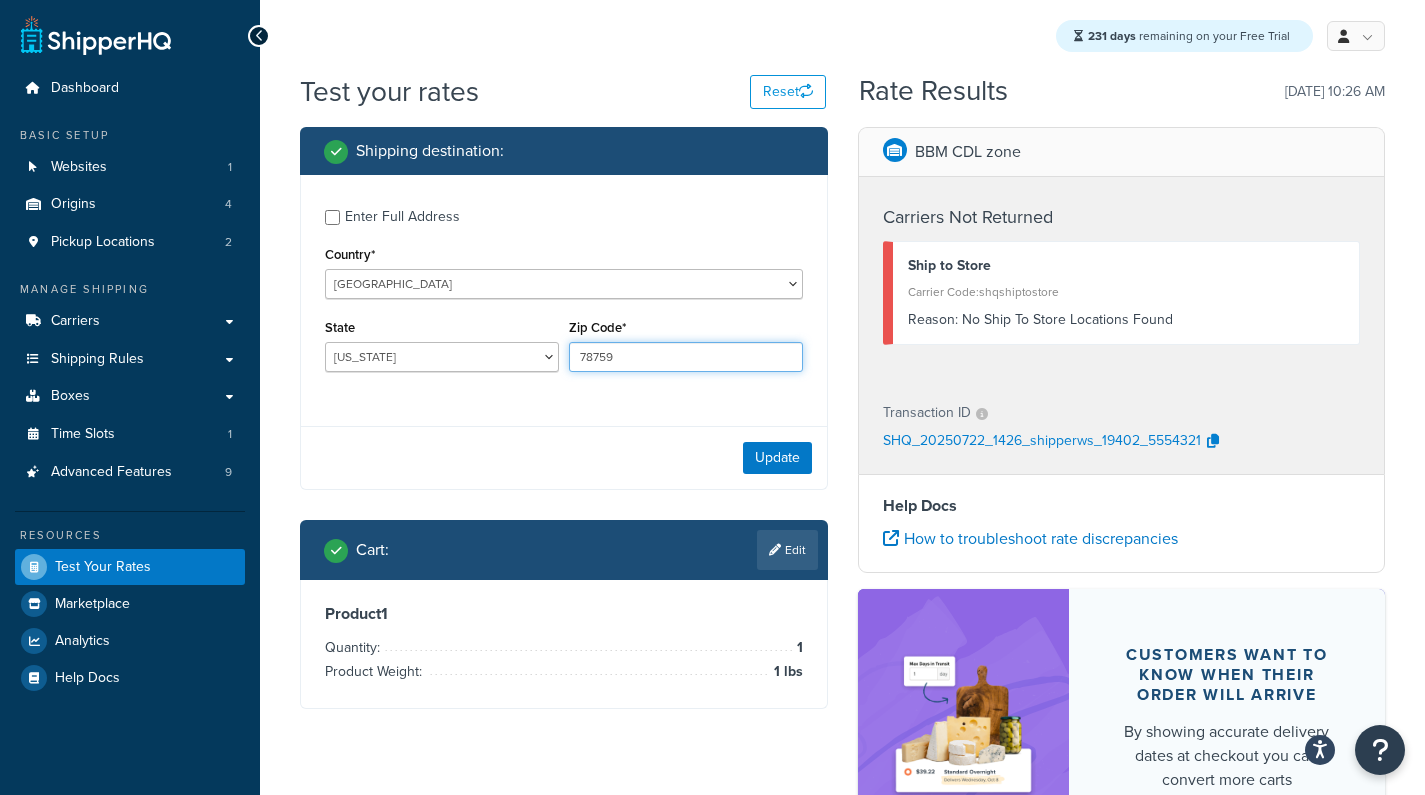 click on "78759" at bounding box center (686, 357) 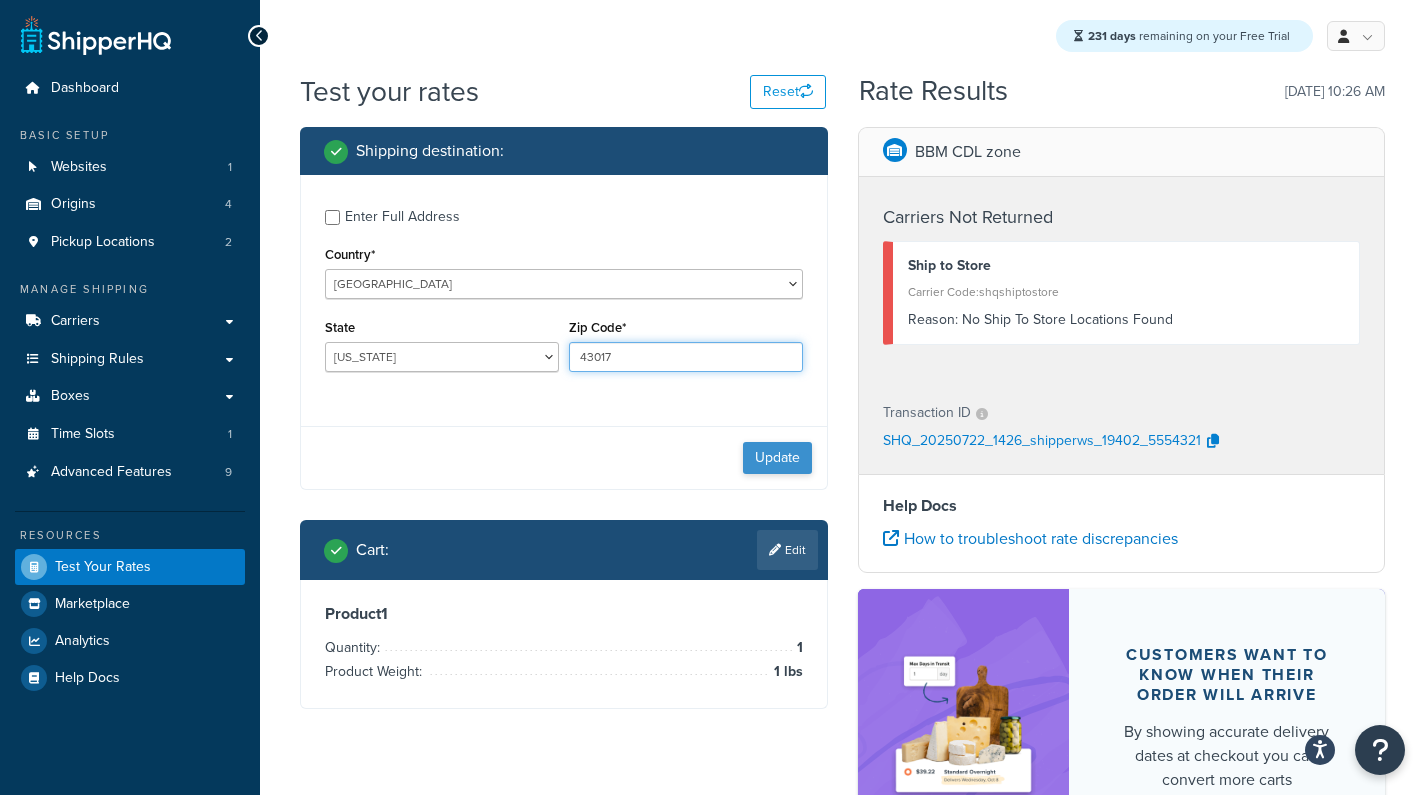 type on "43017" 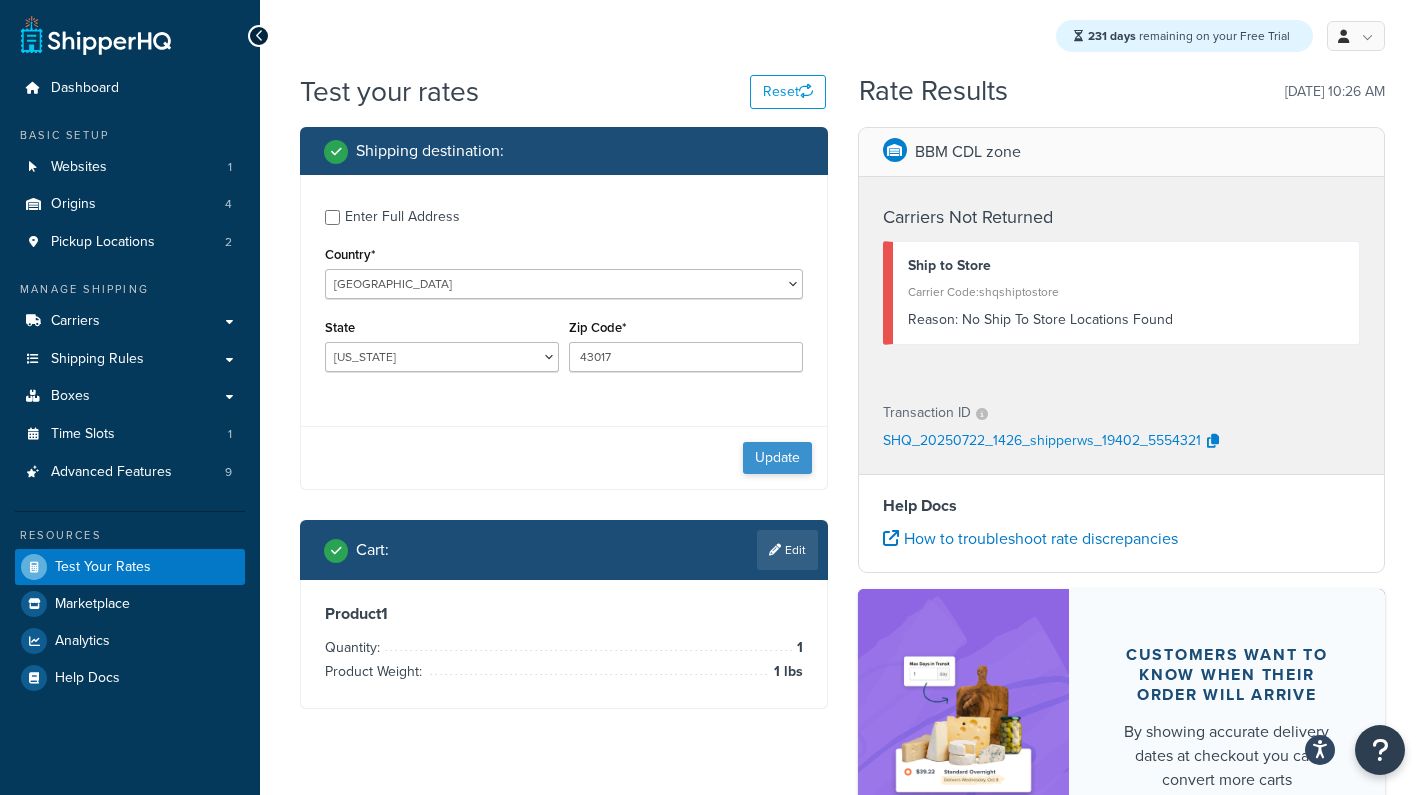 click on "Update" at bounding box center (777, 458) 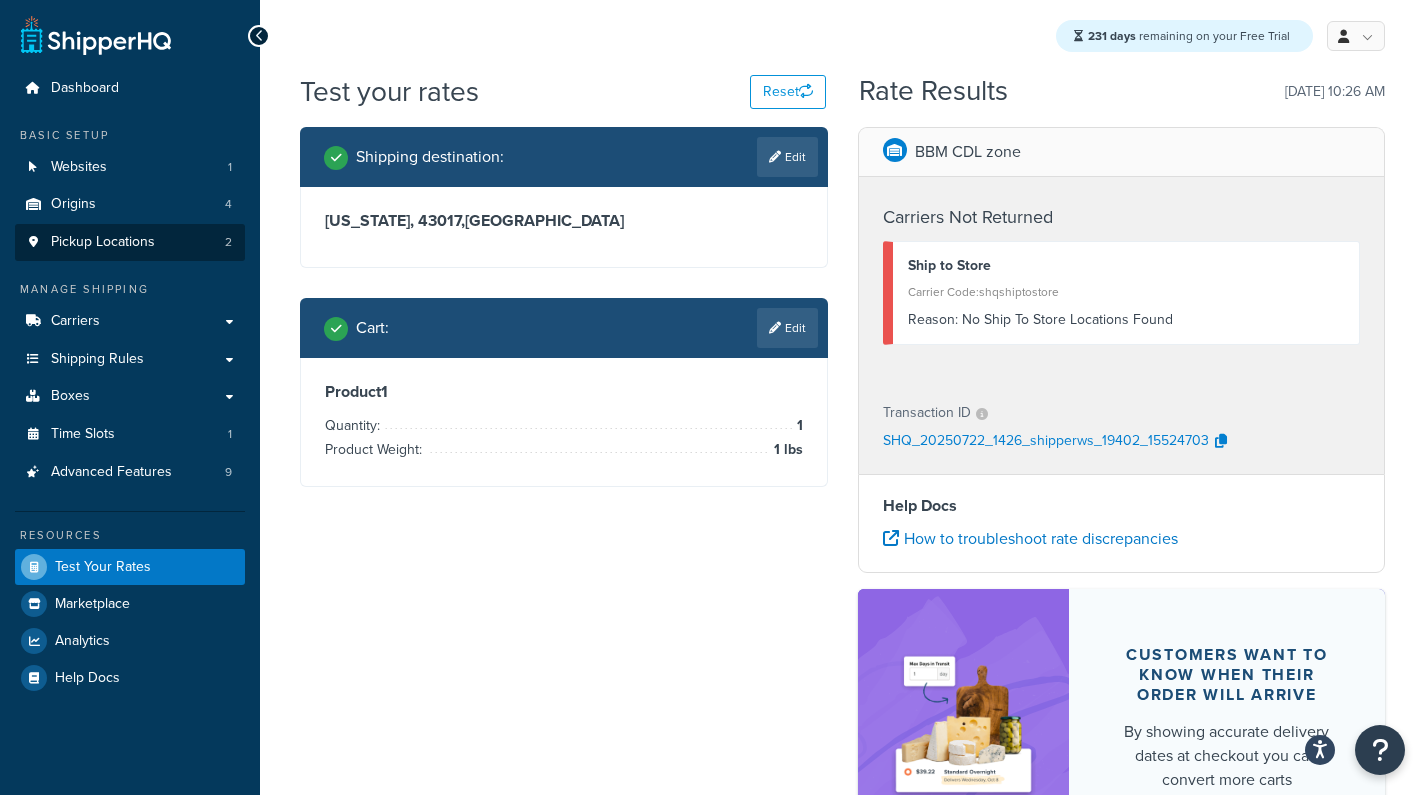 click on "Pickup Locations 2" at bounding box center [130, 242] 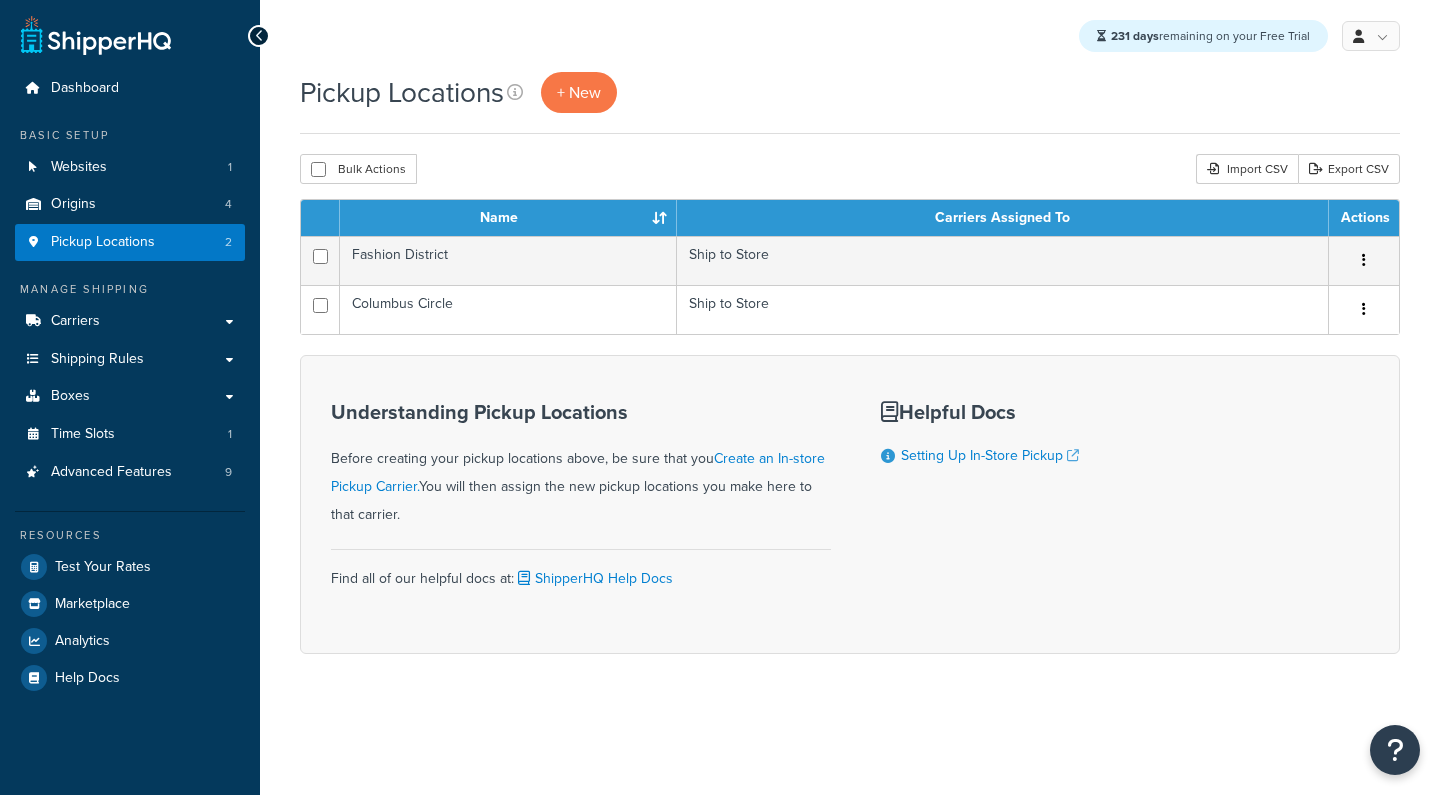 scroll, scrollTop: 0, scrollLeft: 0, axis: both 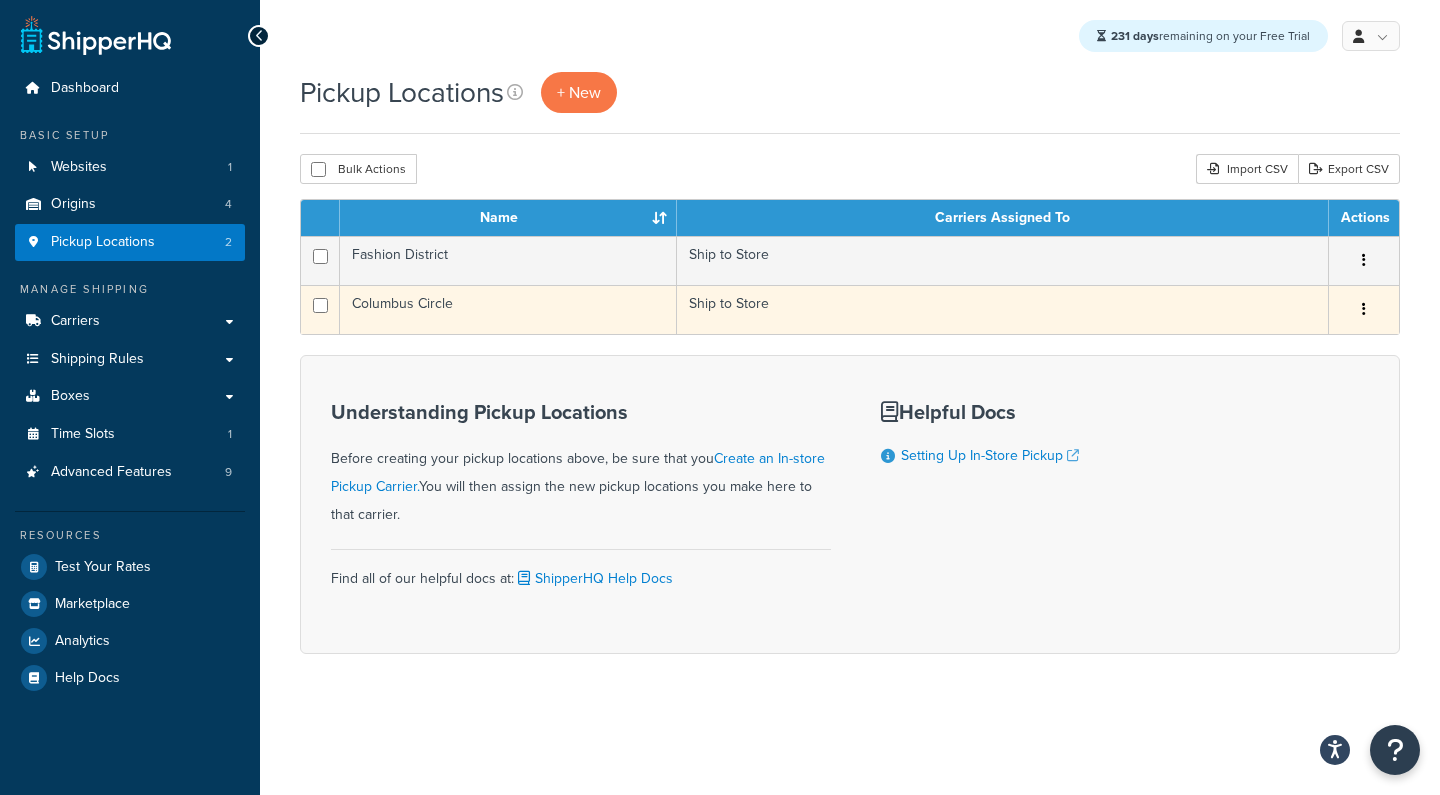 click on "Columbus Circle" at bounding box center (508, 309) 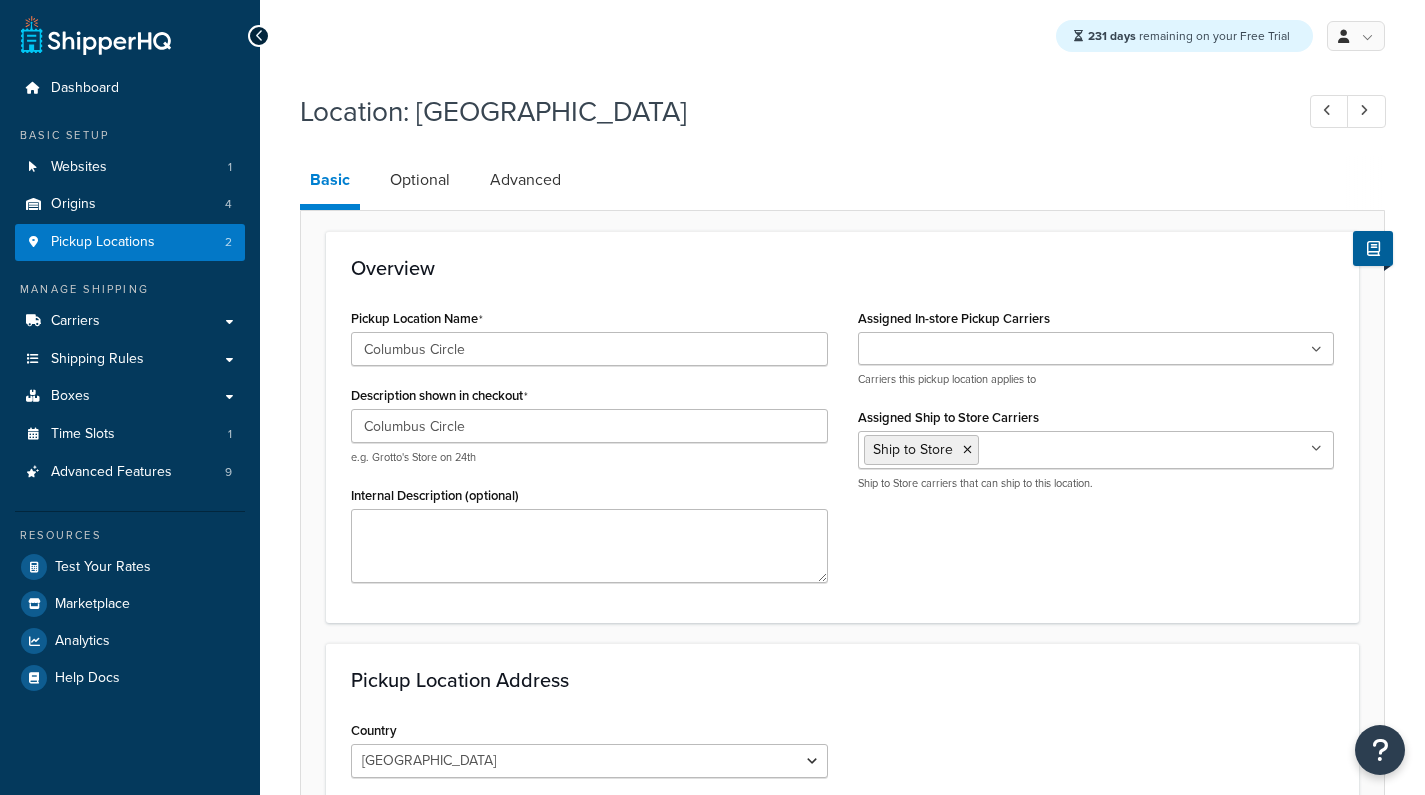 select on "32" 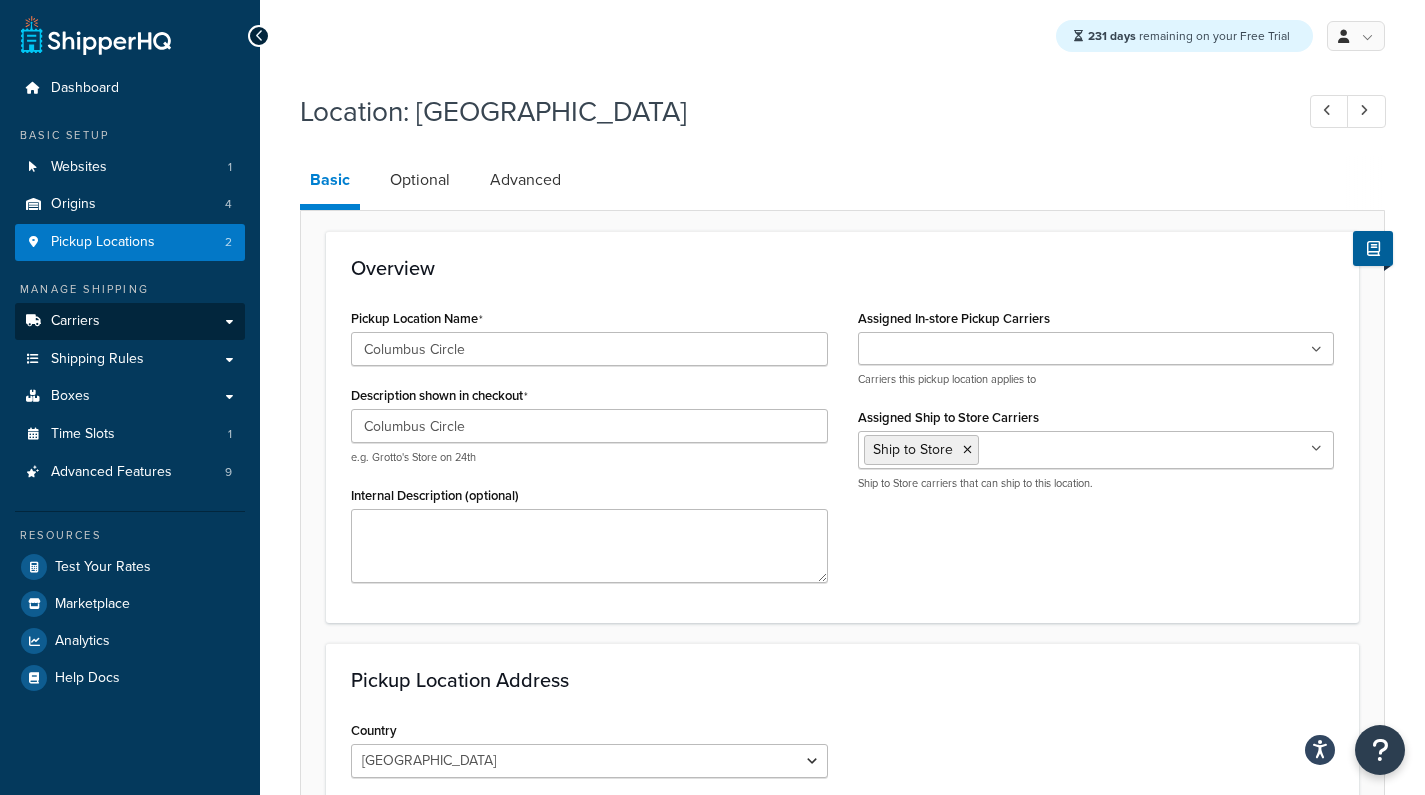 scroll, scrollTop: 0, scrollLeft: 0, axis: both 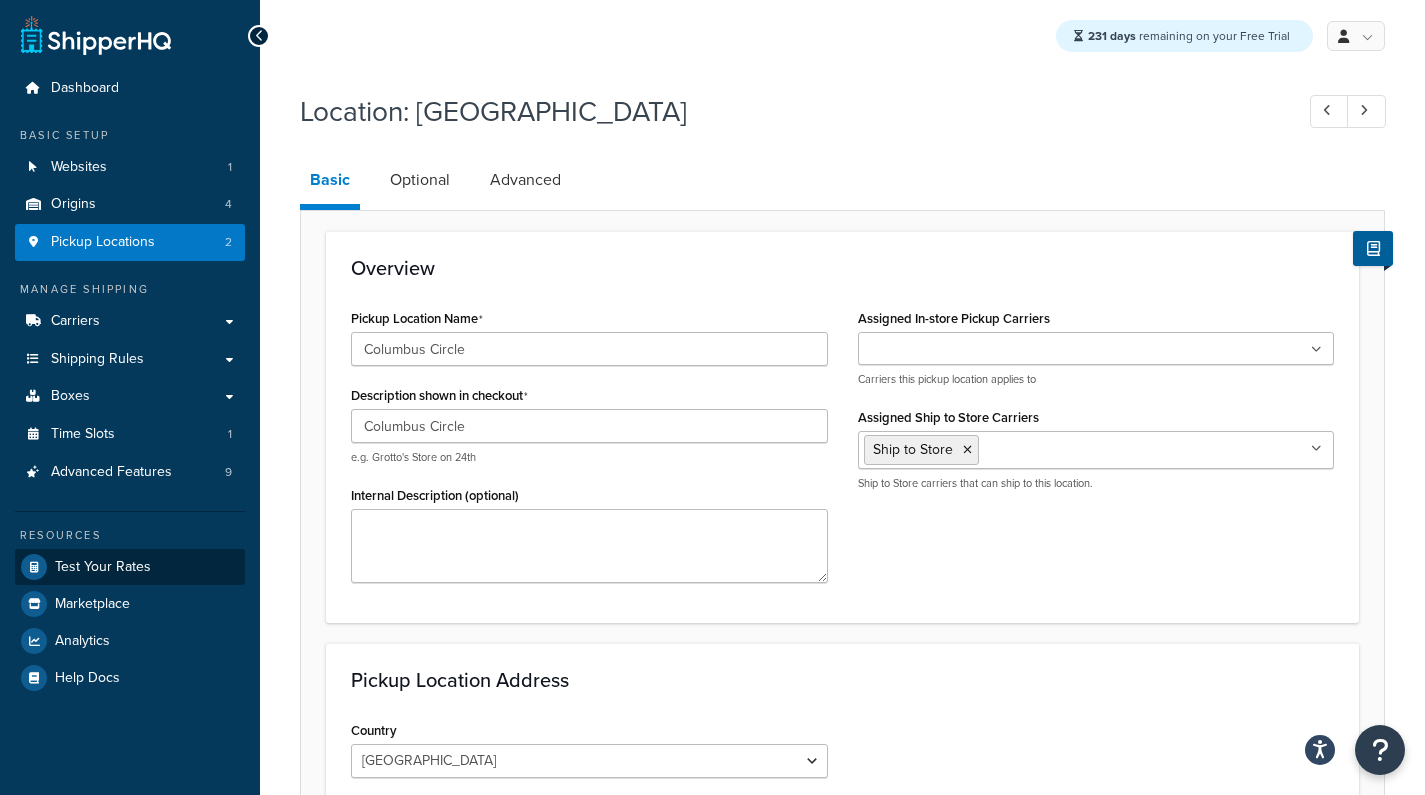 click on "Test Your Rates" at bounding box center [130, 567] 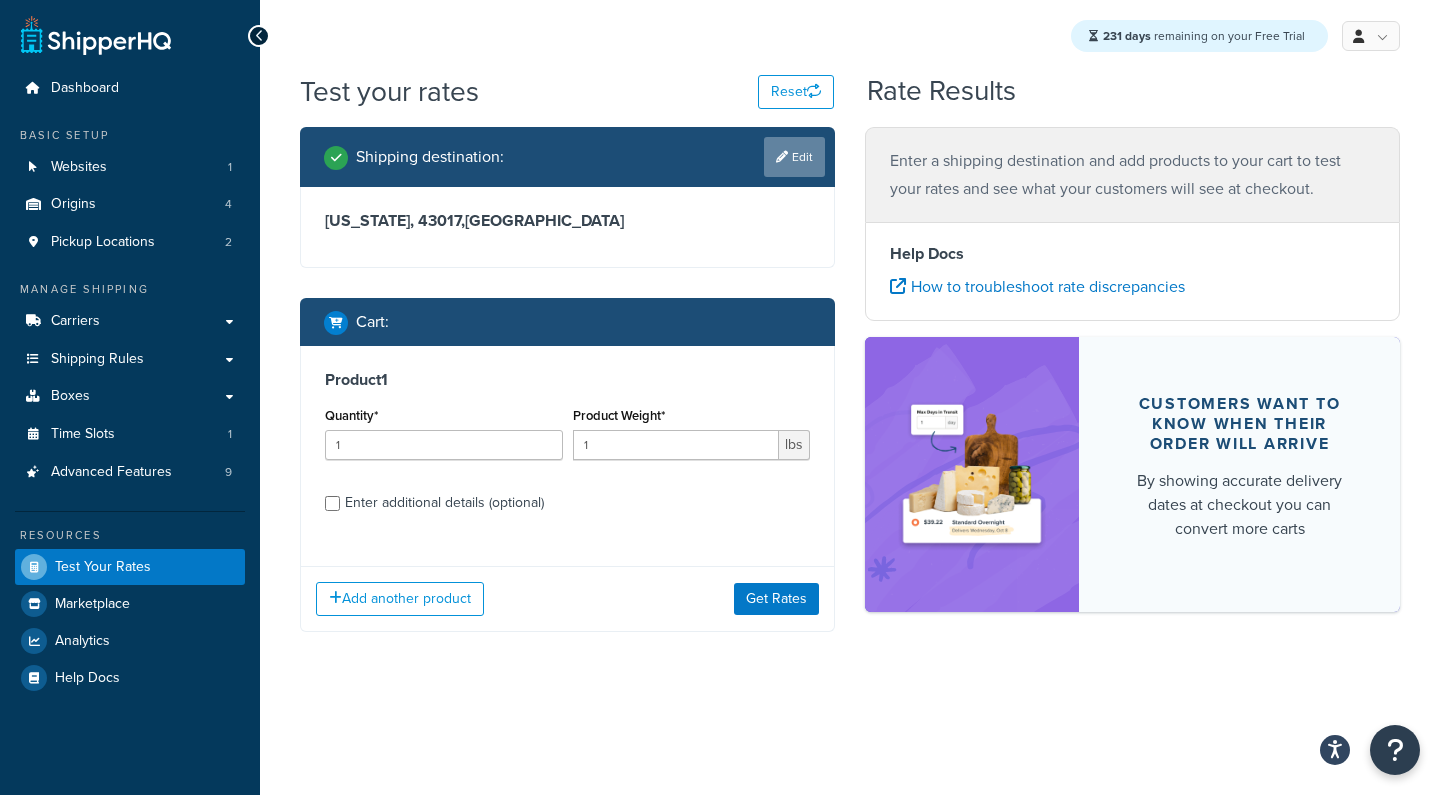 click on "Edit" at bounding box center (794, 157) 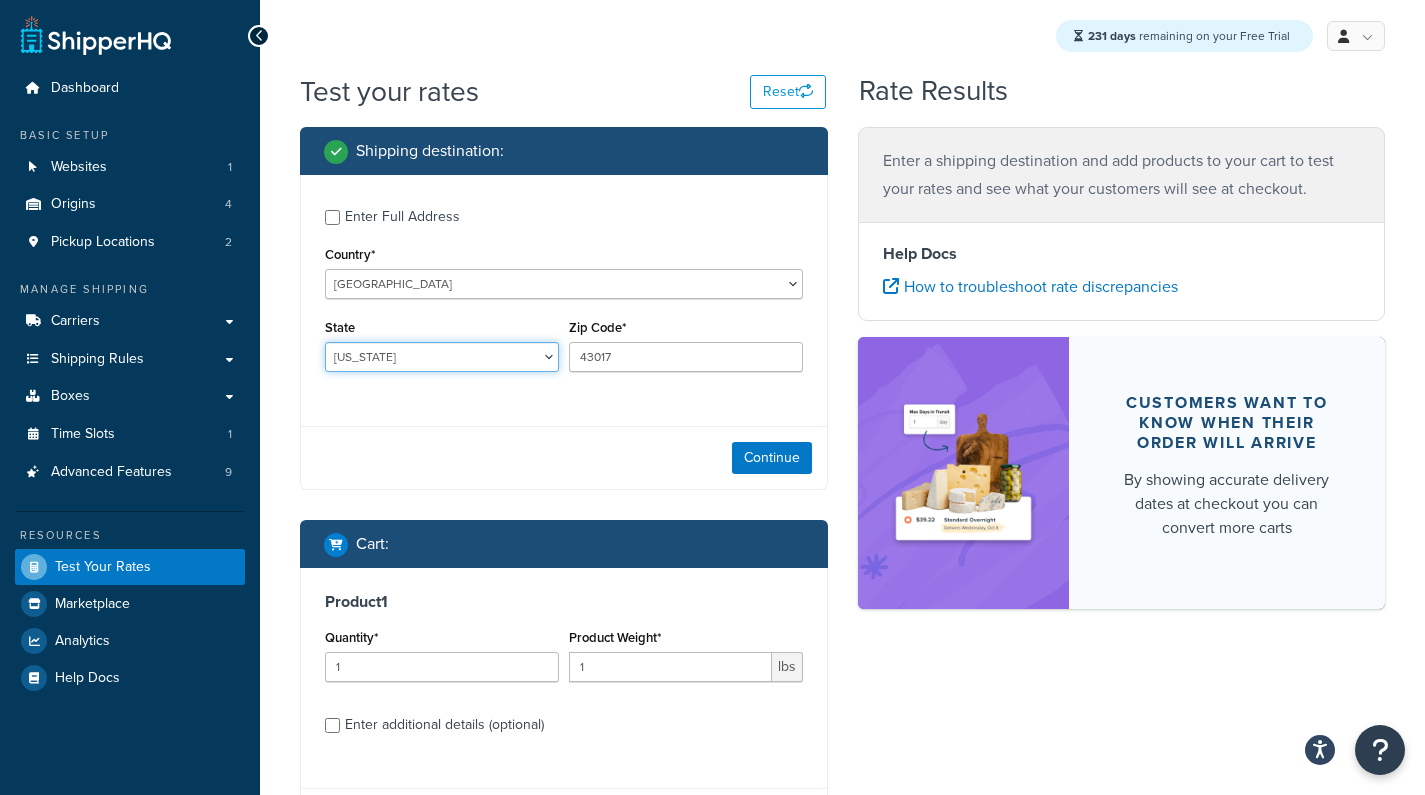 select on "NY" 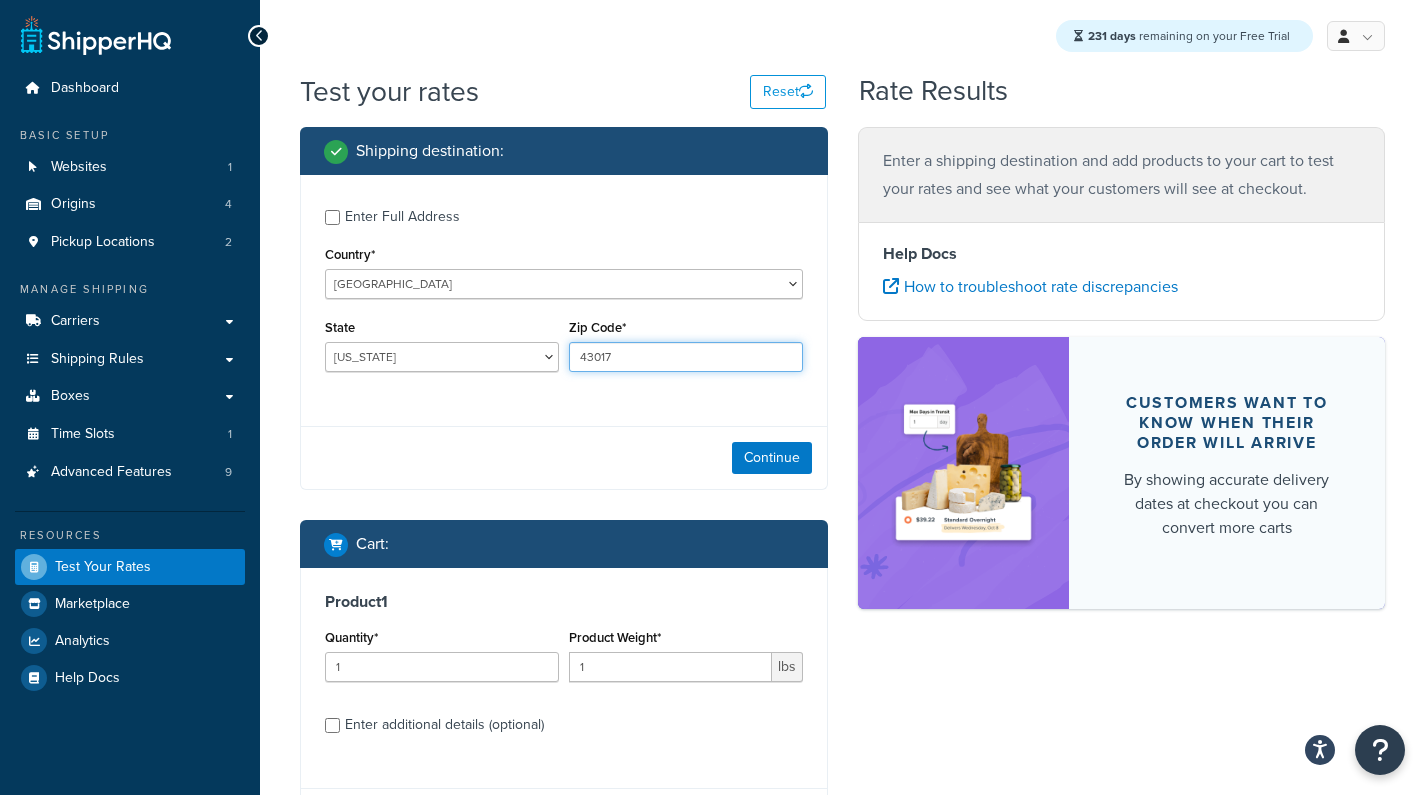 click on "43017" at bounding box center (686, 357) 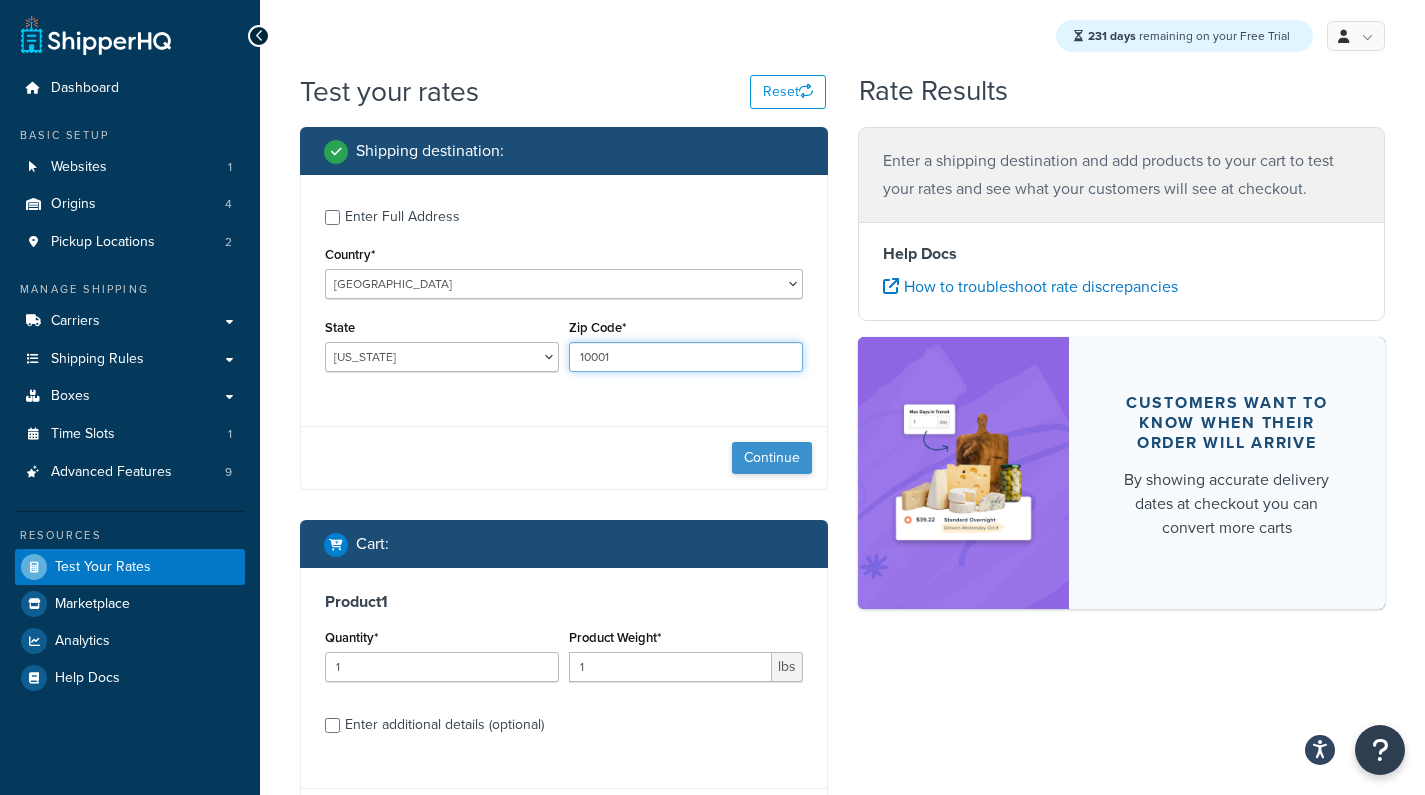 type on "10001" 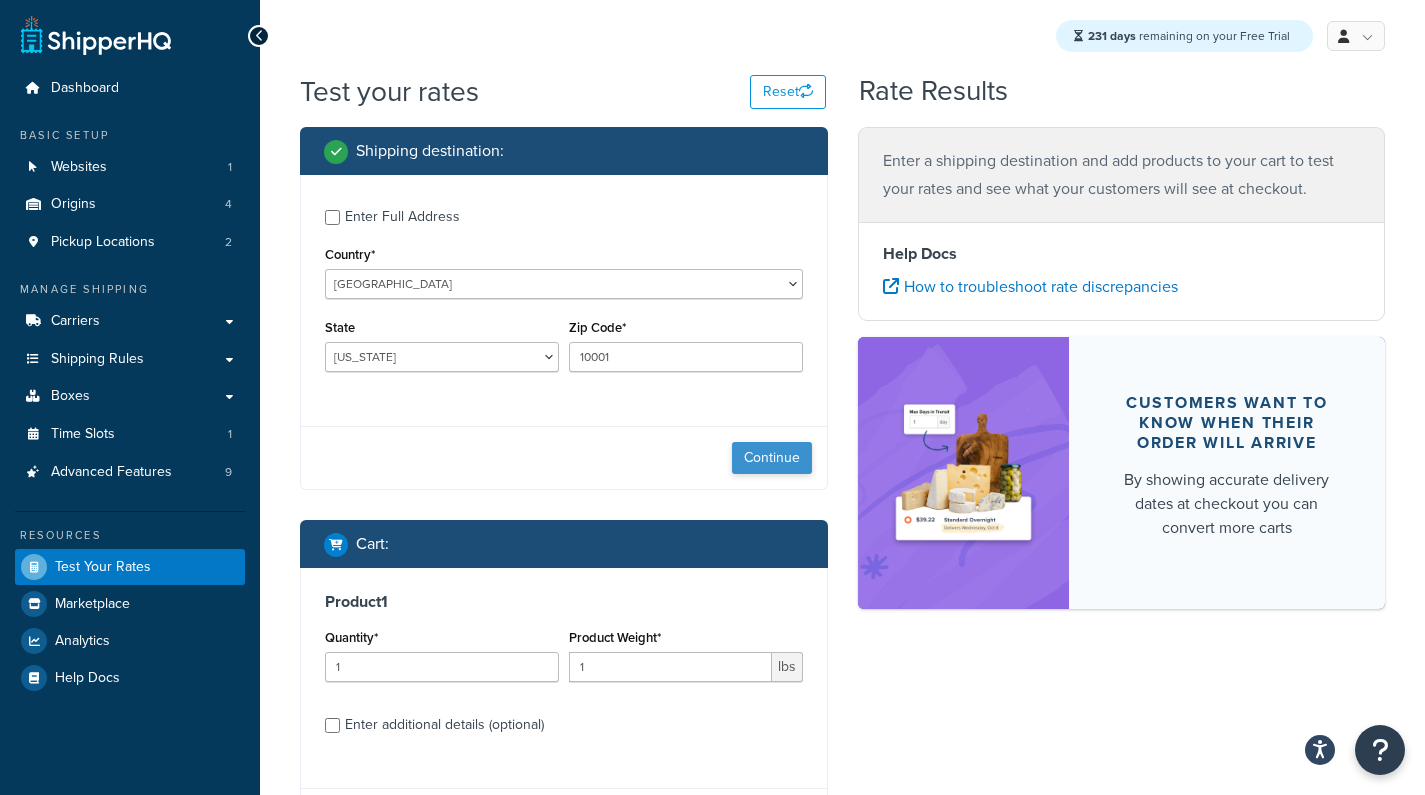 click on "Continue" at bounding box center (772, 458) 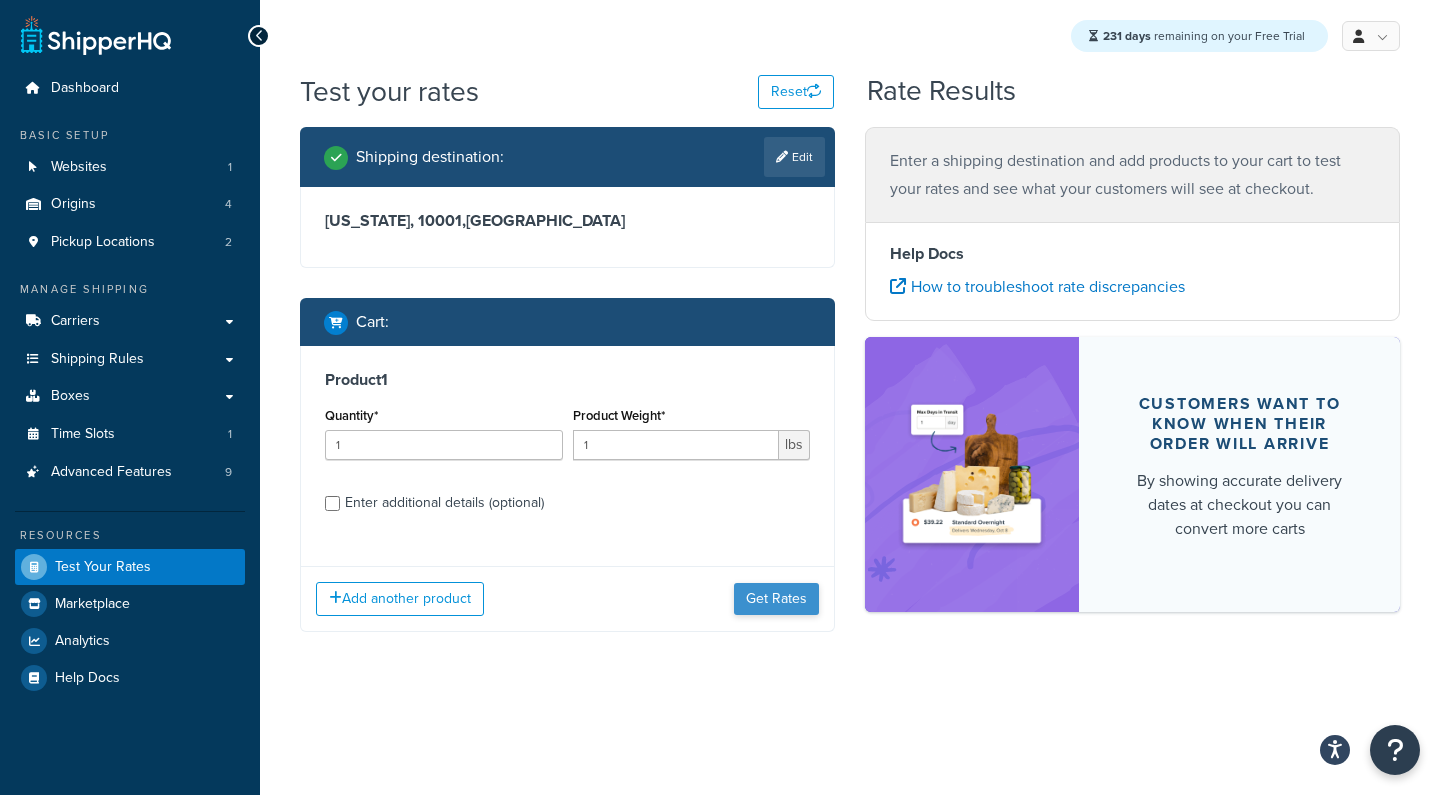 click on "Get Rates" at bounding box center (776, 599) 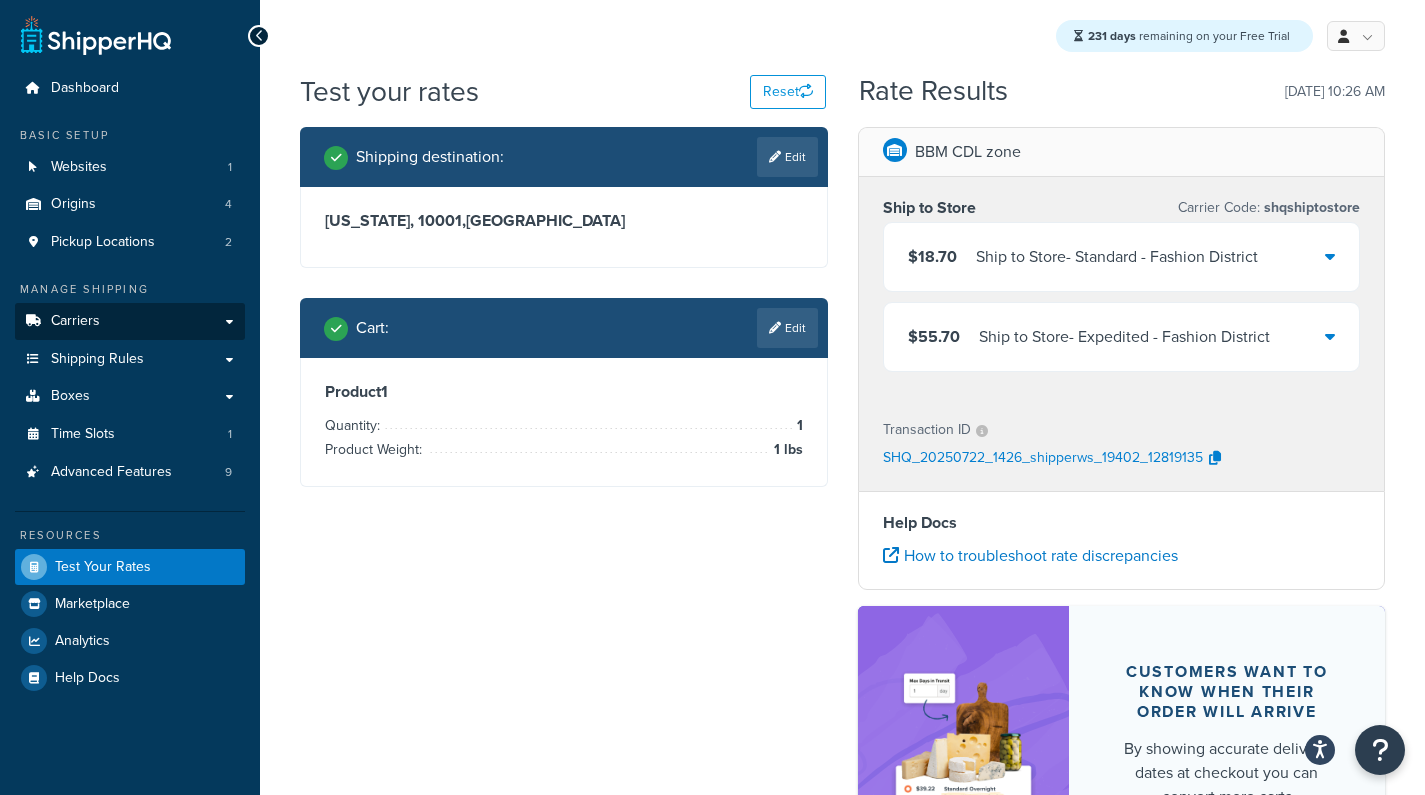 click on "Carriers" at bounding box center [75, 321] 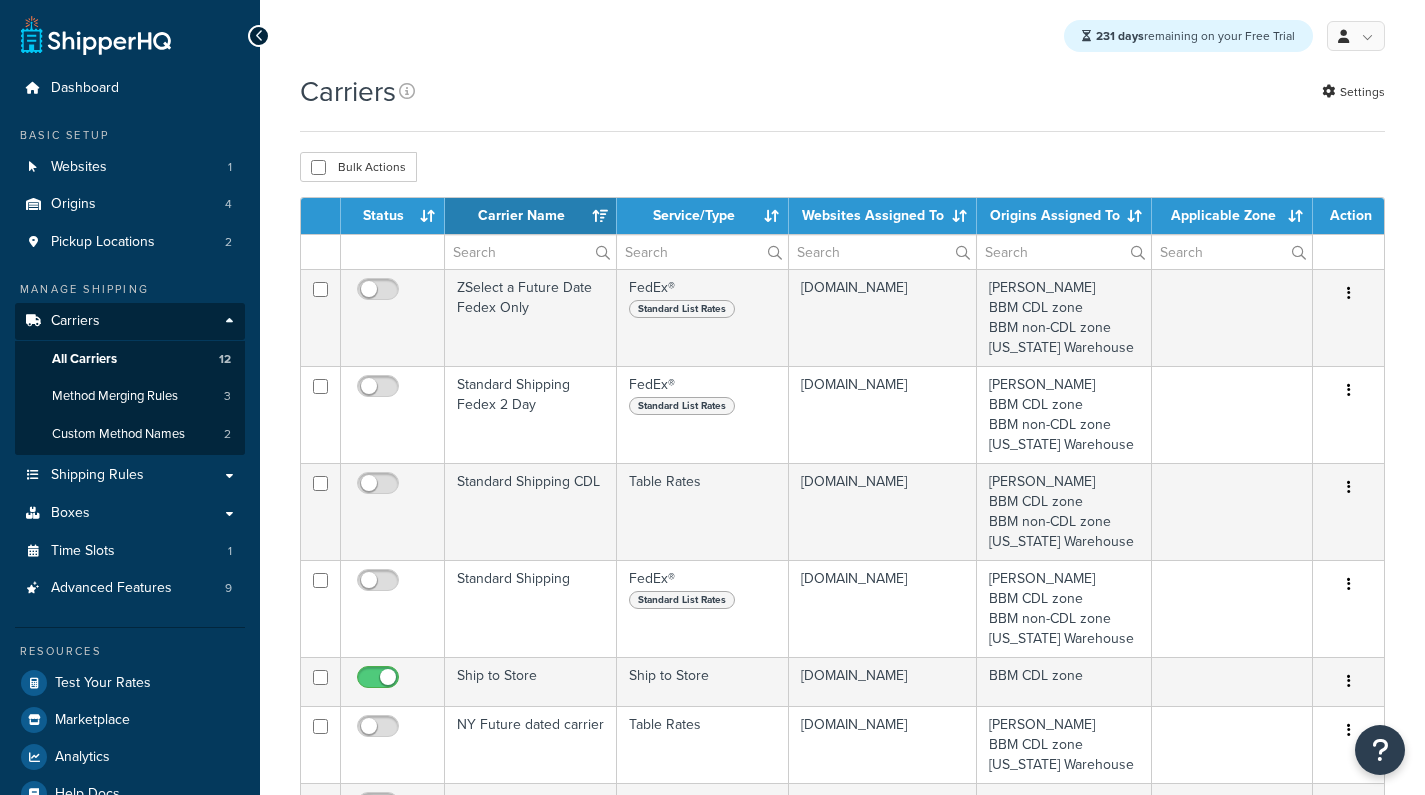 select on "15" 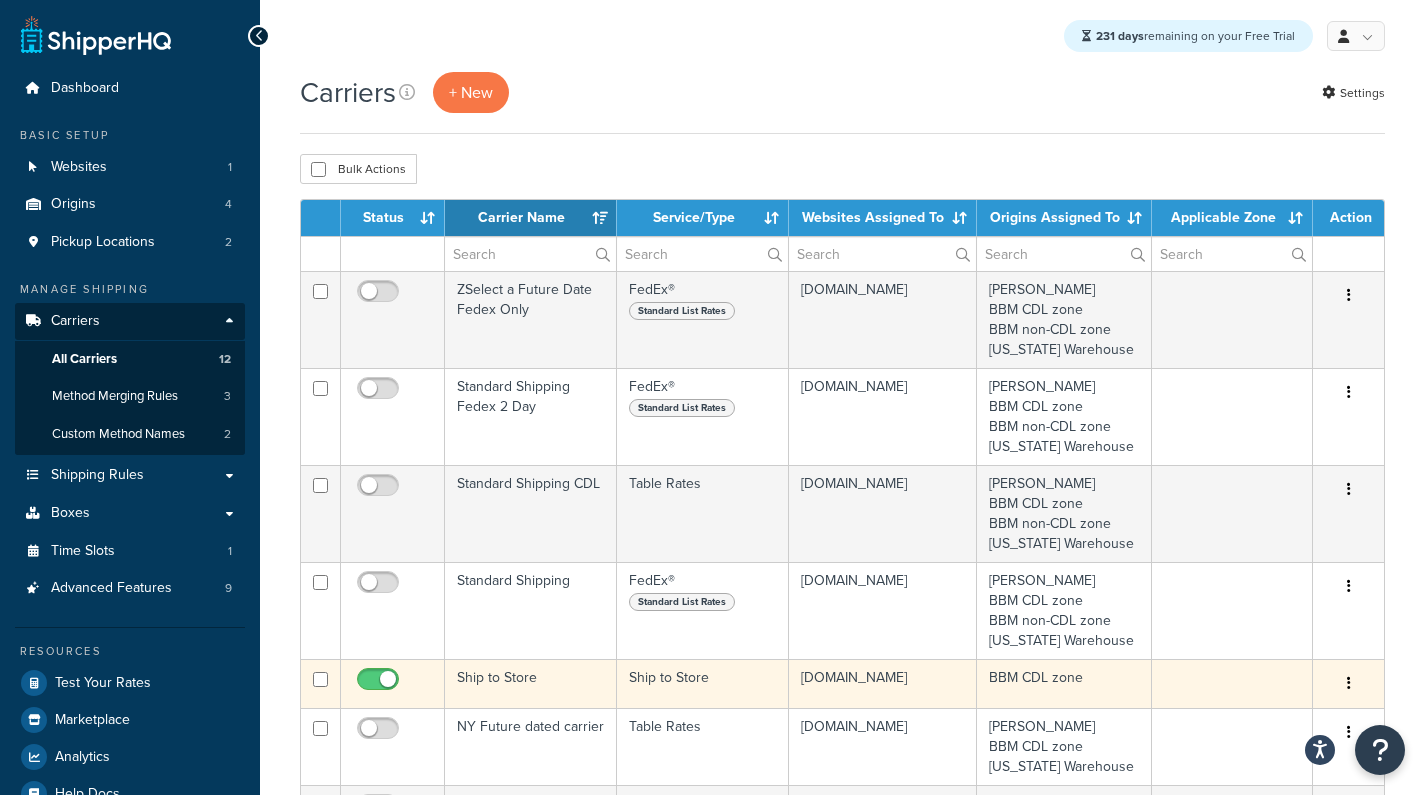 scroll, scrollTop: 0, scrollLeft: 0, axis: both 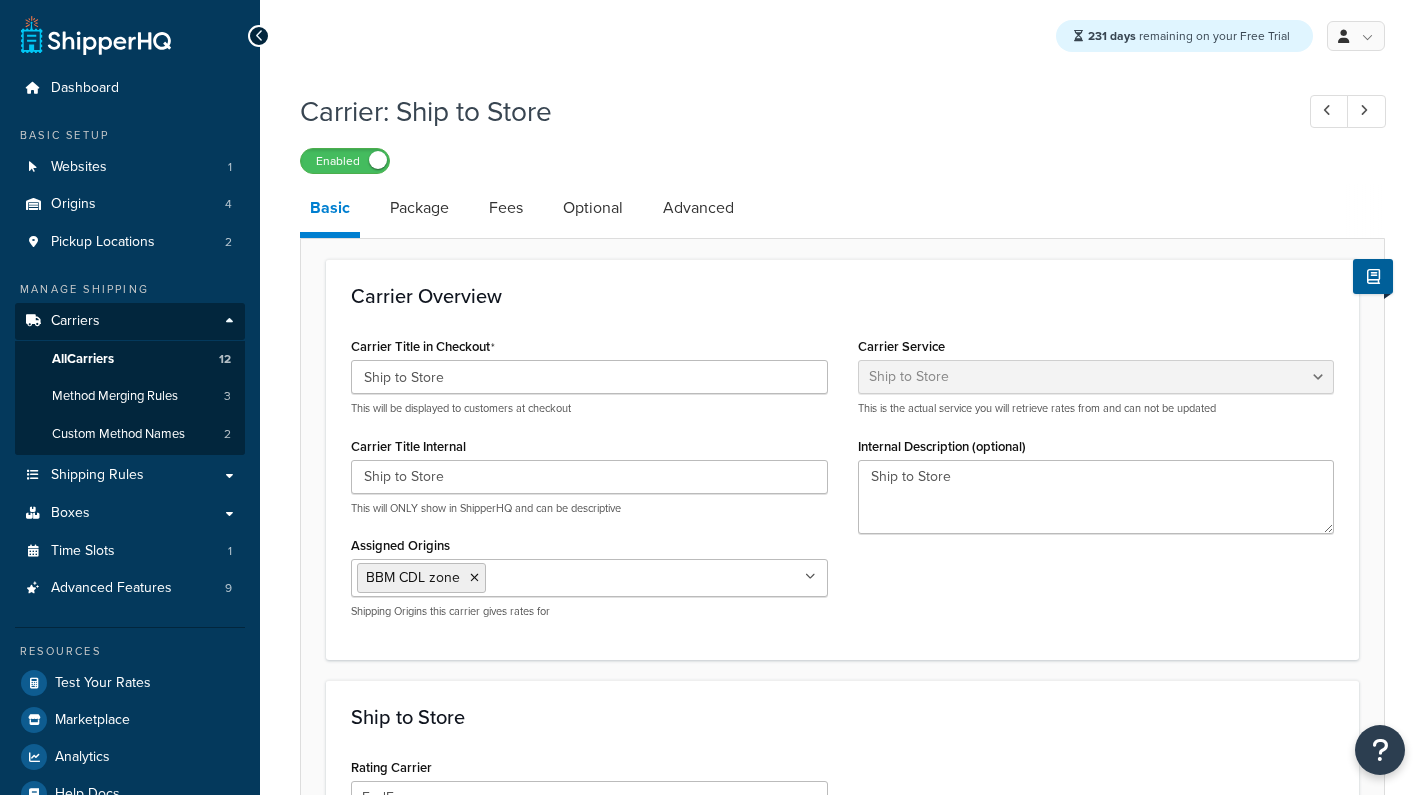 select on "shipToStore" 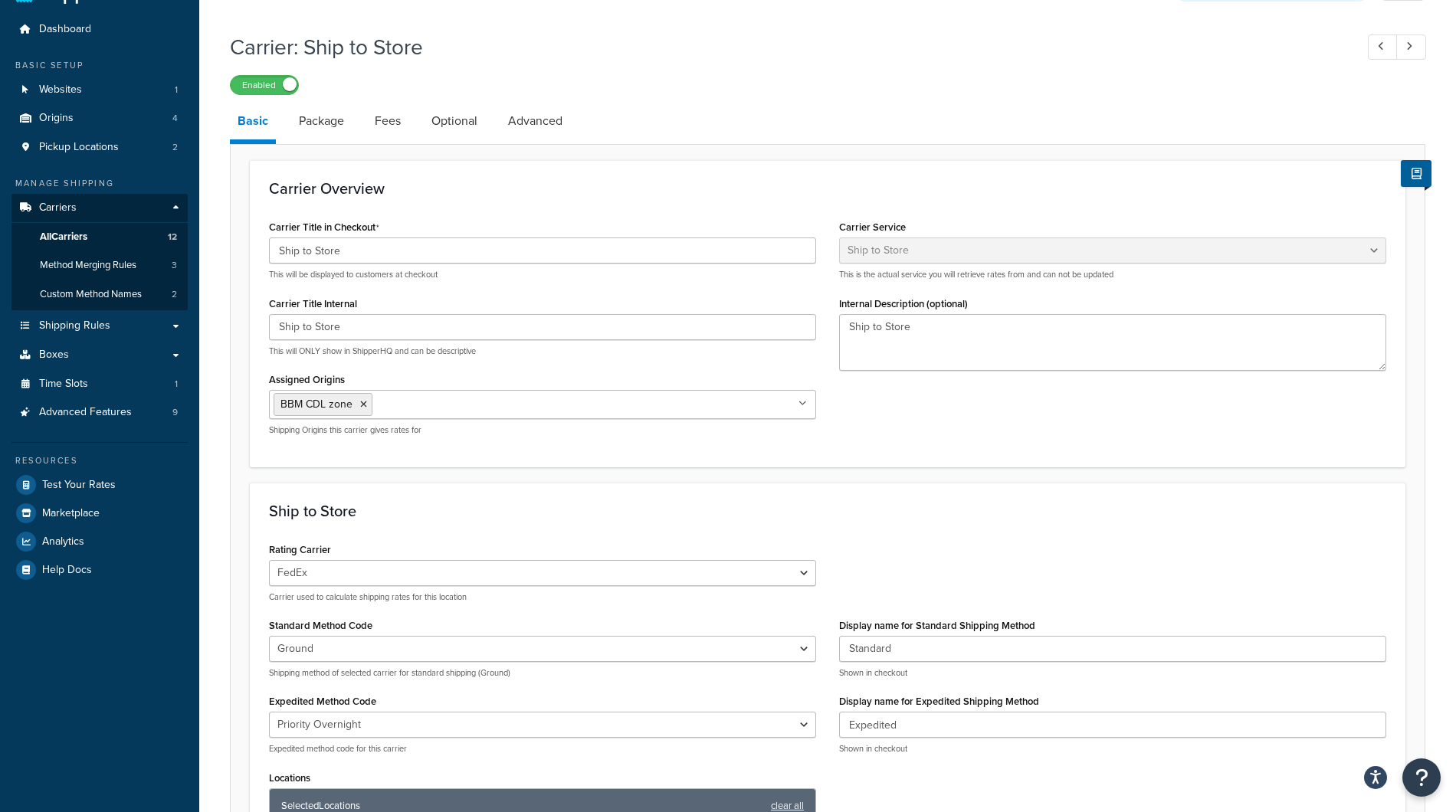 scroll, scrollTop: 21, scrollLeft: 0, axis: vertical 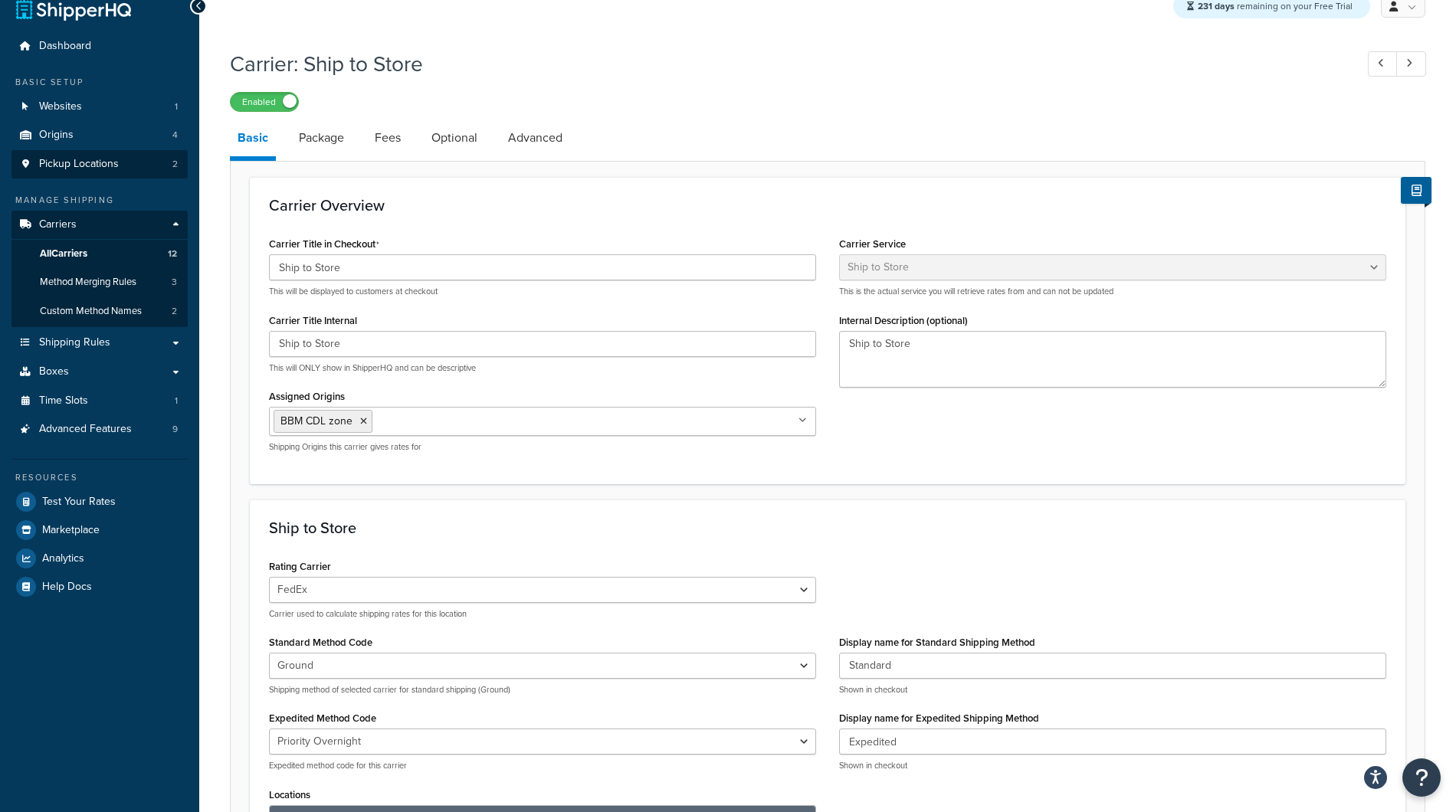 click on "Pickup Locations" at bounding box center (79, 164) 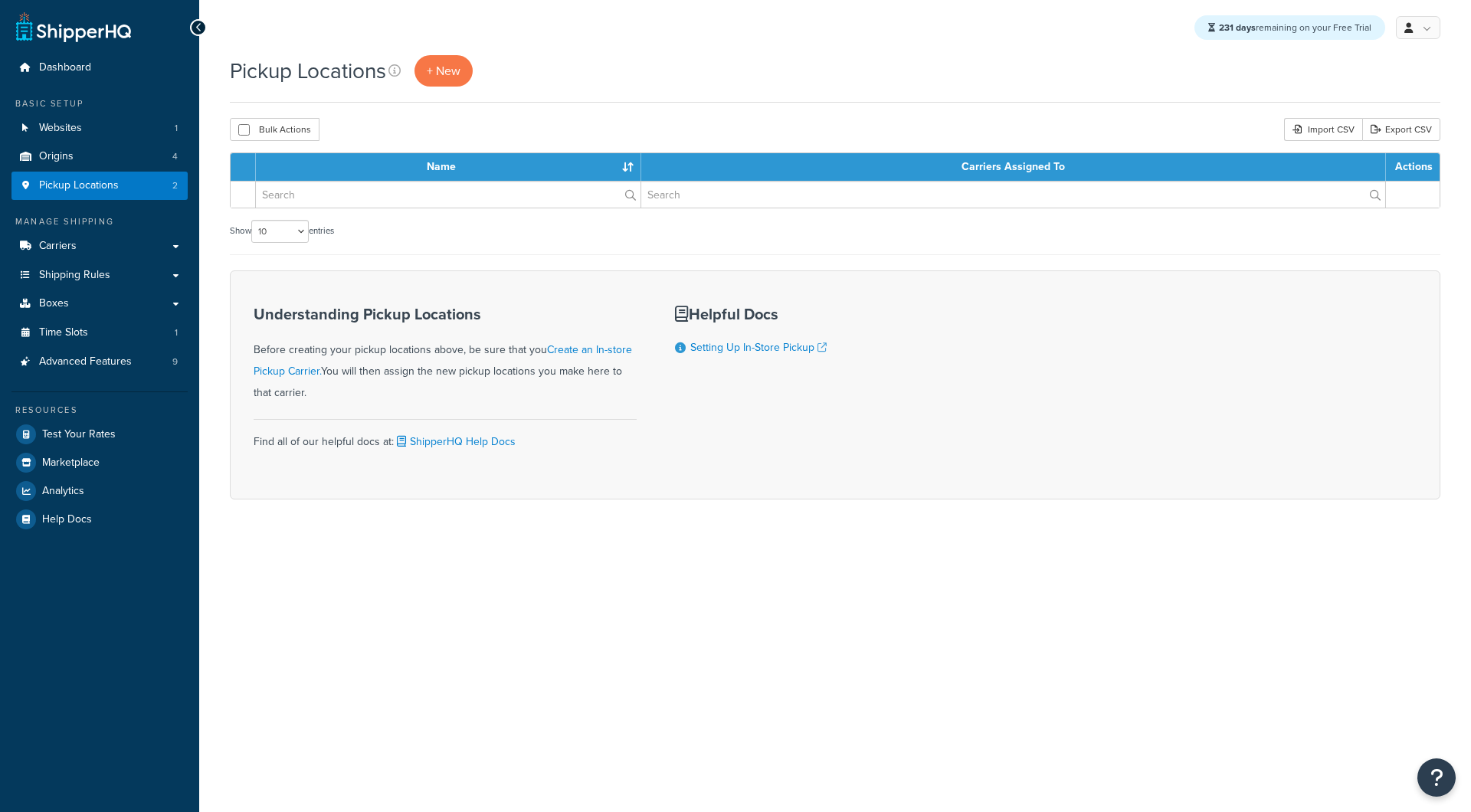 scroll, scrollTop: 0, scrollLeft: 0, axis: both 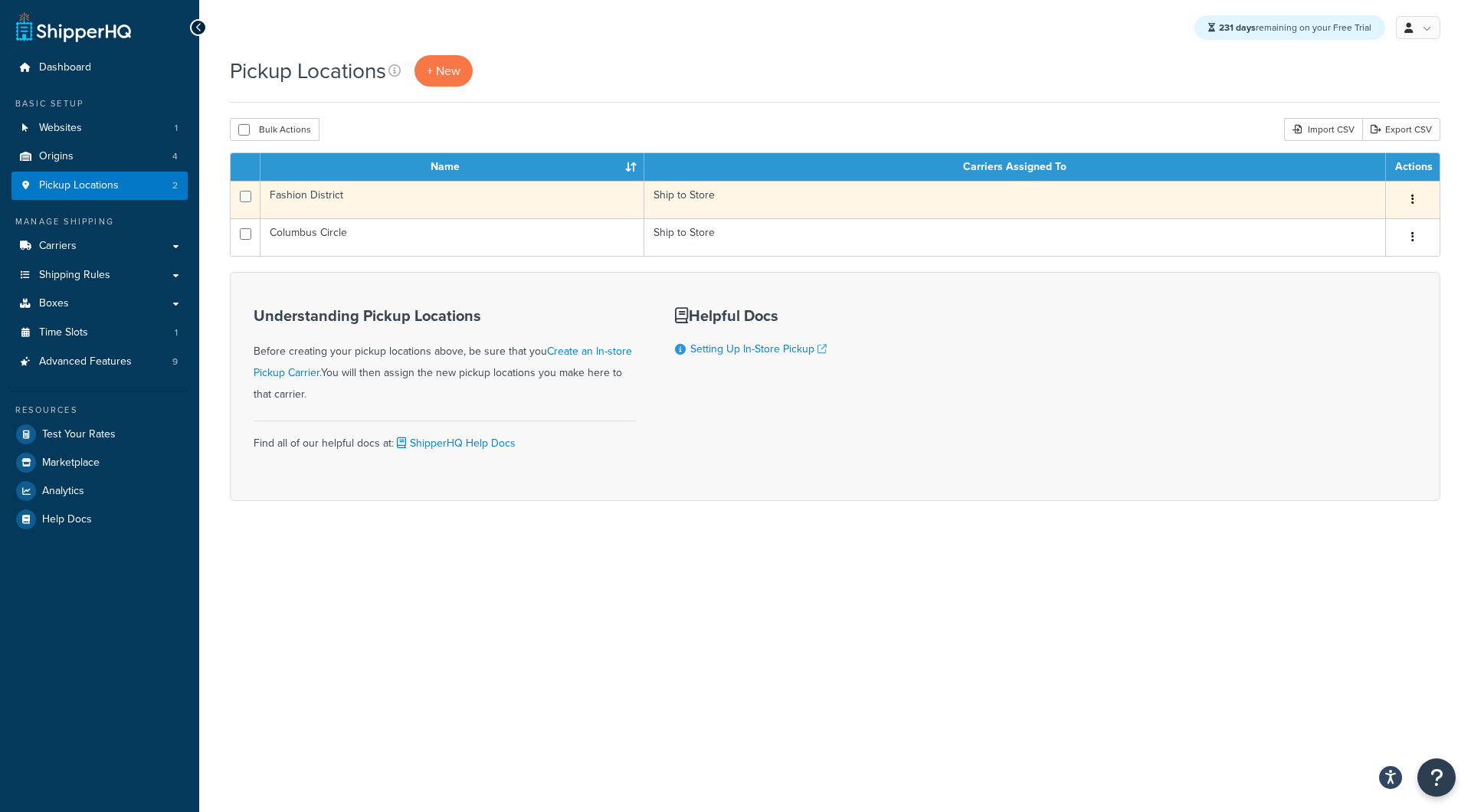 click on "Fashion District" at bounding box center (452, 199) 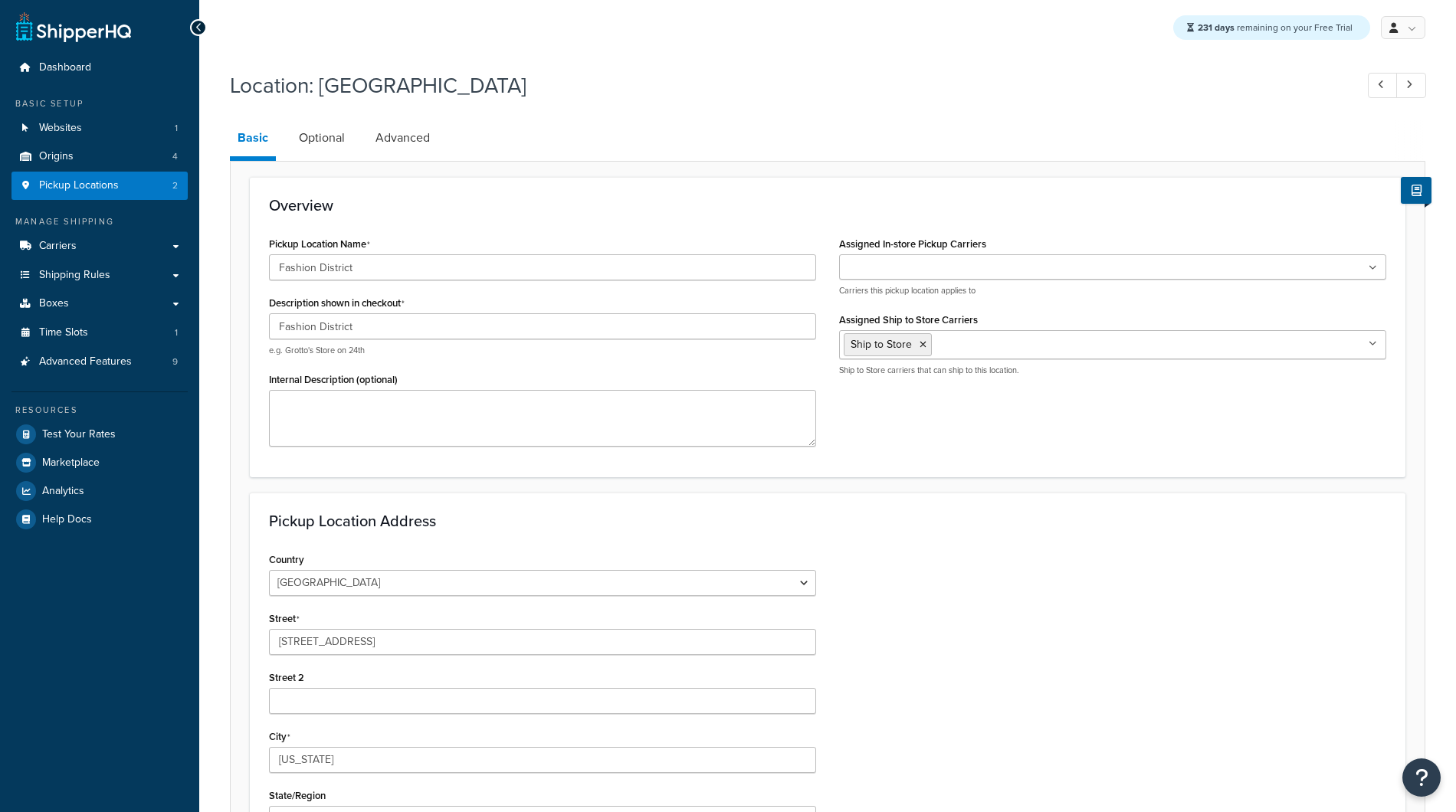 select on "32" 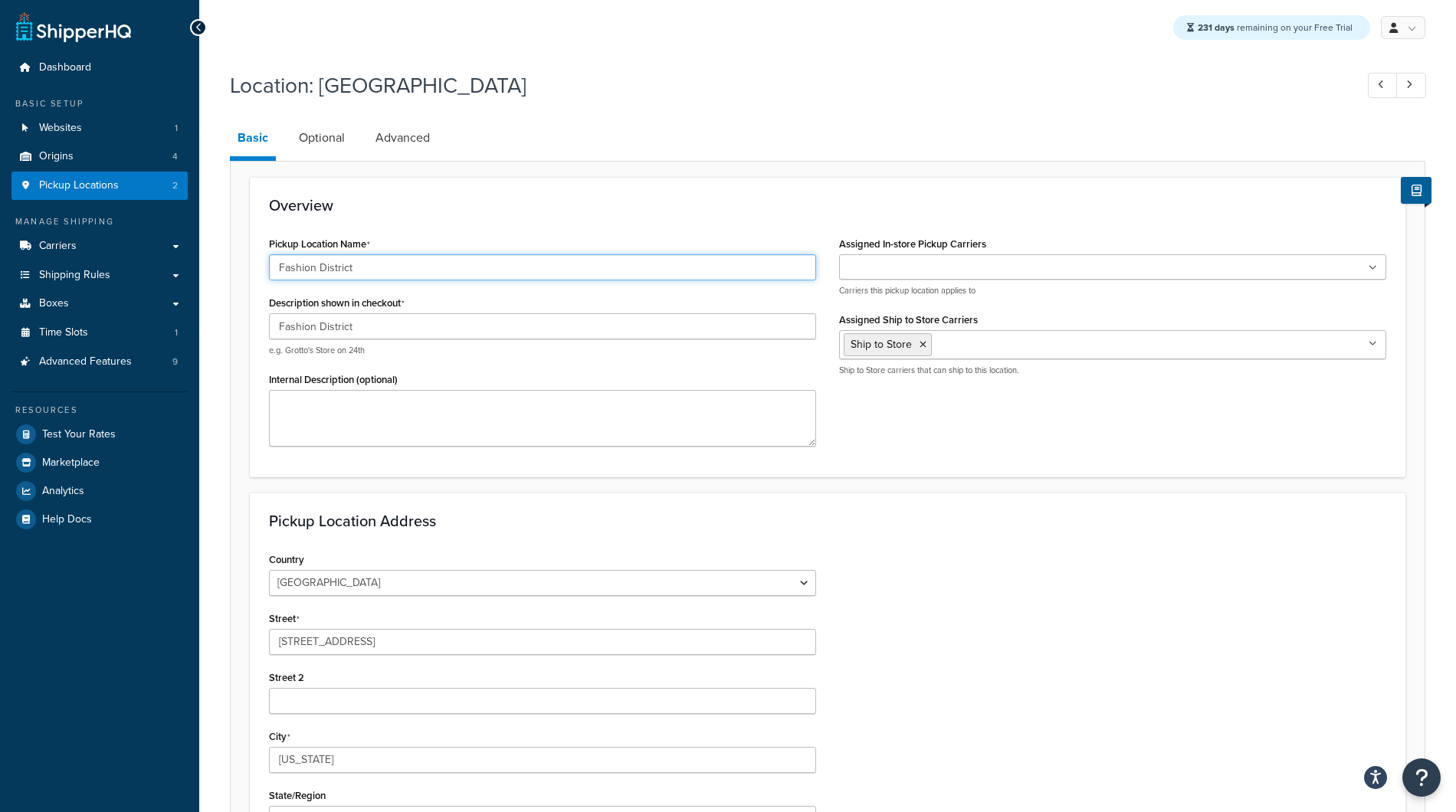 click on "Fashion District" at bounding box center (543, 267) 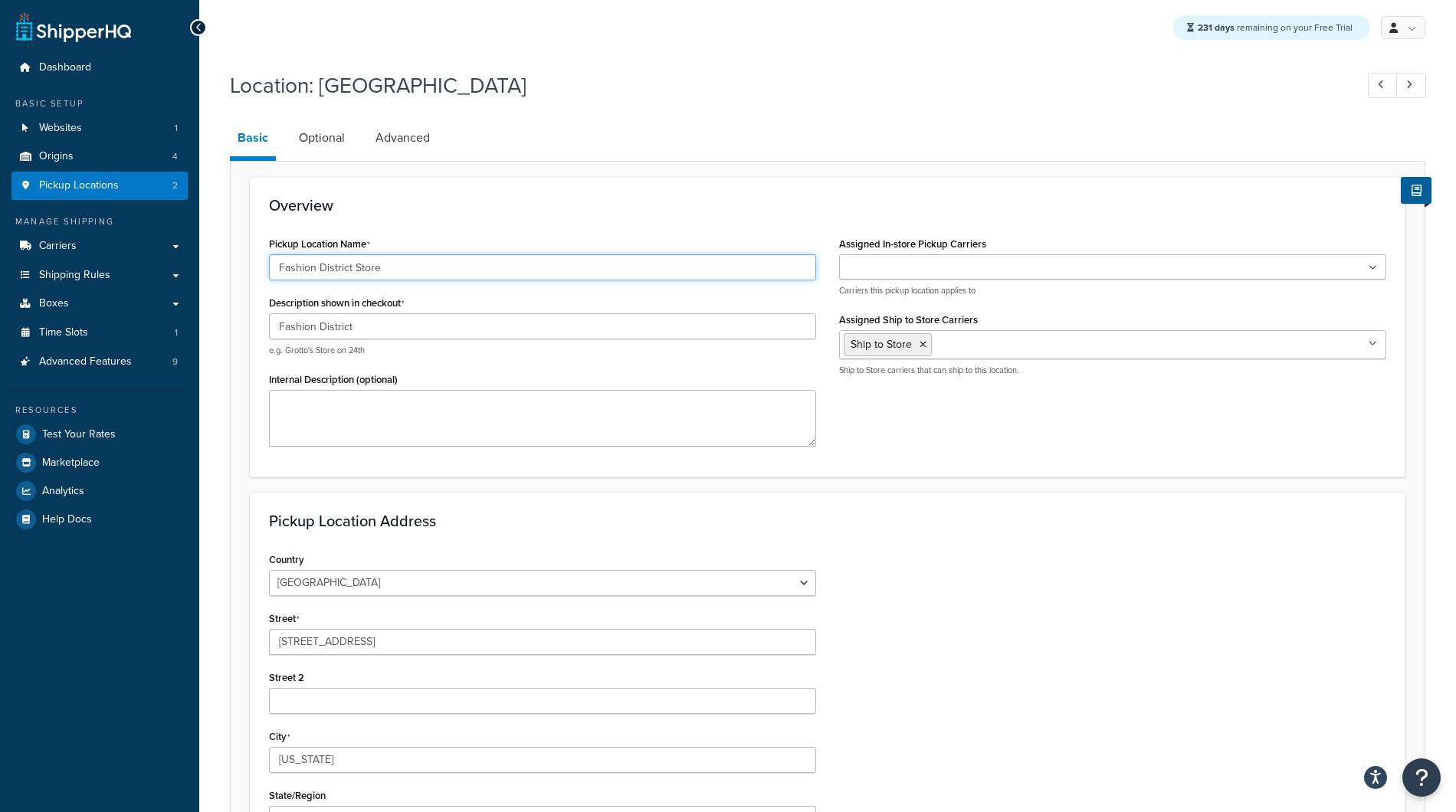 type on "Fashion District Store" 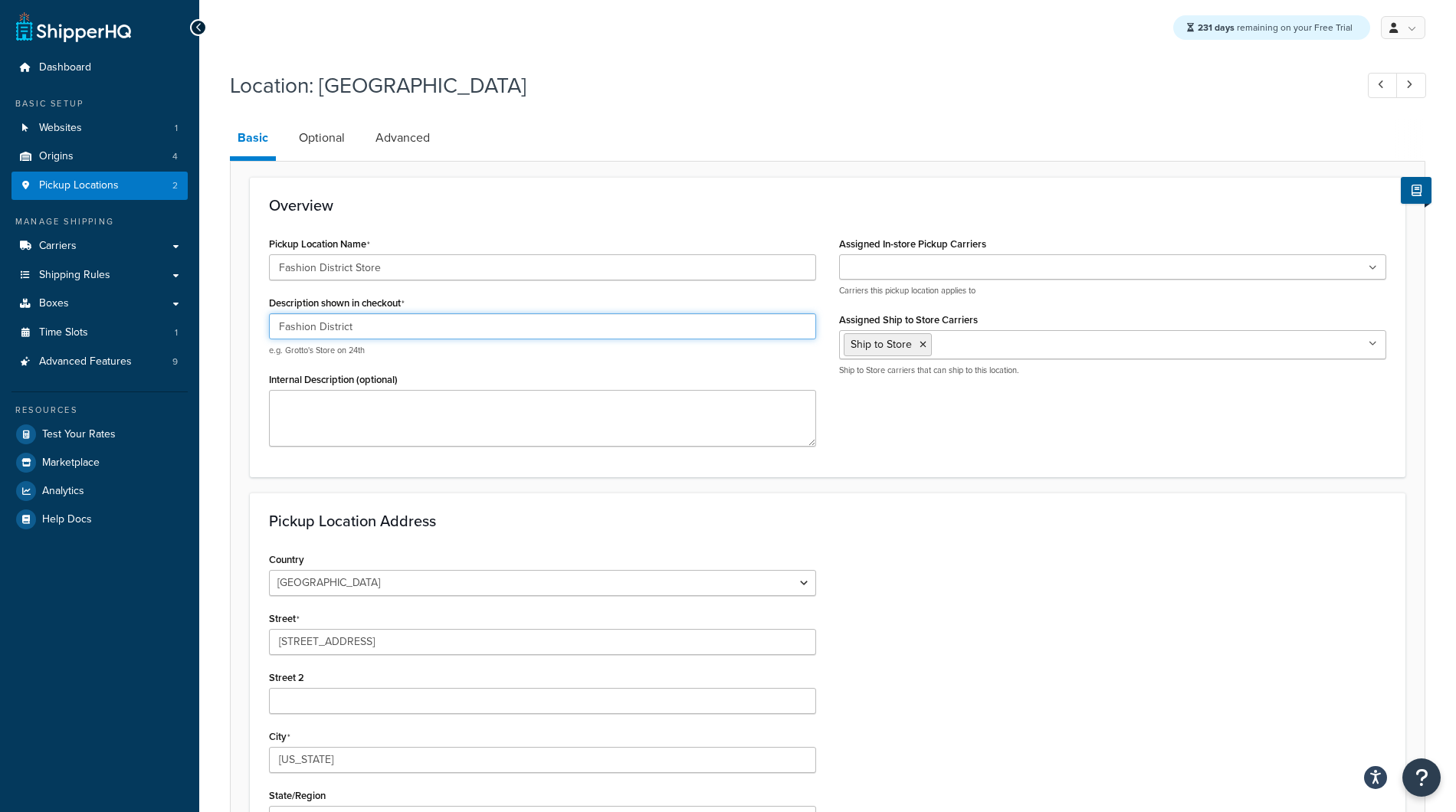 click on "Fashion District" at bounding box center [543, 326] 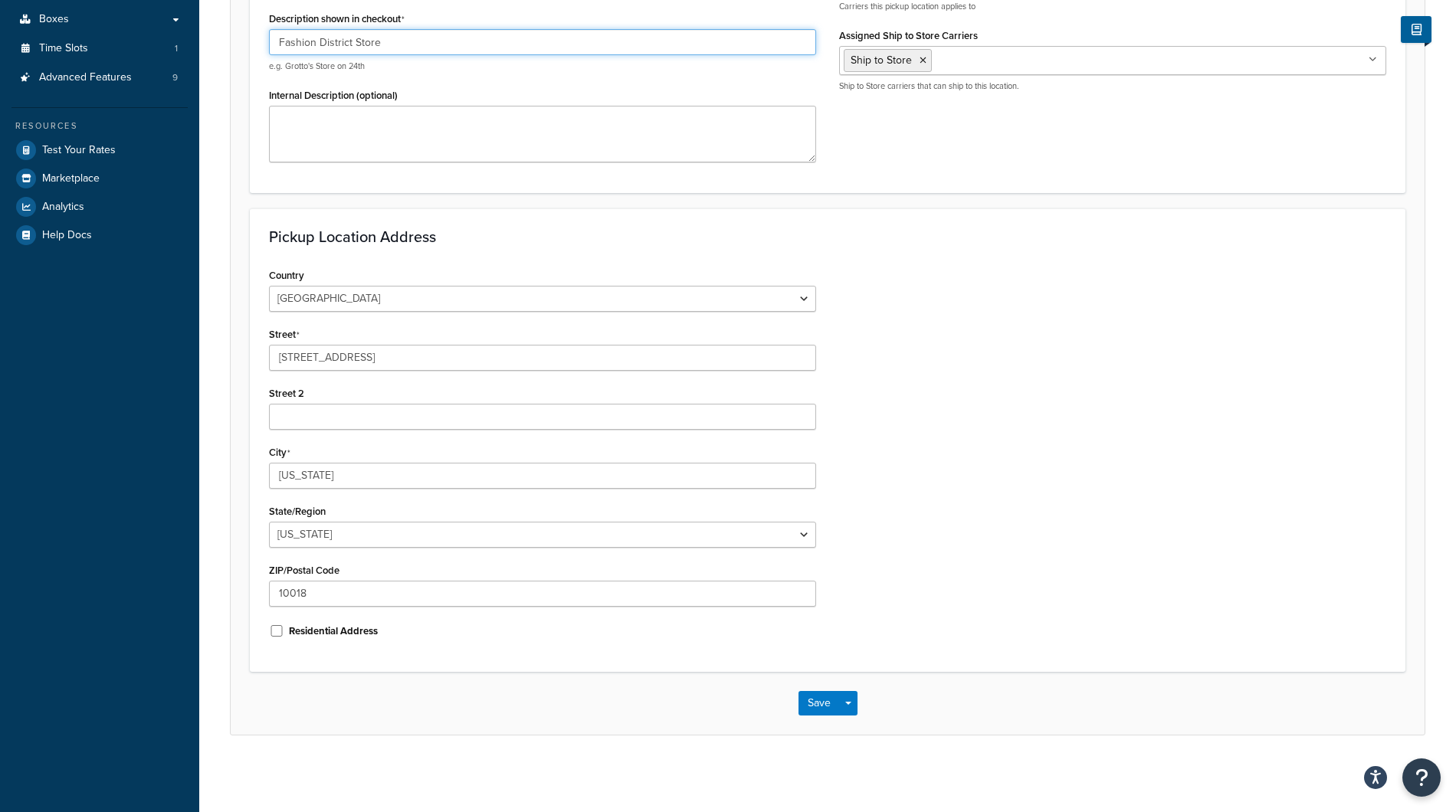 scroll, scrollTop: 283, scrollLeft: 0, axis: vertical 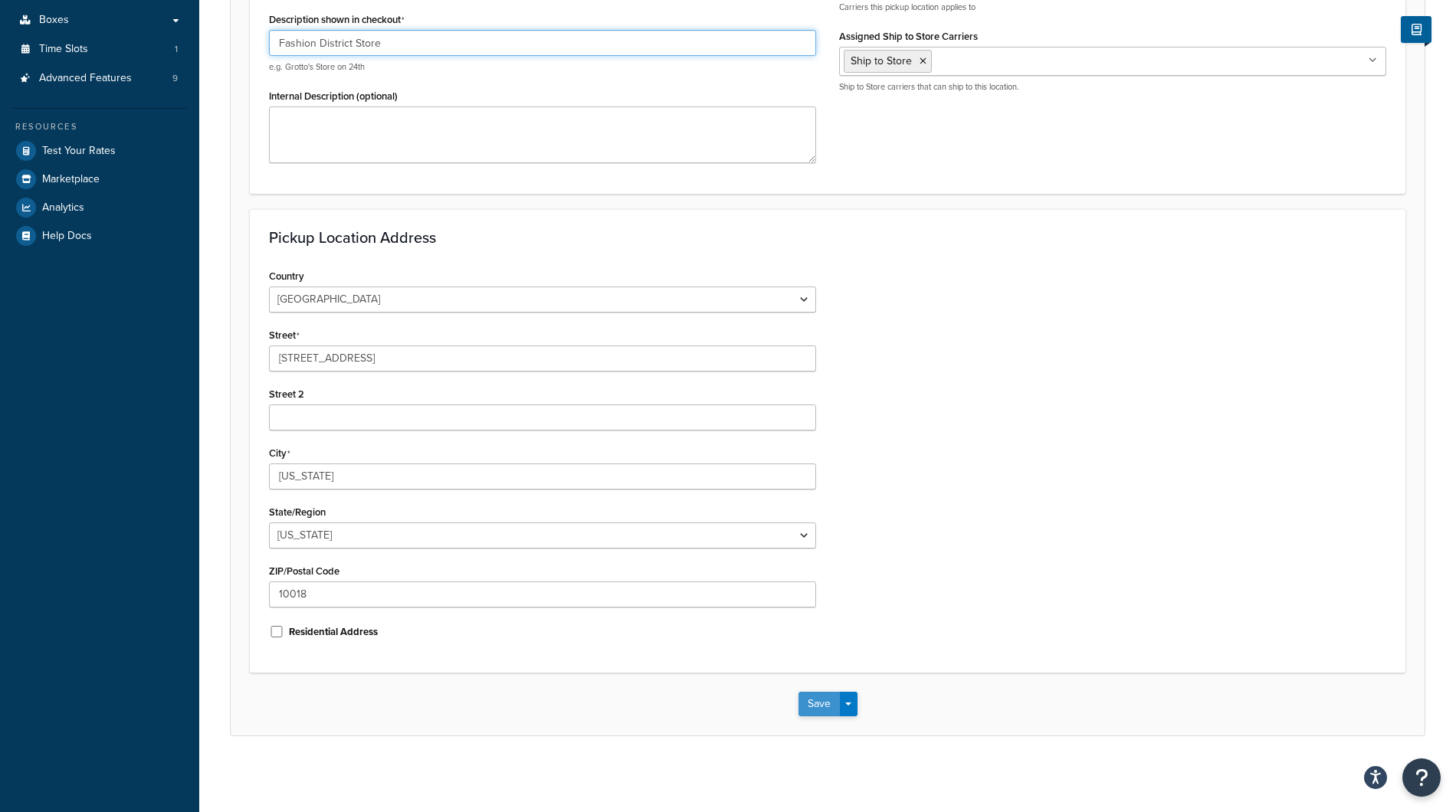 type on "Fashion District Store" 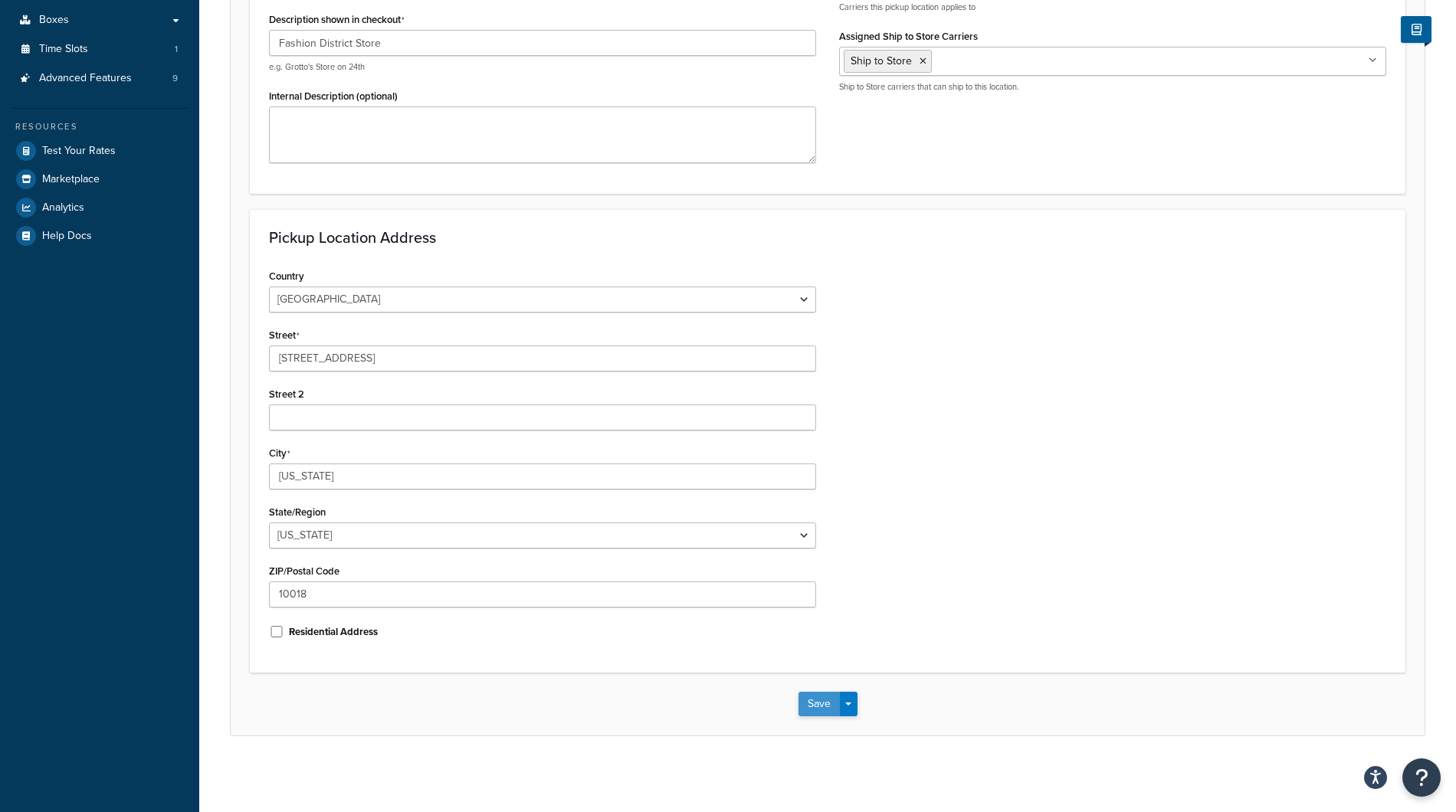 click on "Save" at bounding box center (819, 704) 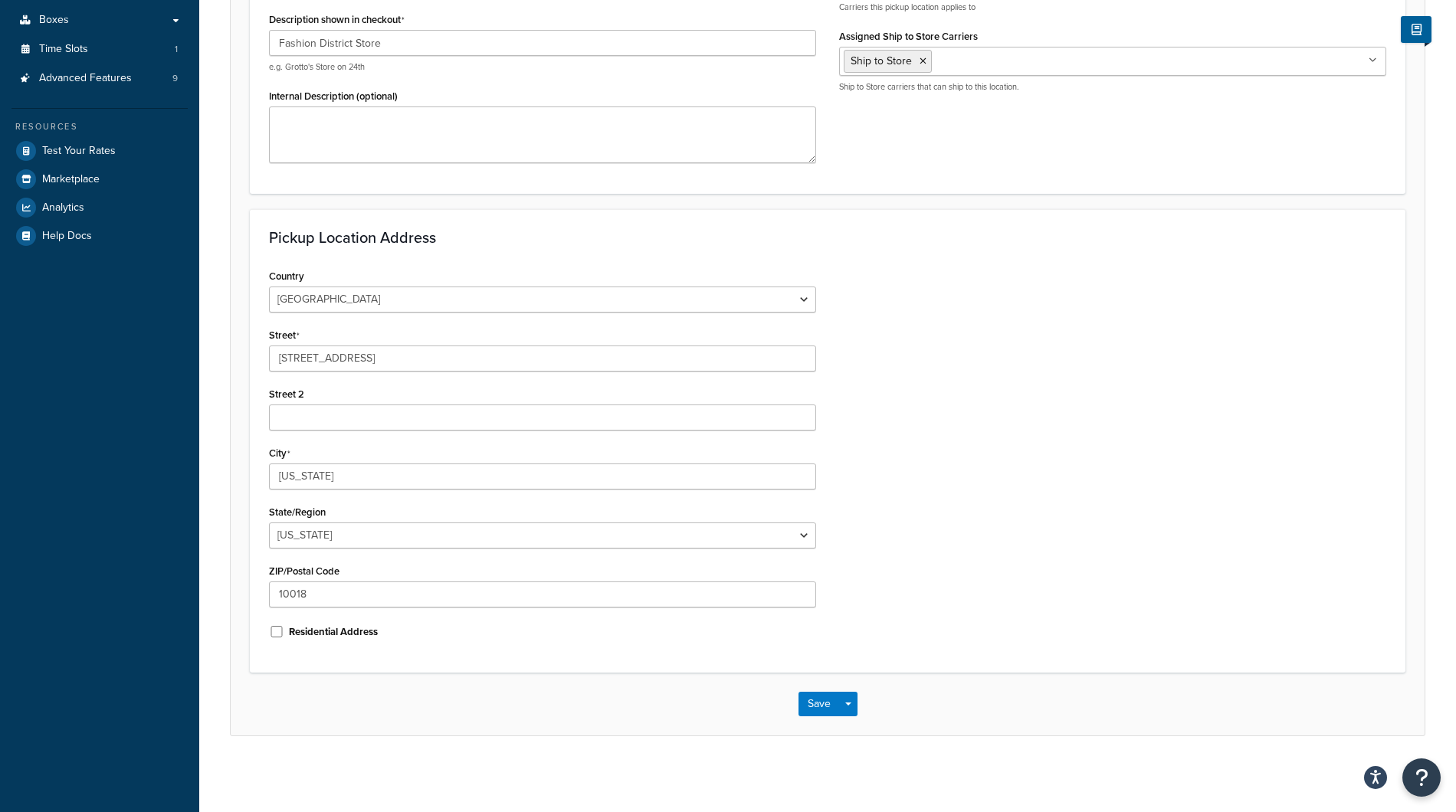 scroll, scrollTop: 0, scrollLeft: 0, axis: both 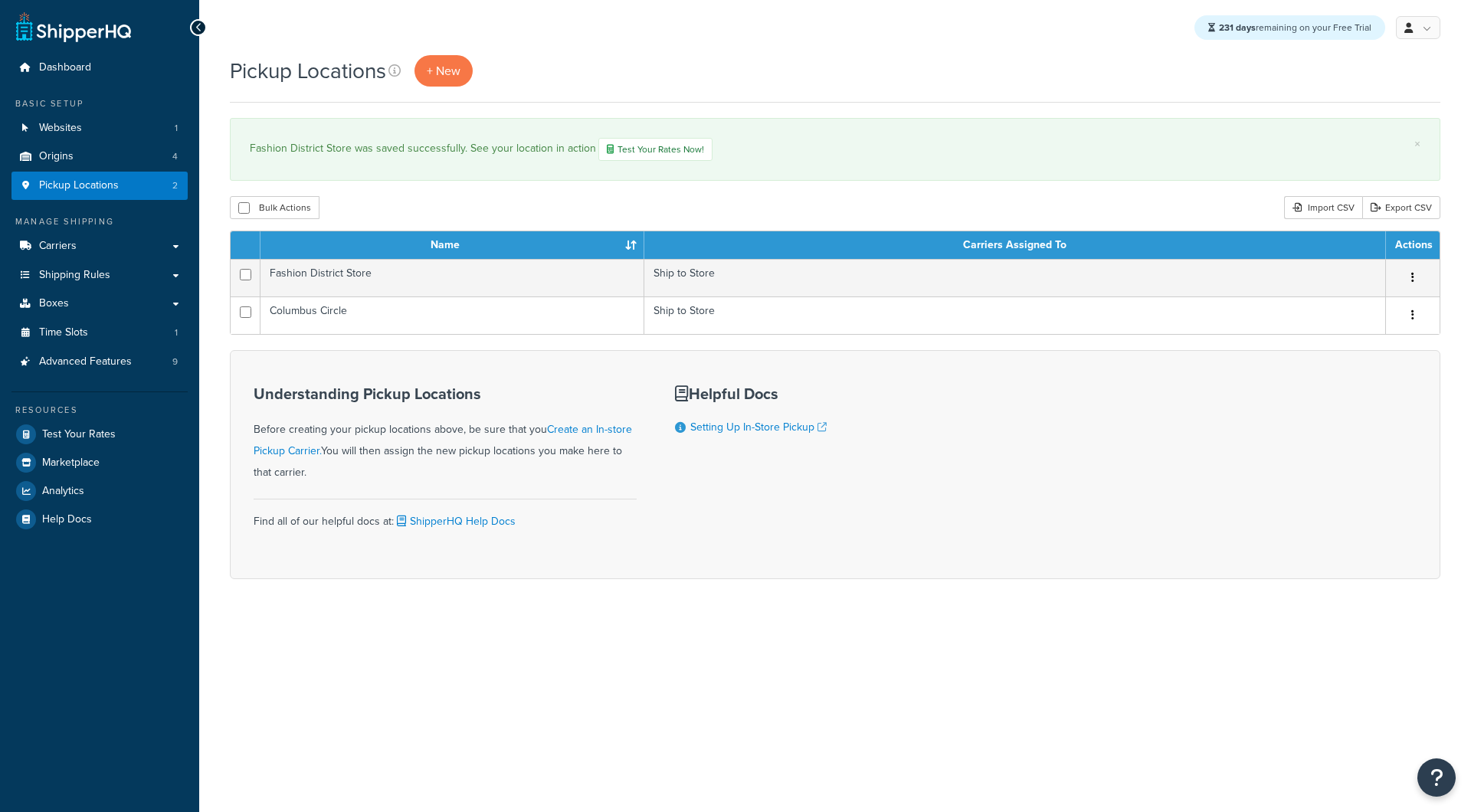 click on "Pickup Locations
2" at bounding box center (100, 185) 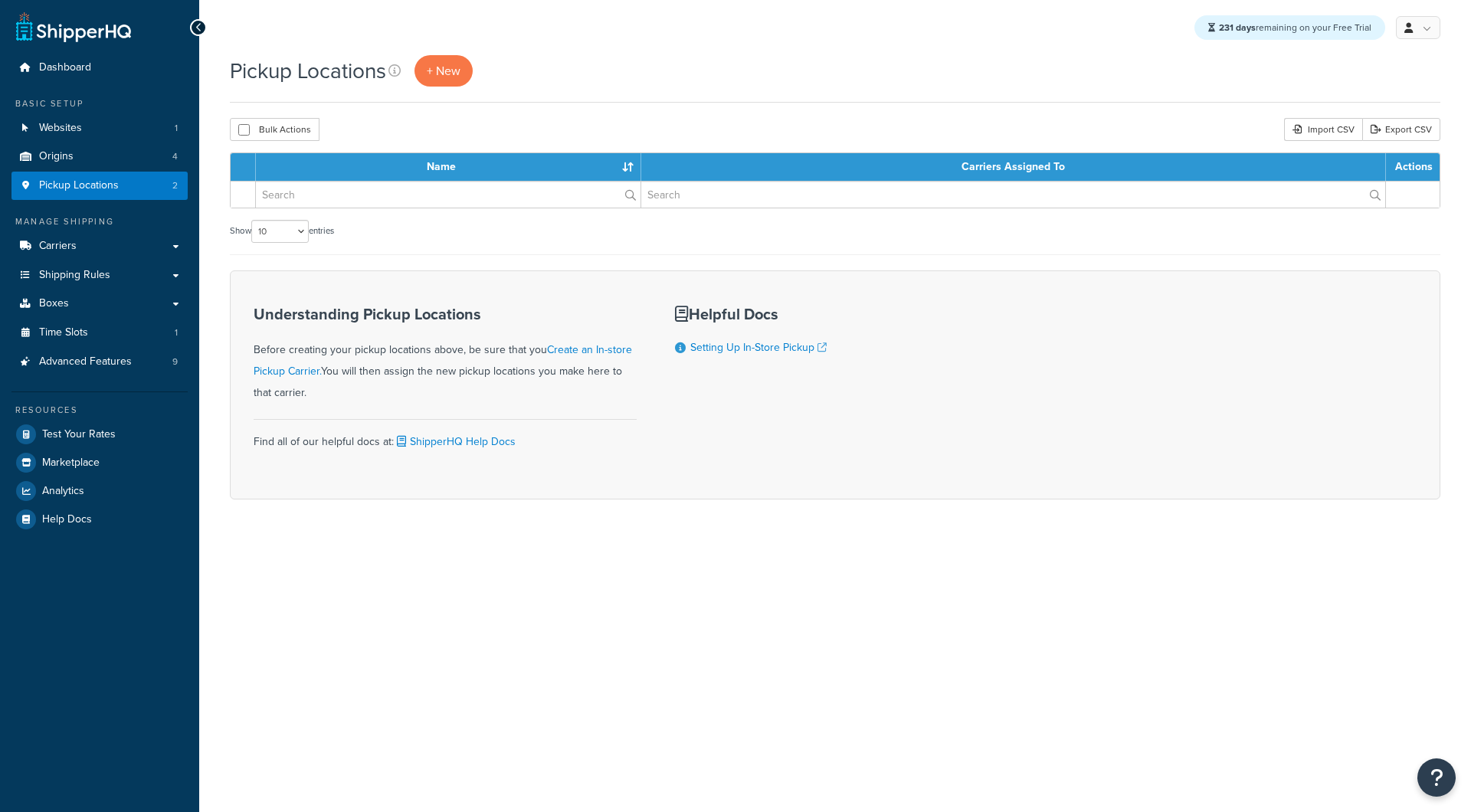 scroll, scrollTop: 0, scrollLeft: 0, axis: both 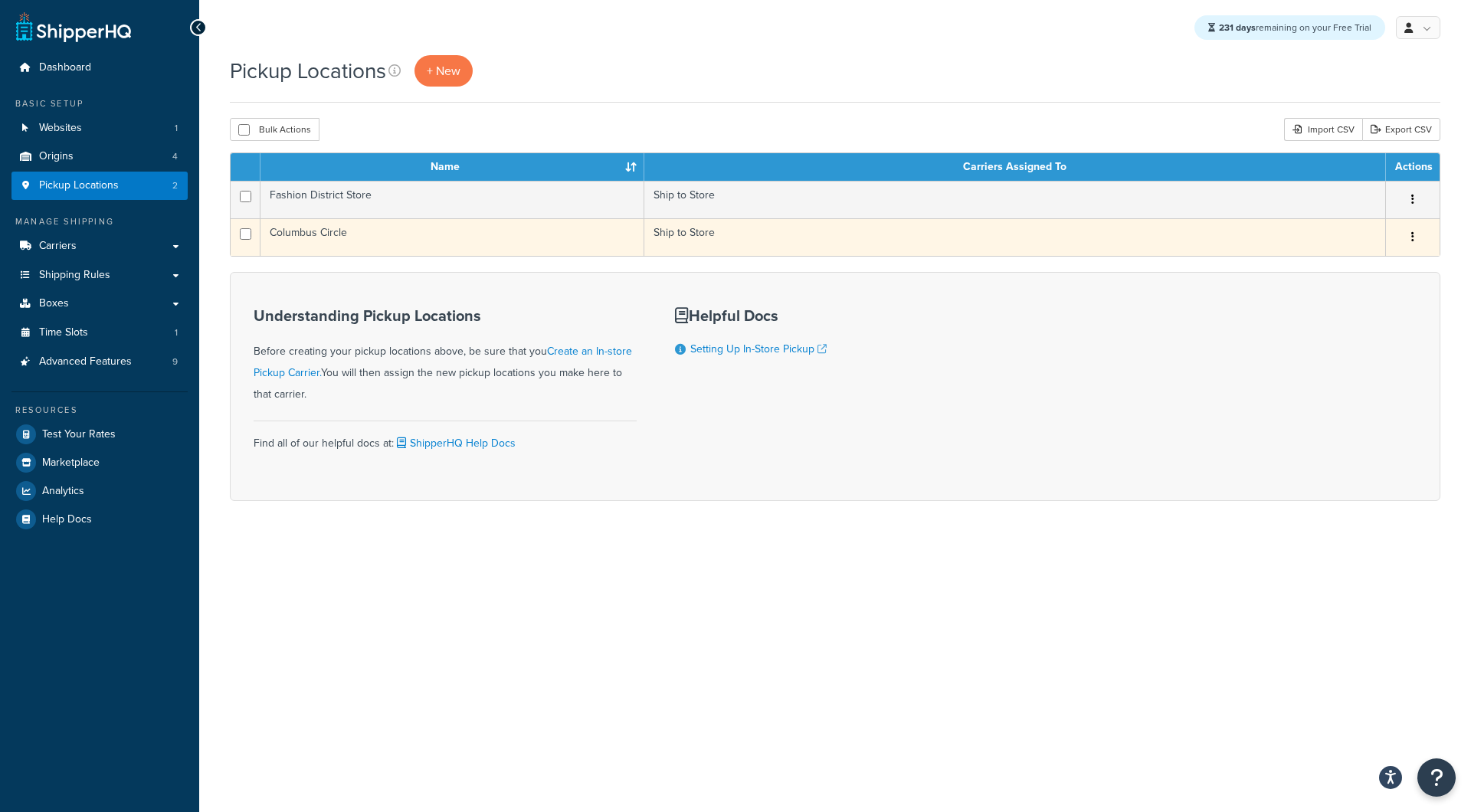 click on "Columbus Circle" at bounding box center [452, 237] 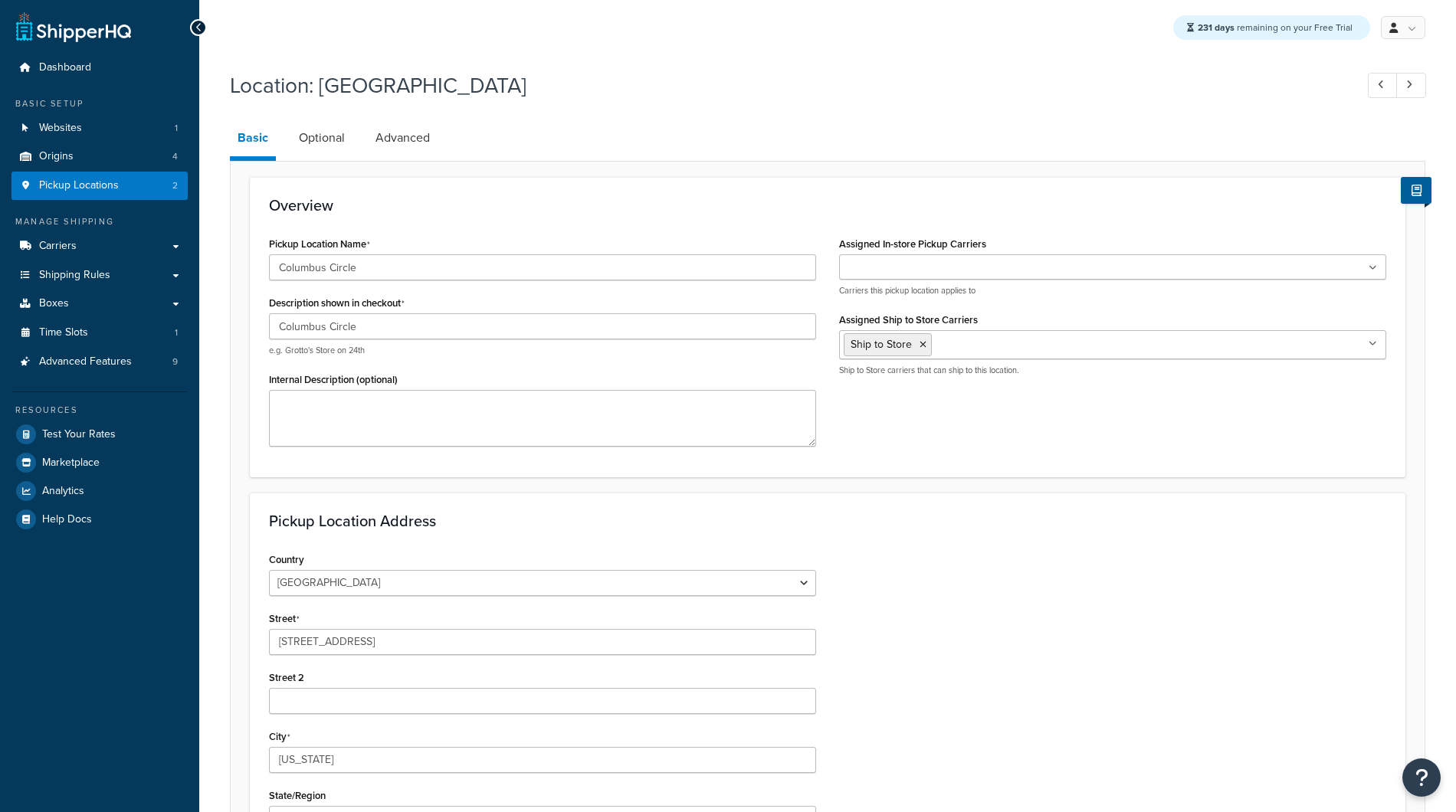 select on "32" 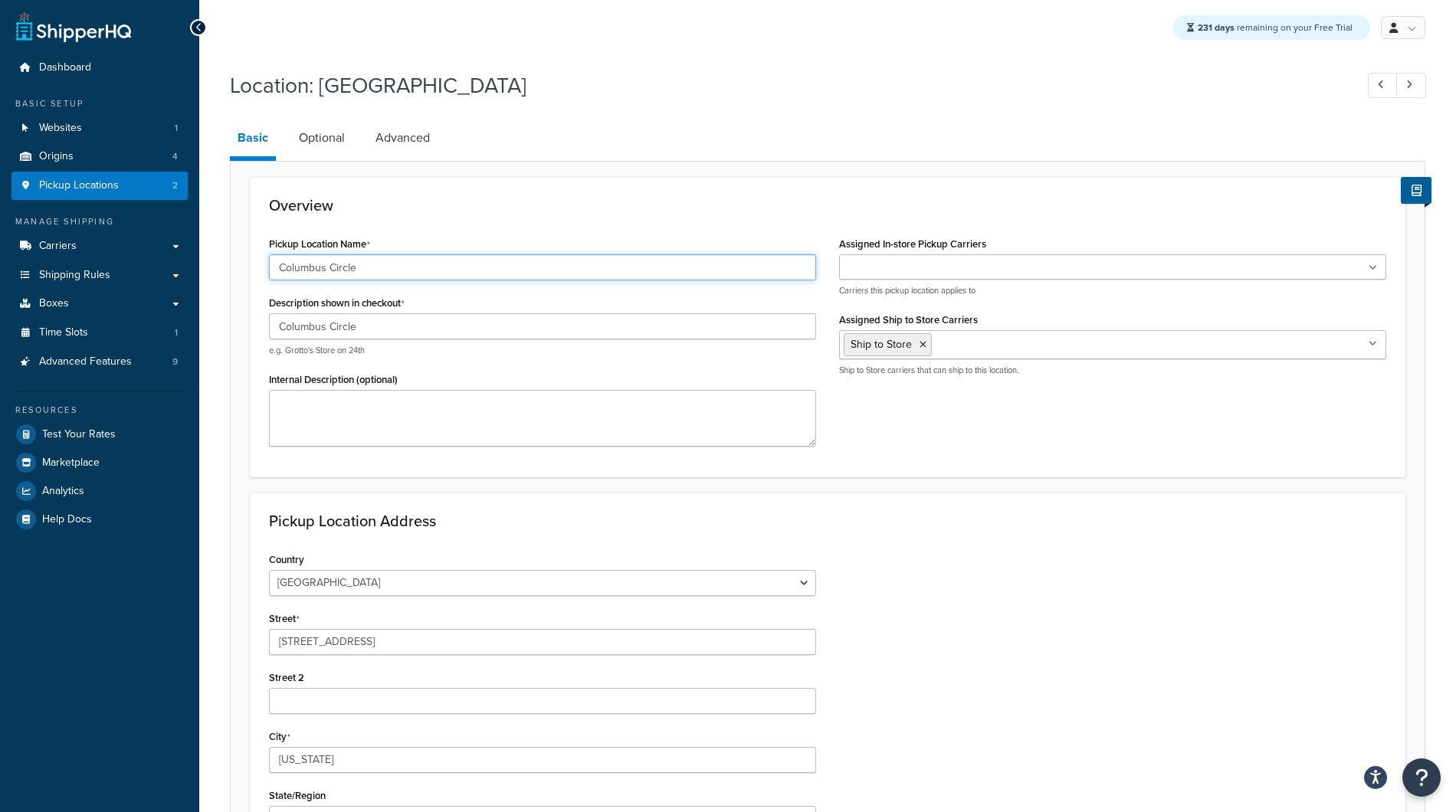 click on "Columbus Circle" at bounding box center (543, 267) 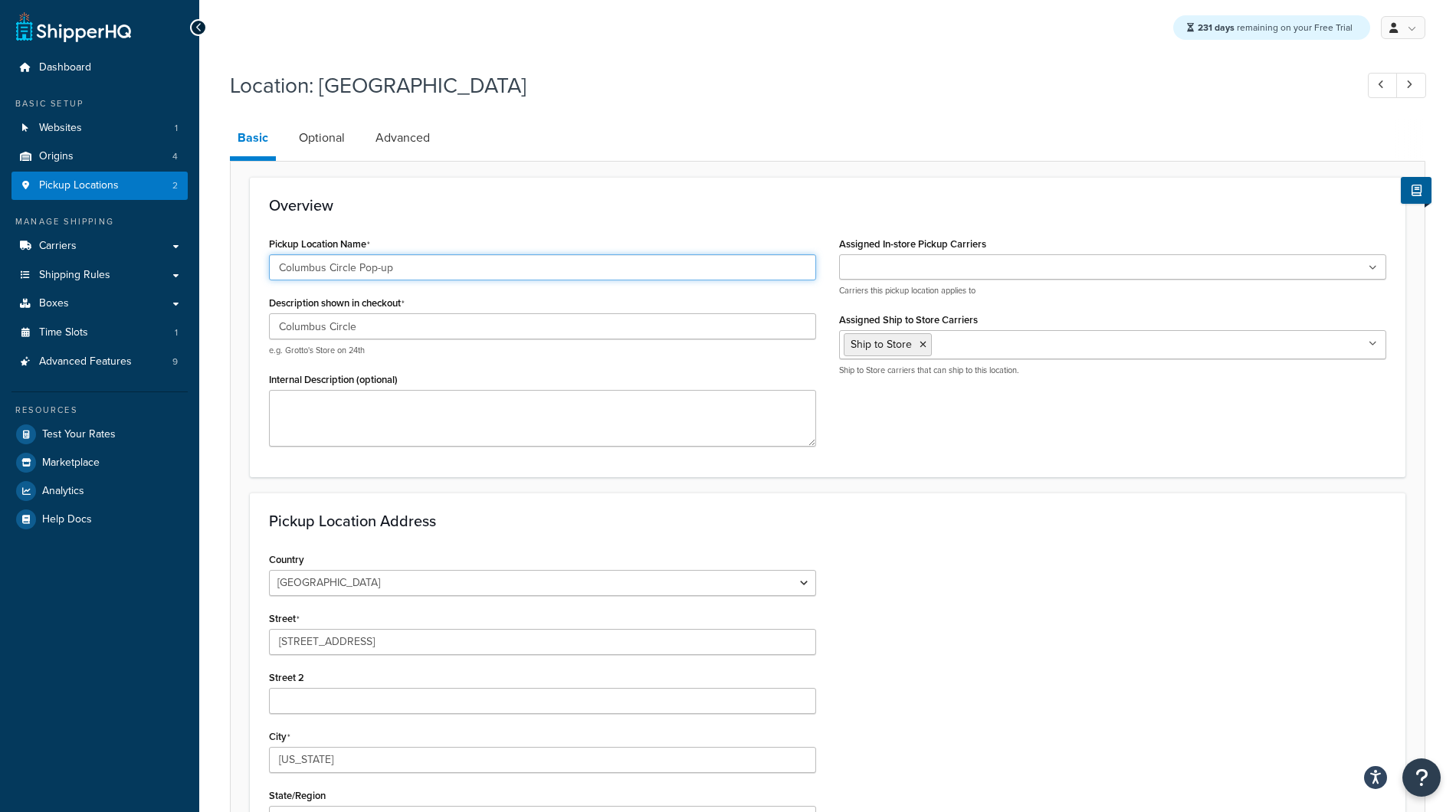 click on "Columbus Circle Pop-up" at bounding box center (543, 267) 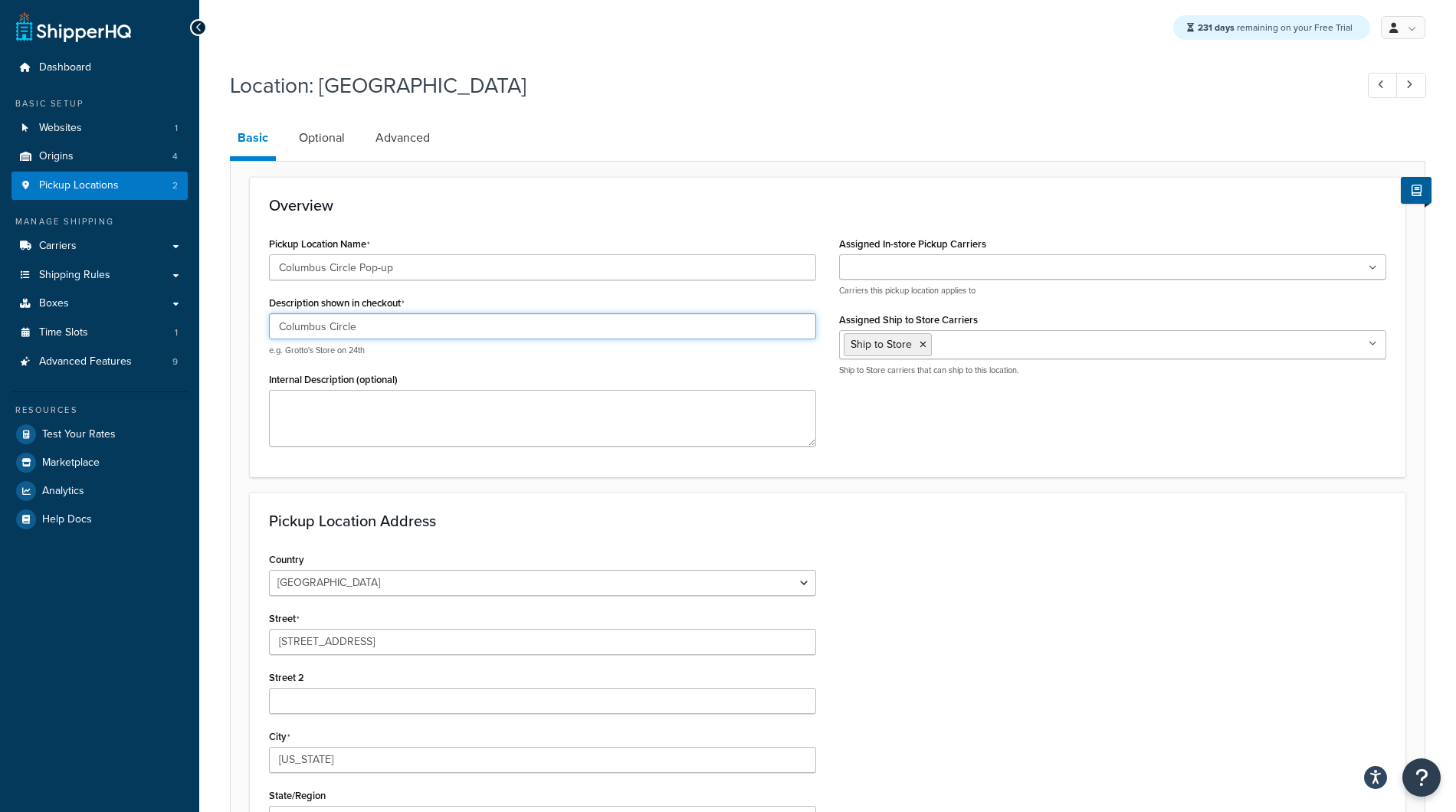 click on "Columbus Circle" at bounding box center (543, 326) 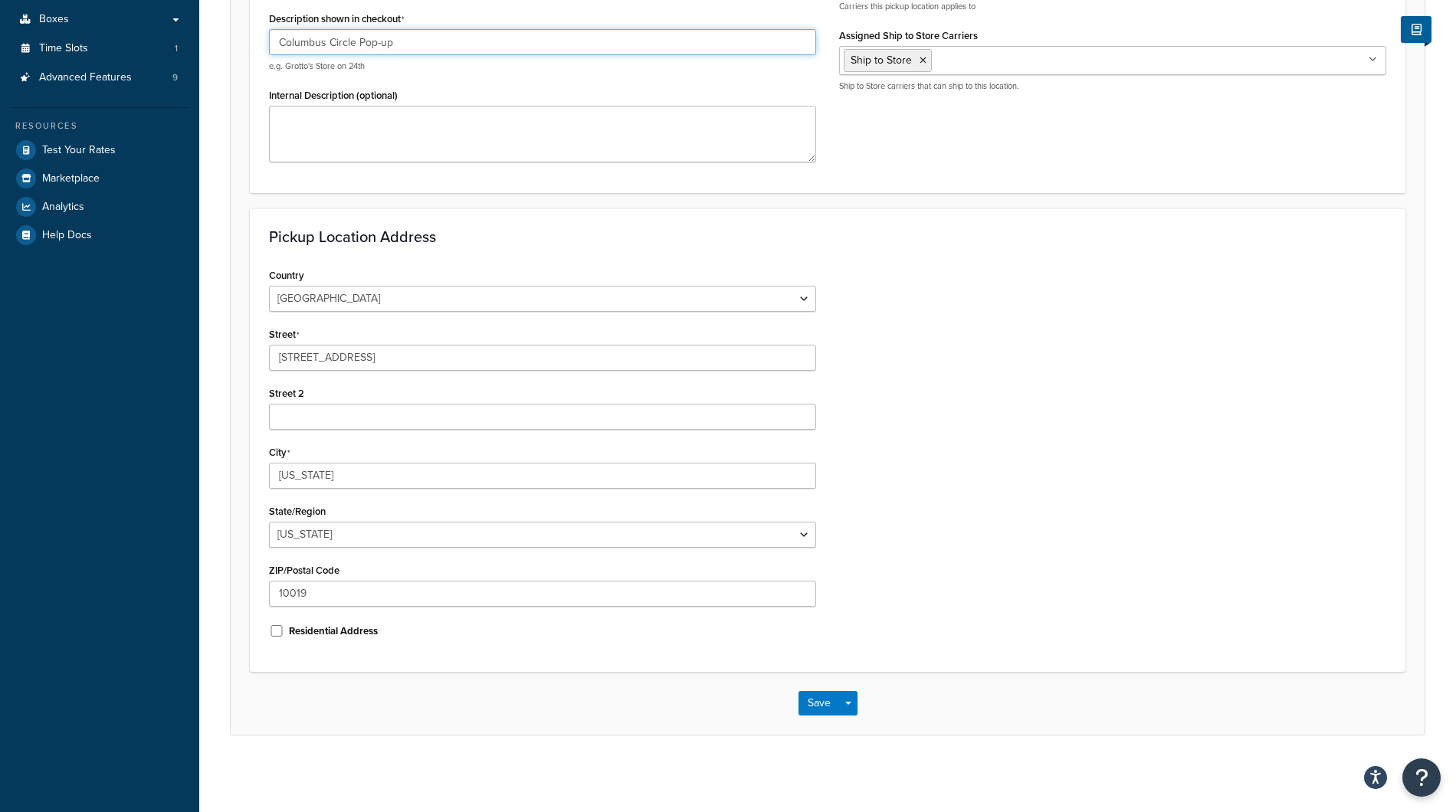 scroll, scrollTop: 283, scrollLeft: 0, axis: vertical 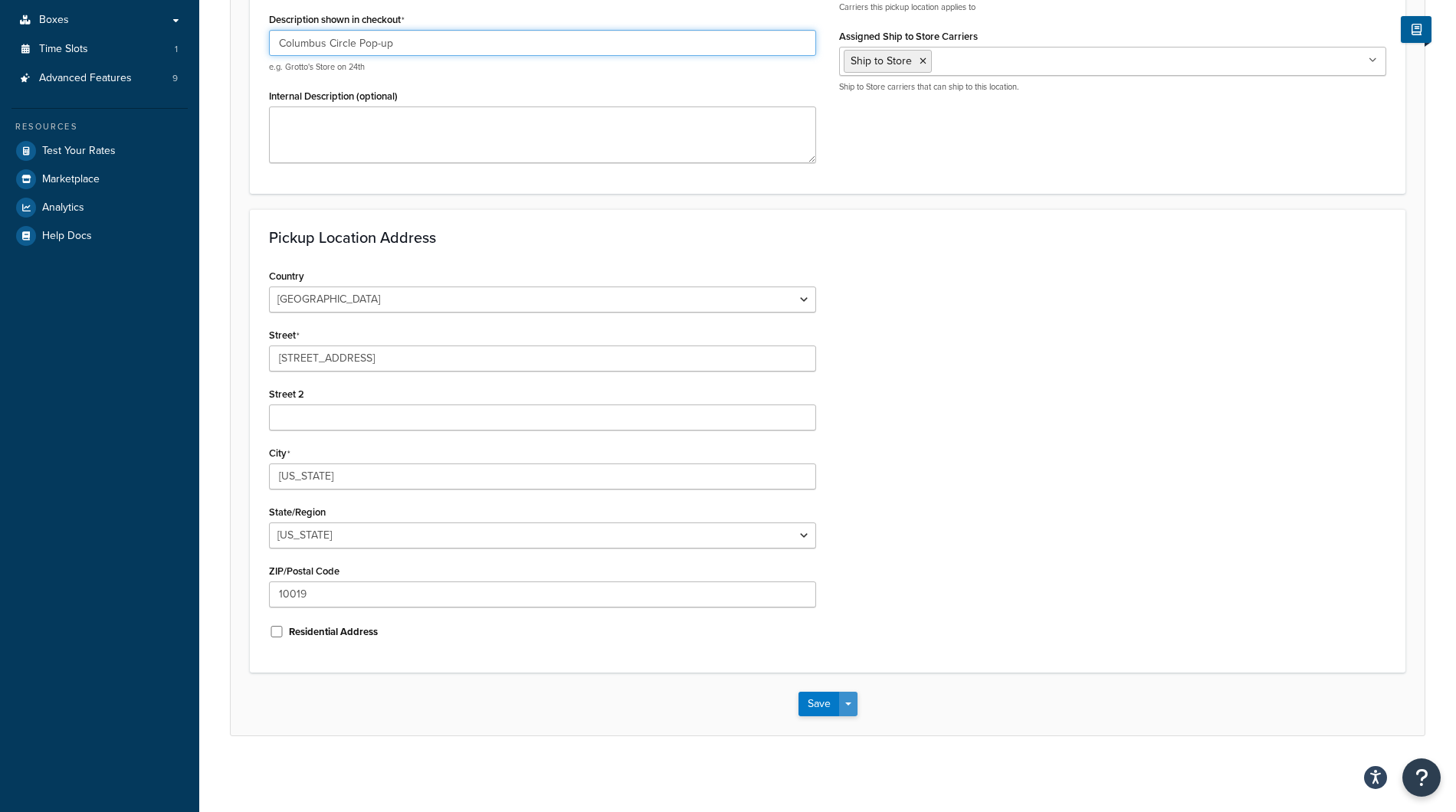 type on "Columbus Circle Pop-up" 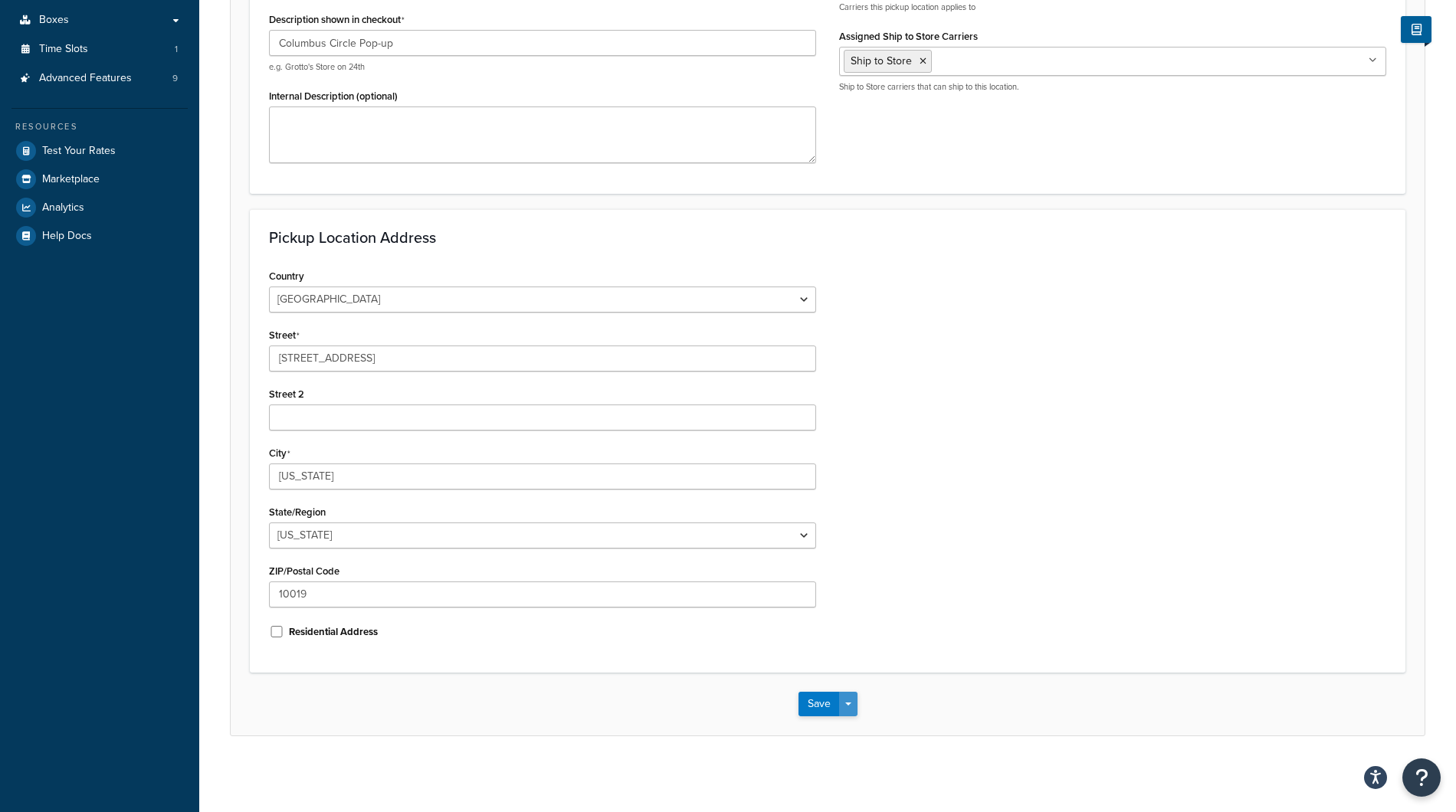 click on "Save Dropdown" at bounding box center [848, 704] 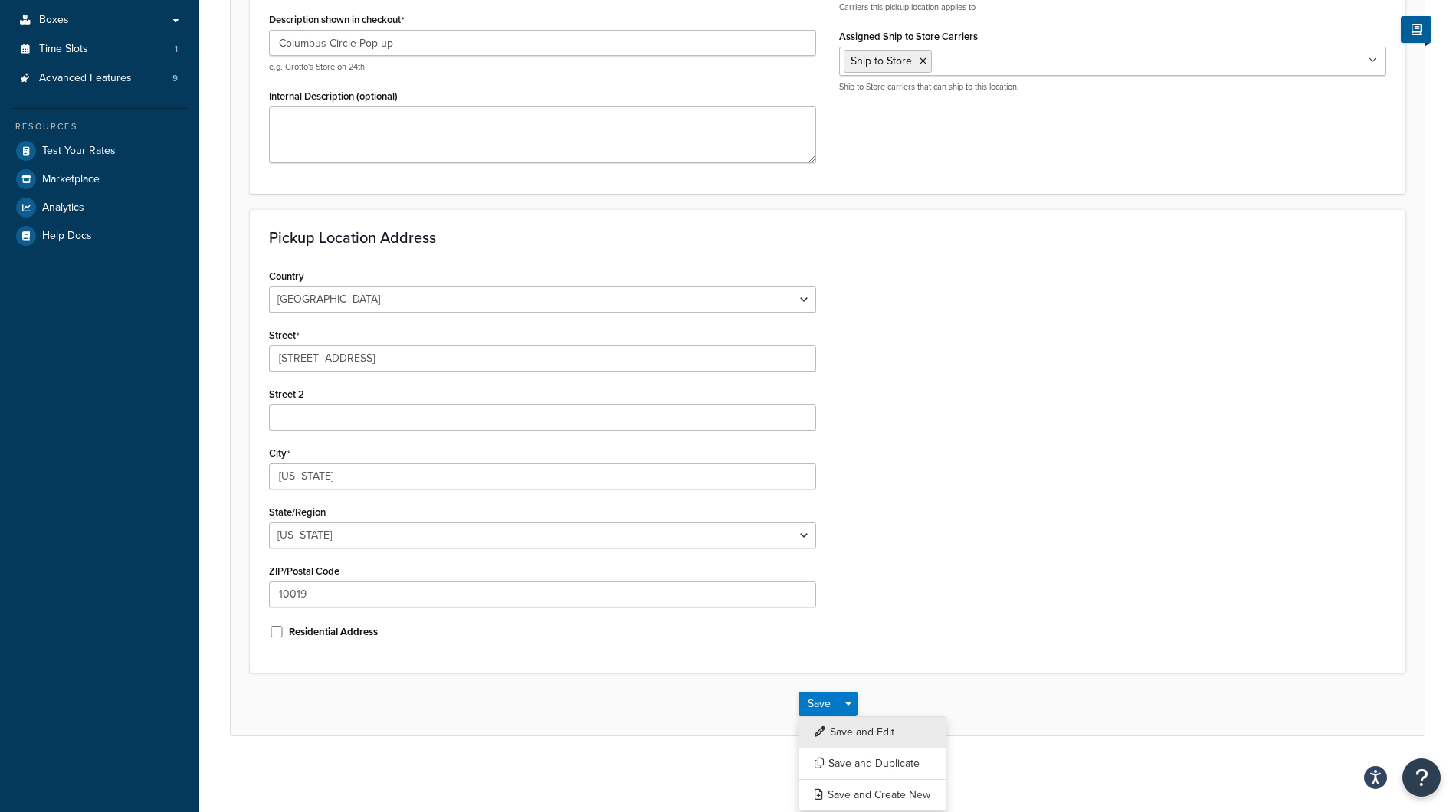 click on "Save and Edit" at bounding box center [872, 732] 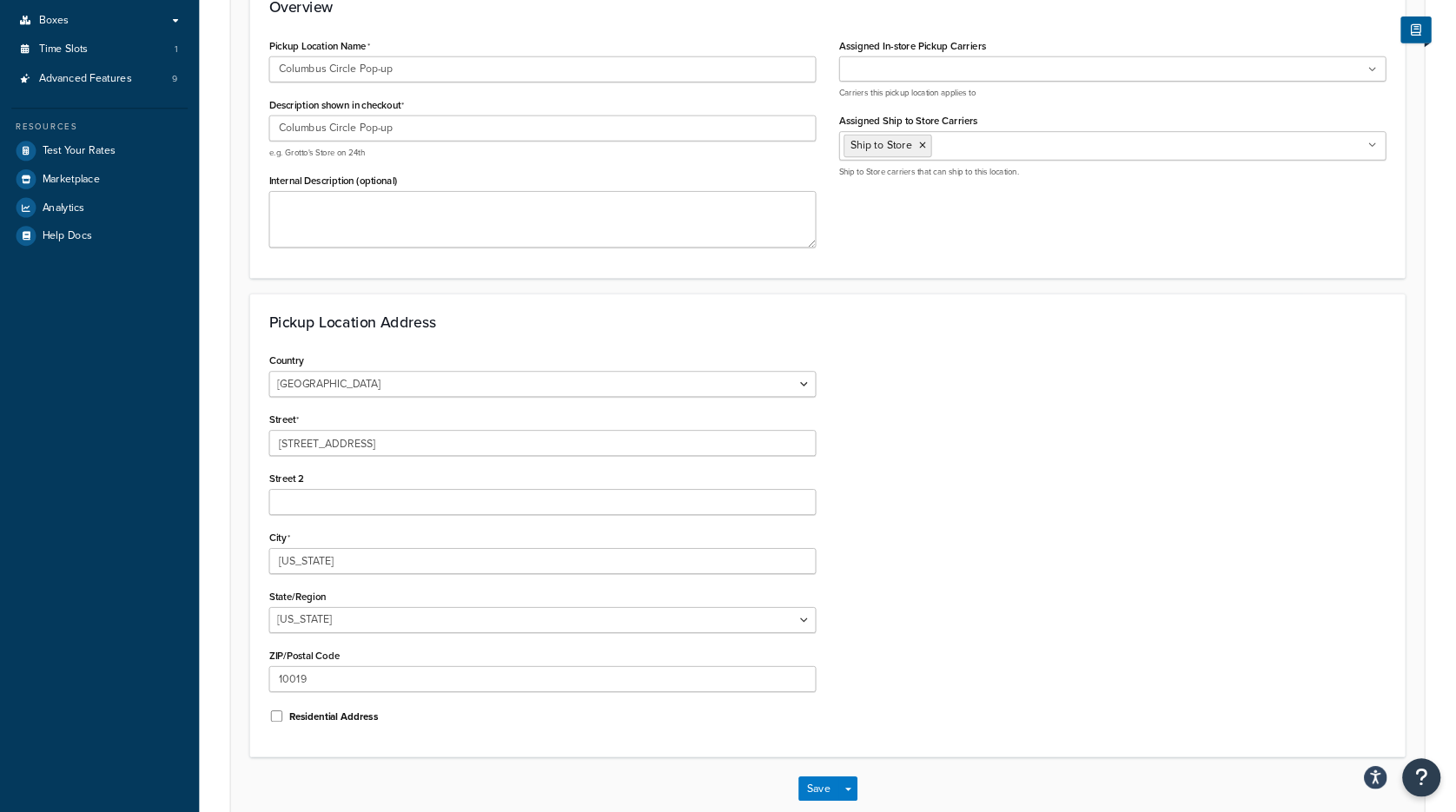 scroll, scrollTop: 0, scrollLeft: 0, axis: both 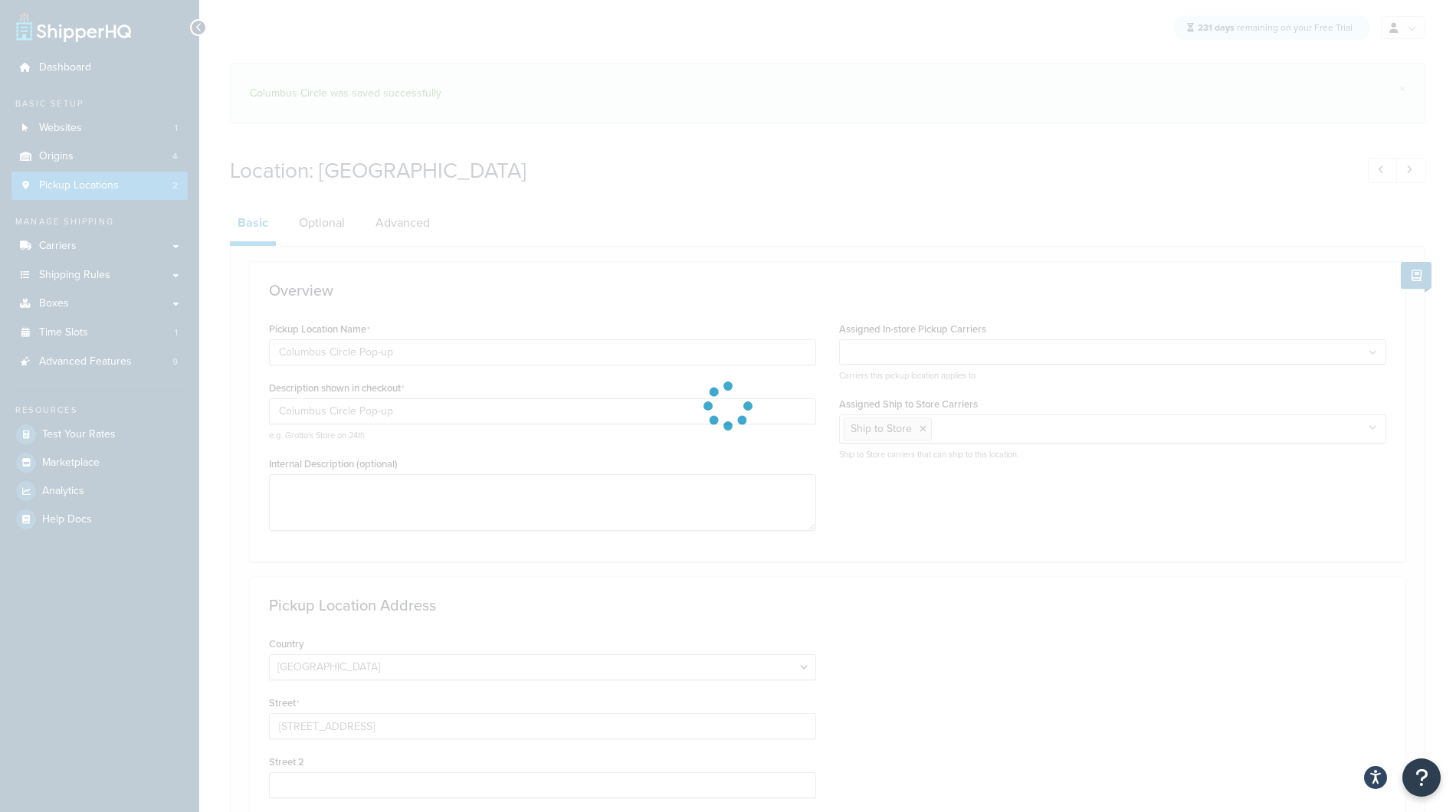 select on "32" 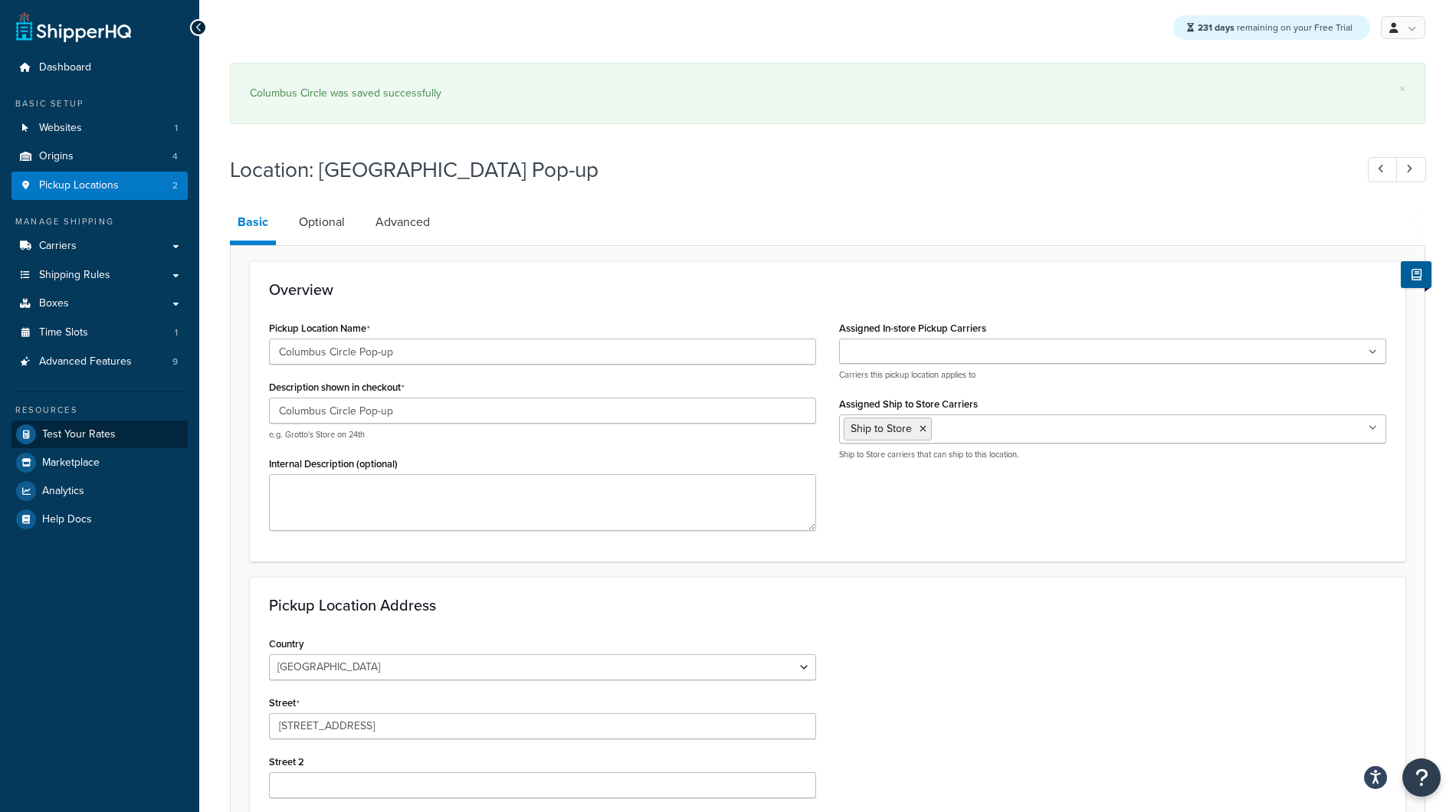 click on "Test Your Rates" at bounding box center (79, 434) 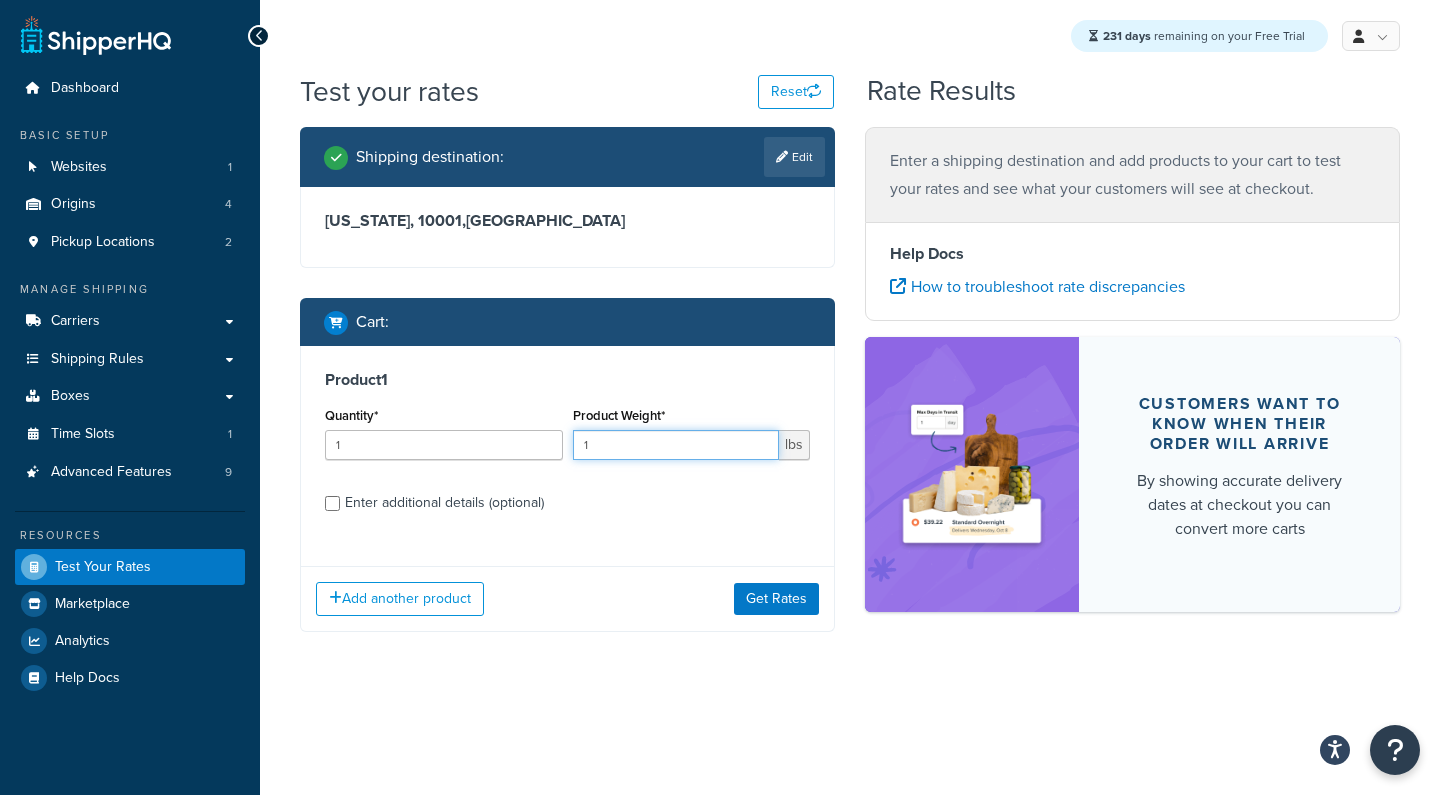 click on "1" at bounding box center [676, 445] 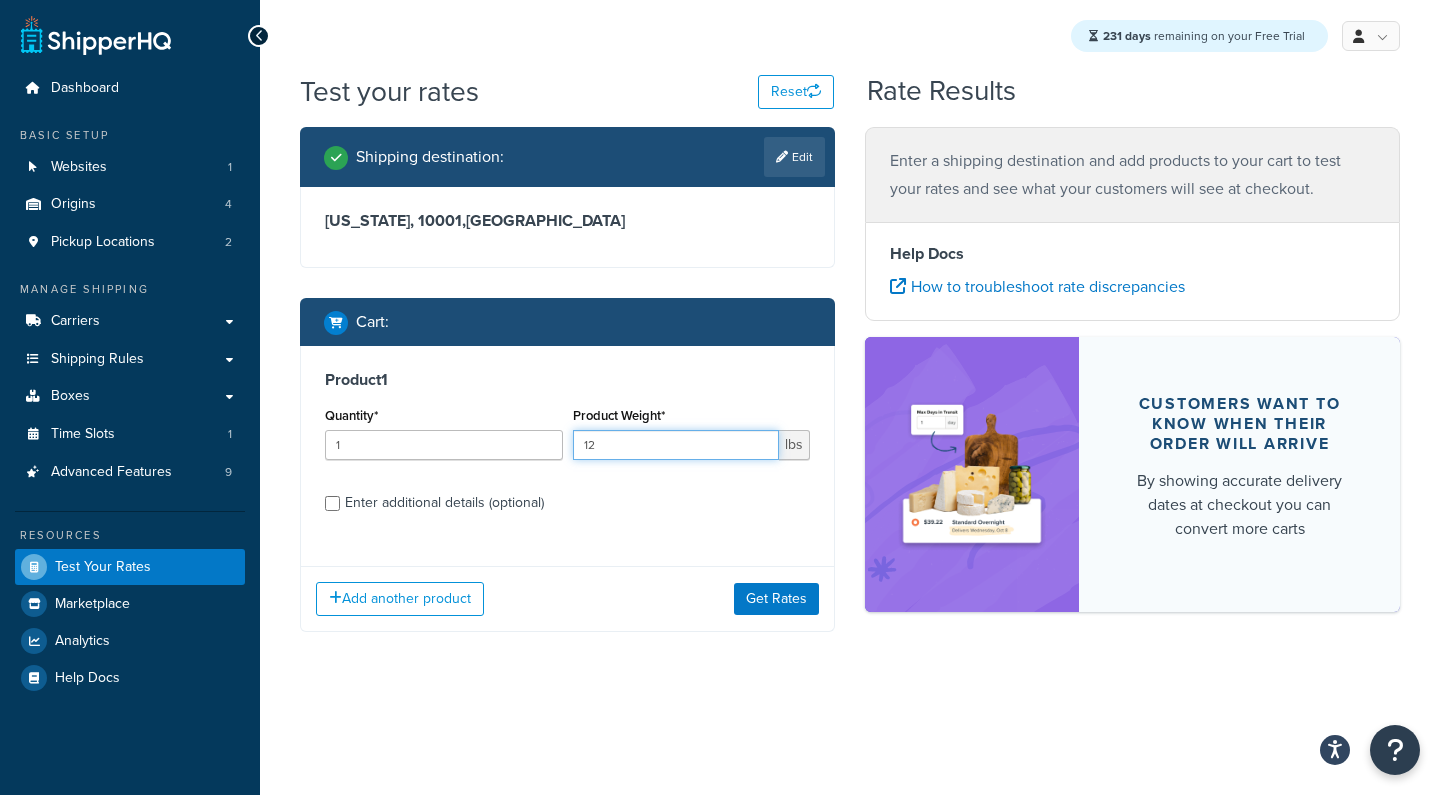 type on "1" 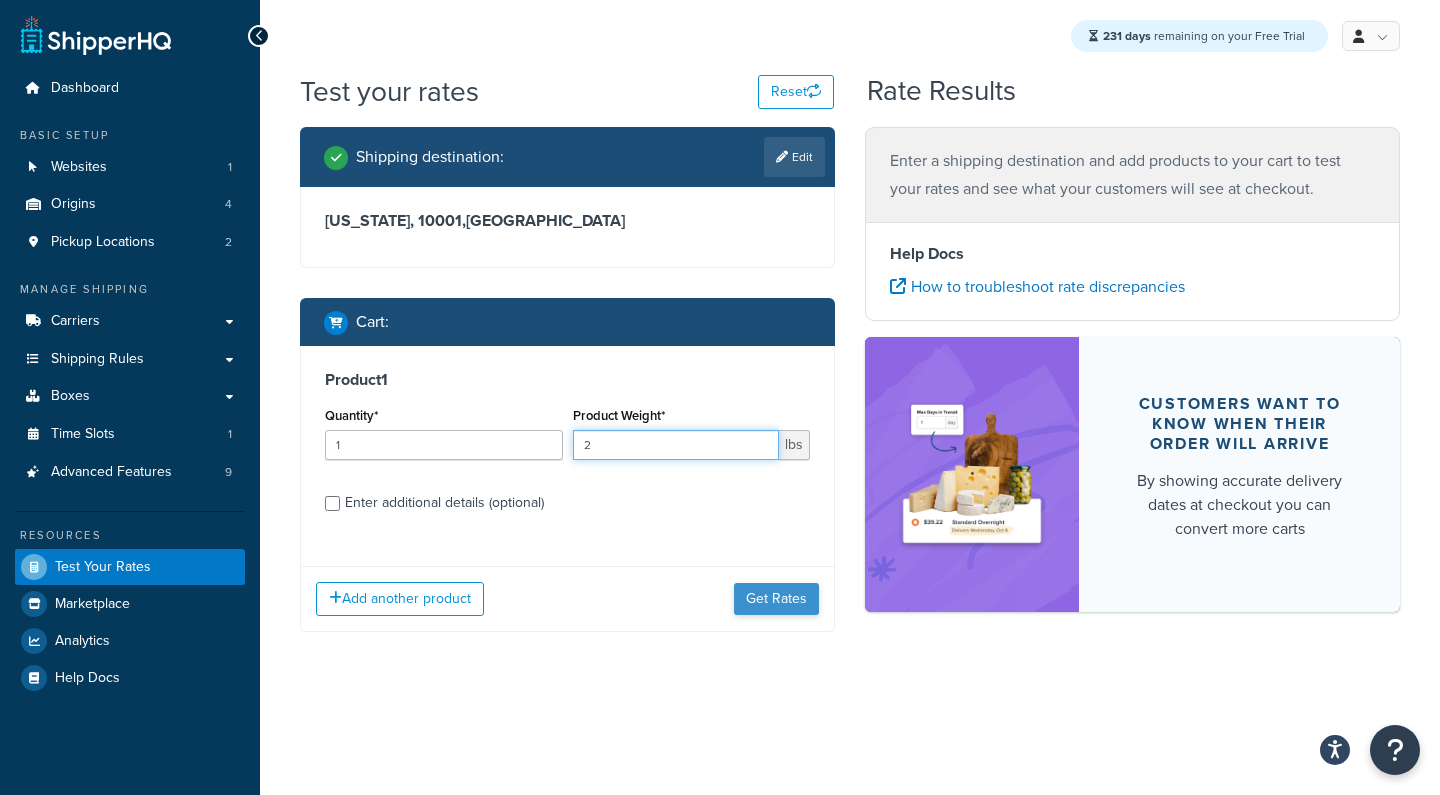 type on "2" 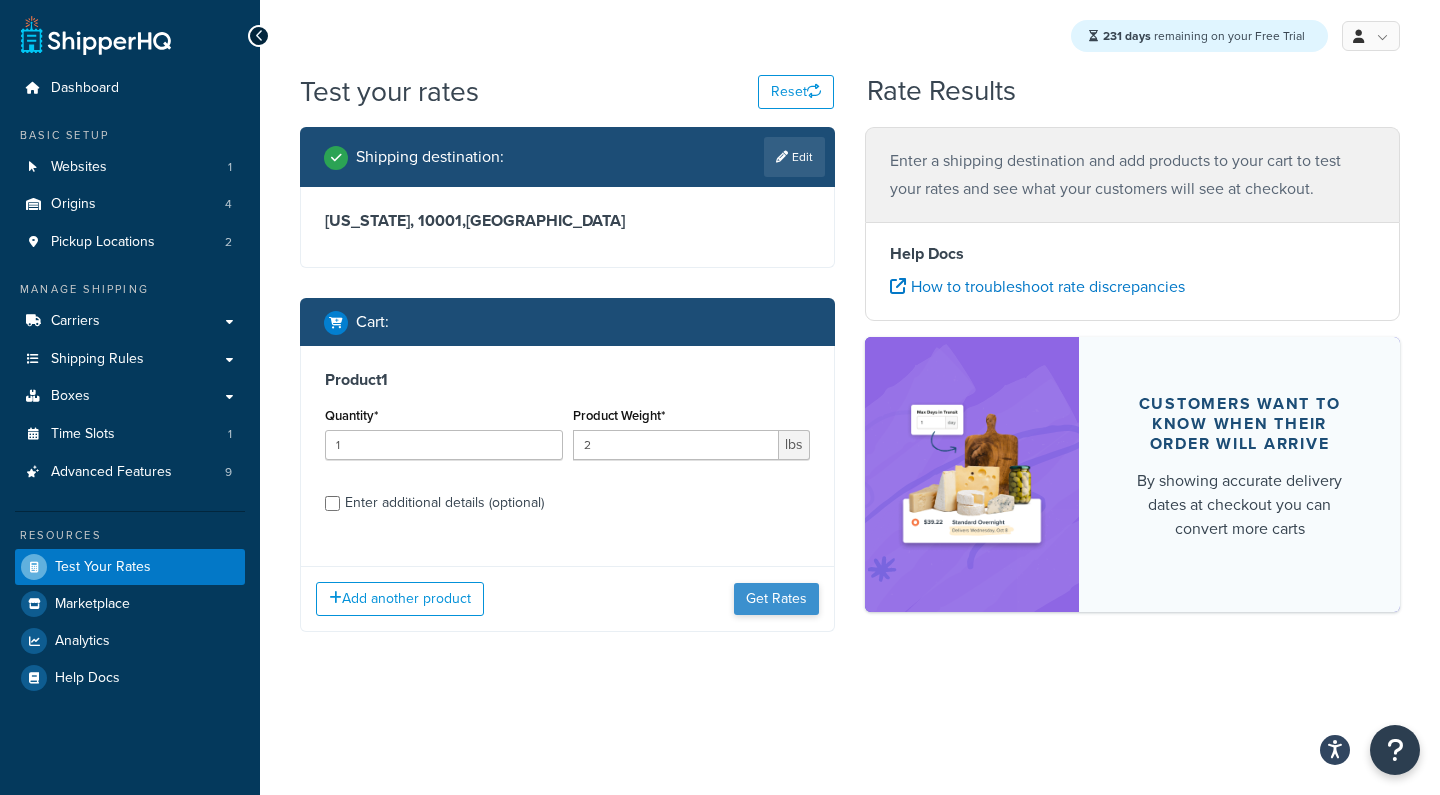 click on "Get Rates" at bounding box center (776, 599) 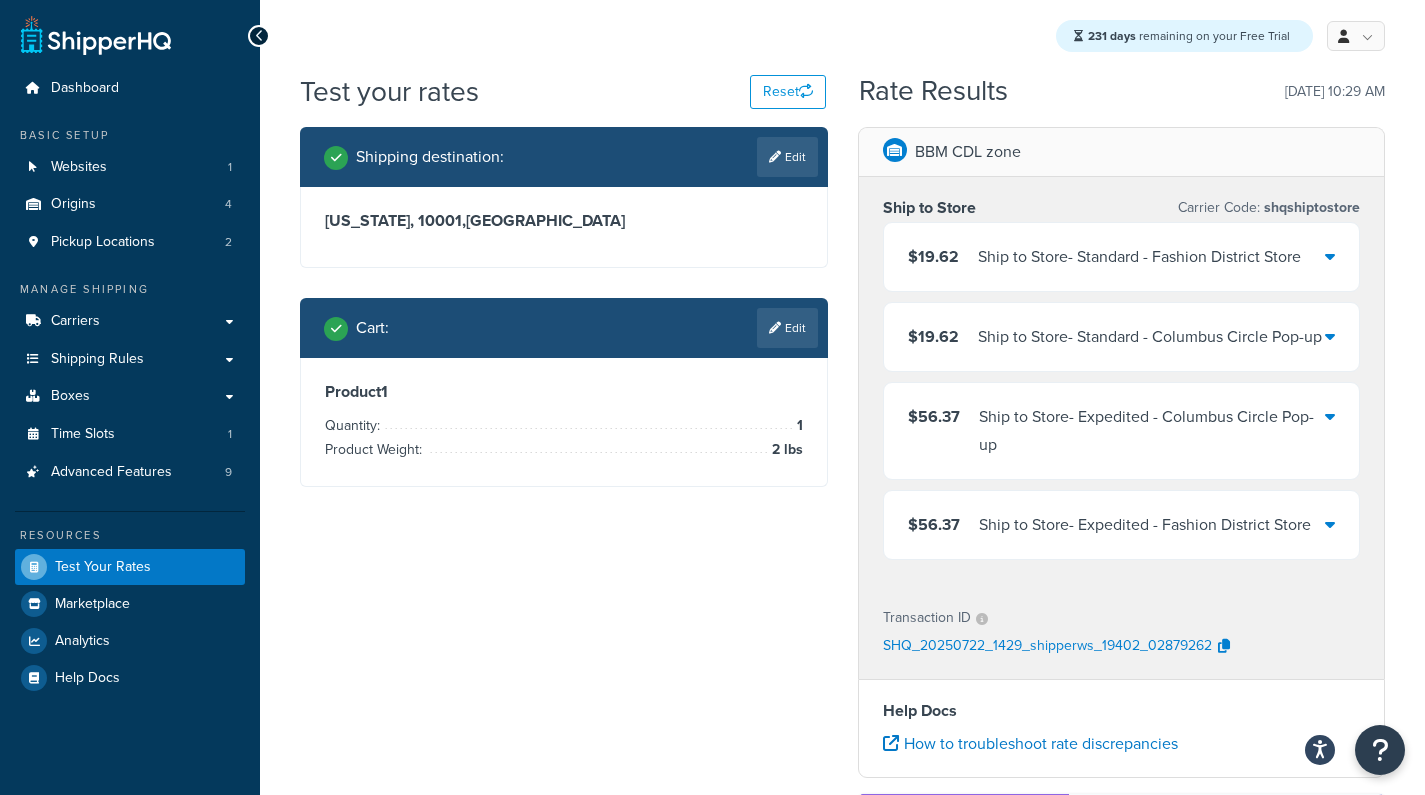 click on "$56.37 Ship to Store  -   Expedited - Fashion District Store" at bounding box center [1122, 525] 